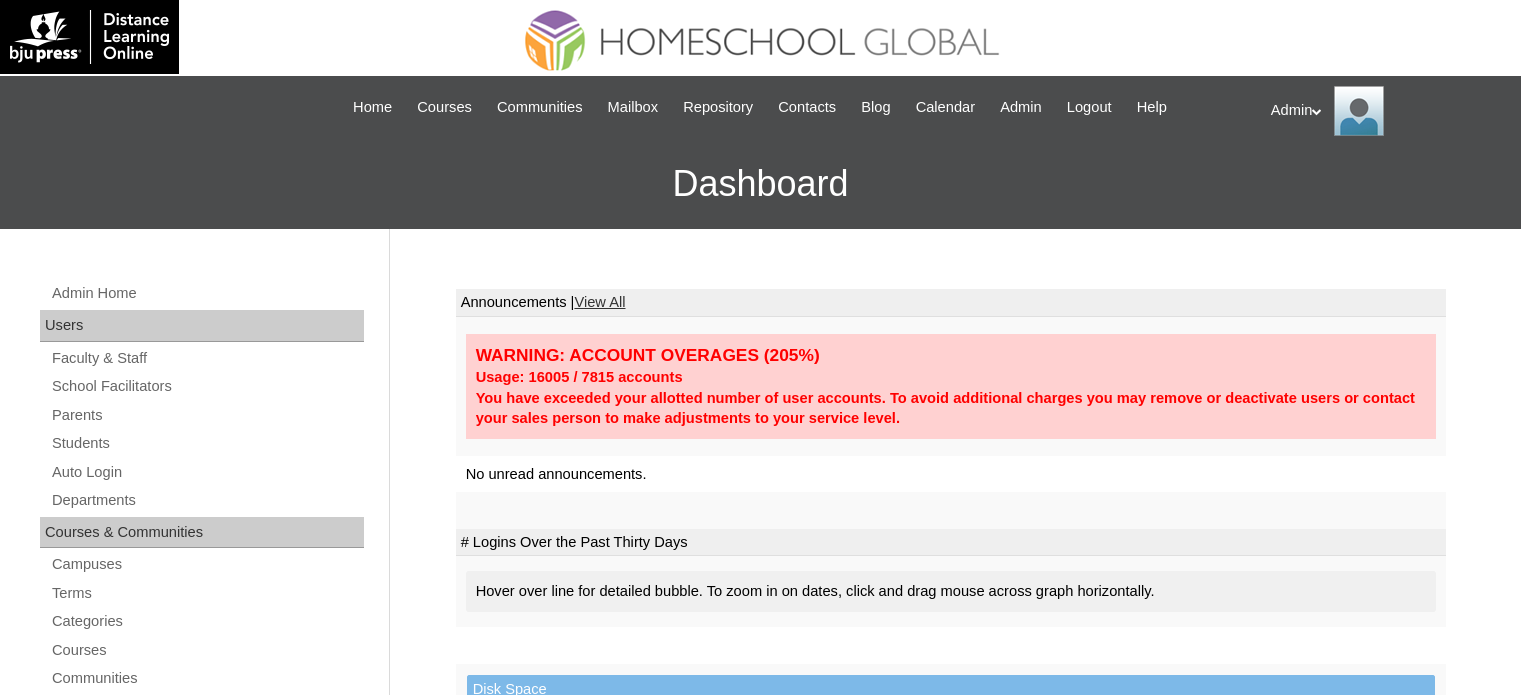 scroll, scrollTop: 0, scrollLeft: 0, axis: both 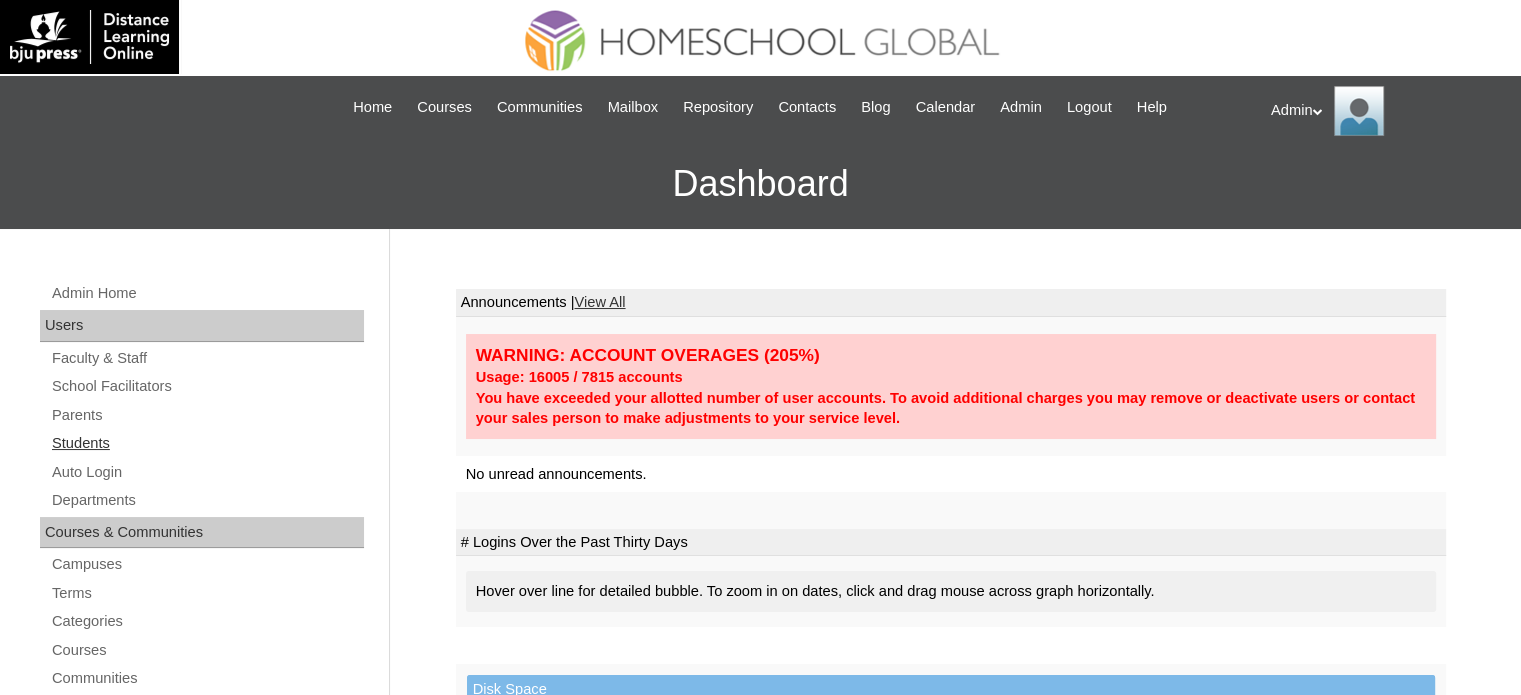 click on "Students" at bounding box center [207, 443] 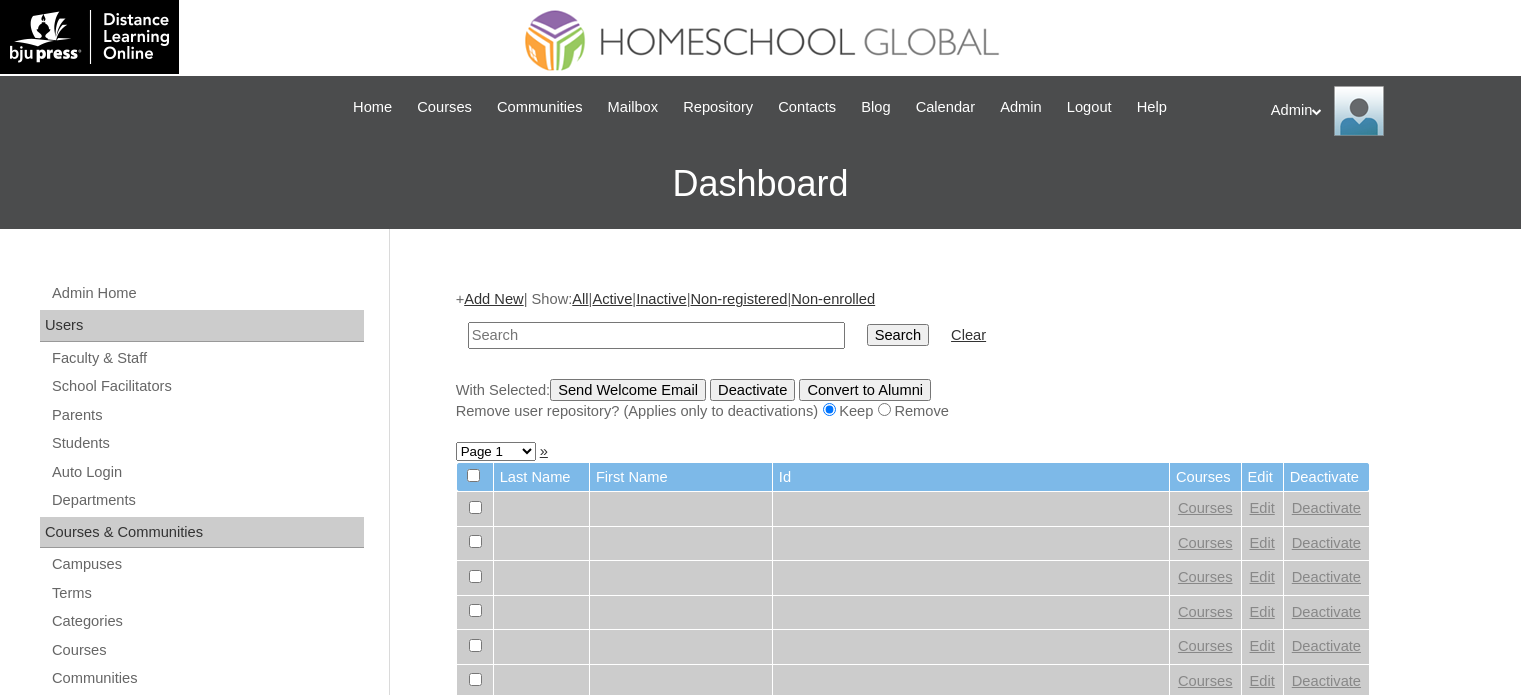 scroll, scrollTop: 0, scrollLeft: 0, axis: both 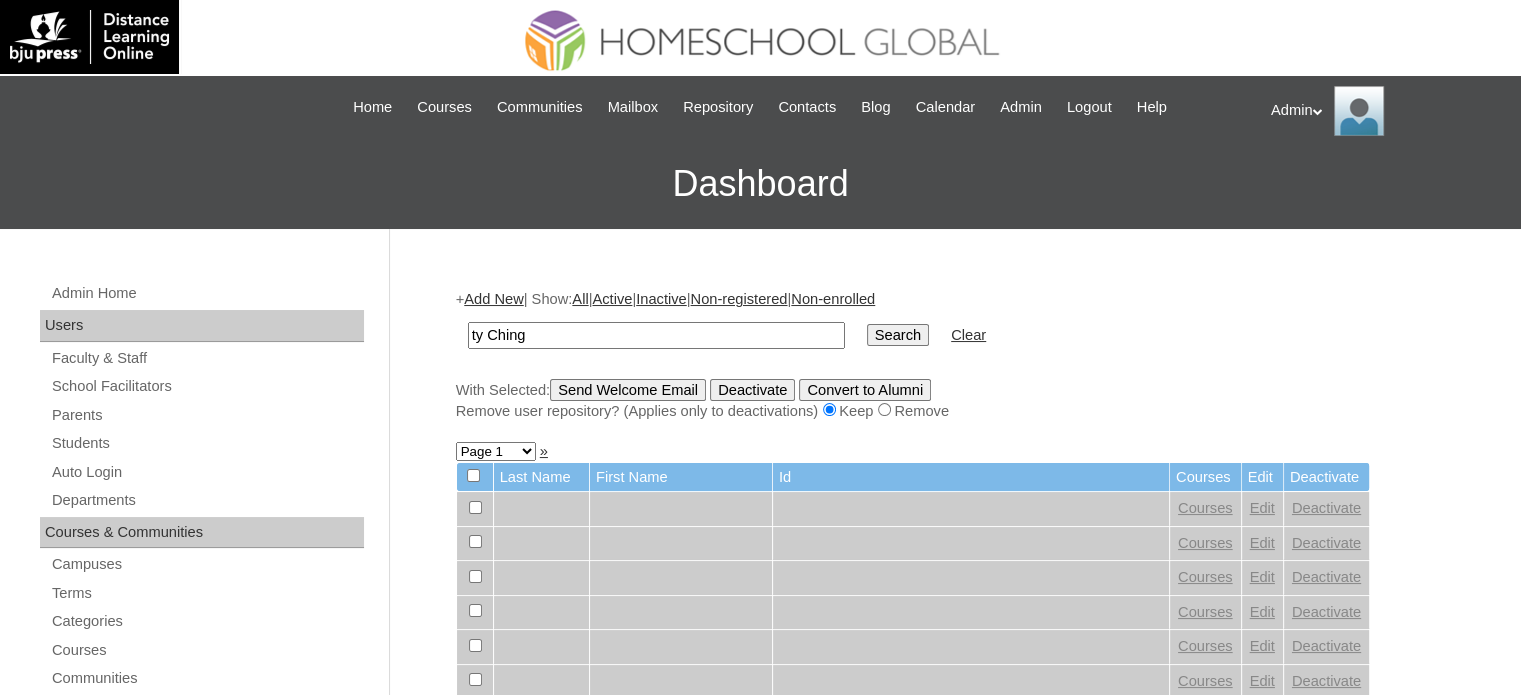 type on "ty Ching" 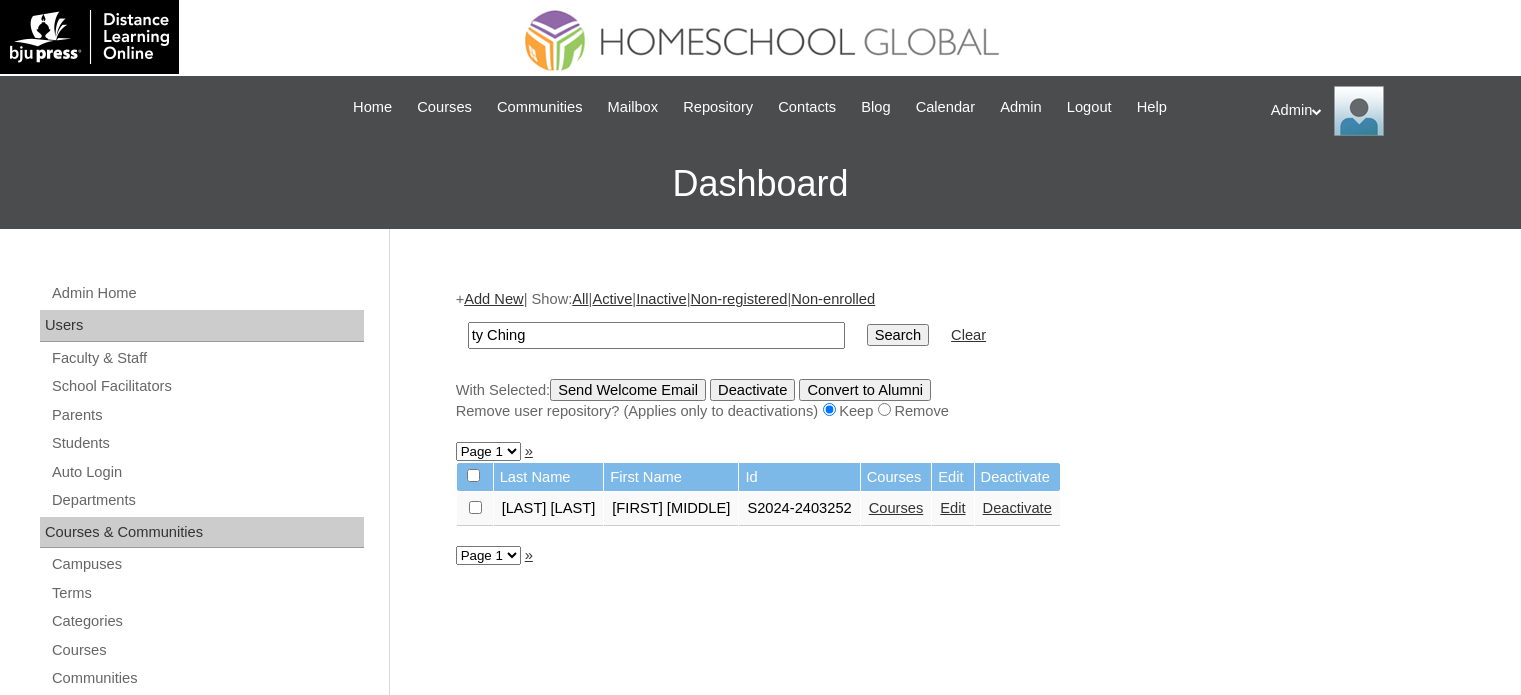 scroll, scrollTop: 0, scrollLeft: 0, axis: both 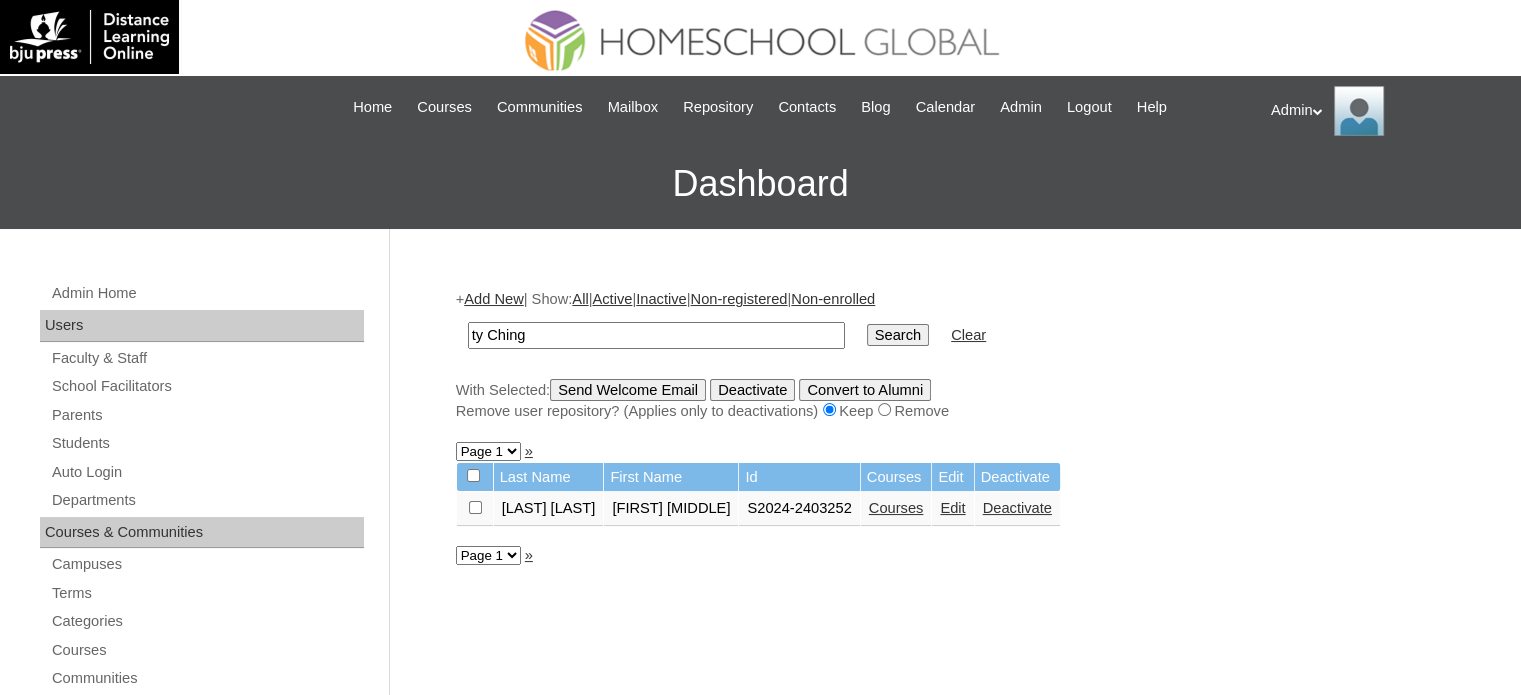 click on "Edit" at bounding box center [952, 508] 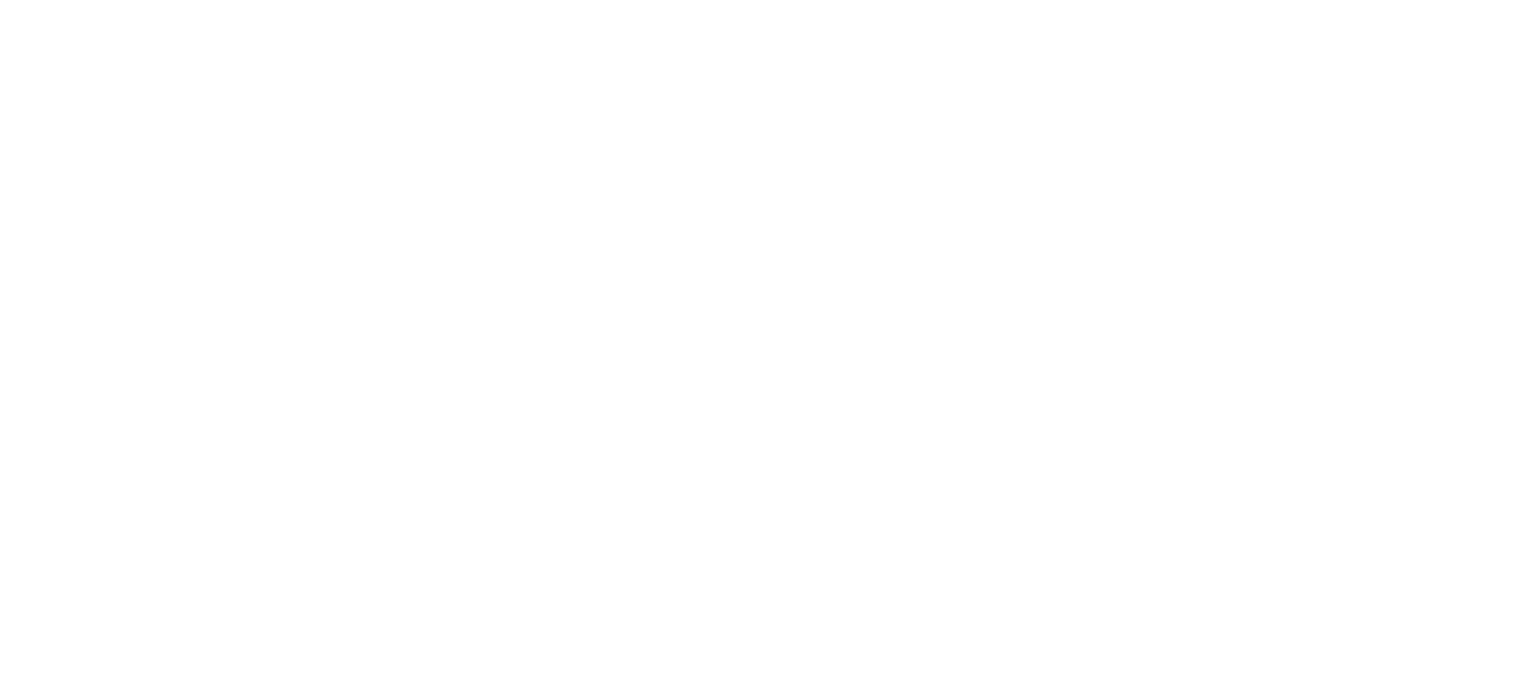 scroll, scrollTop: 0, scrollLeft: 0, axis: both 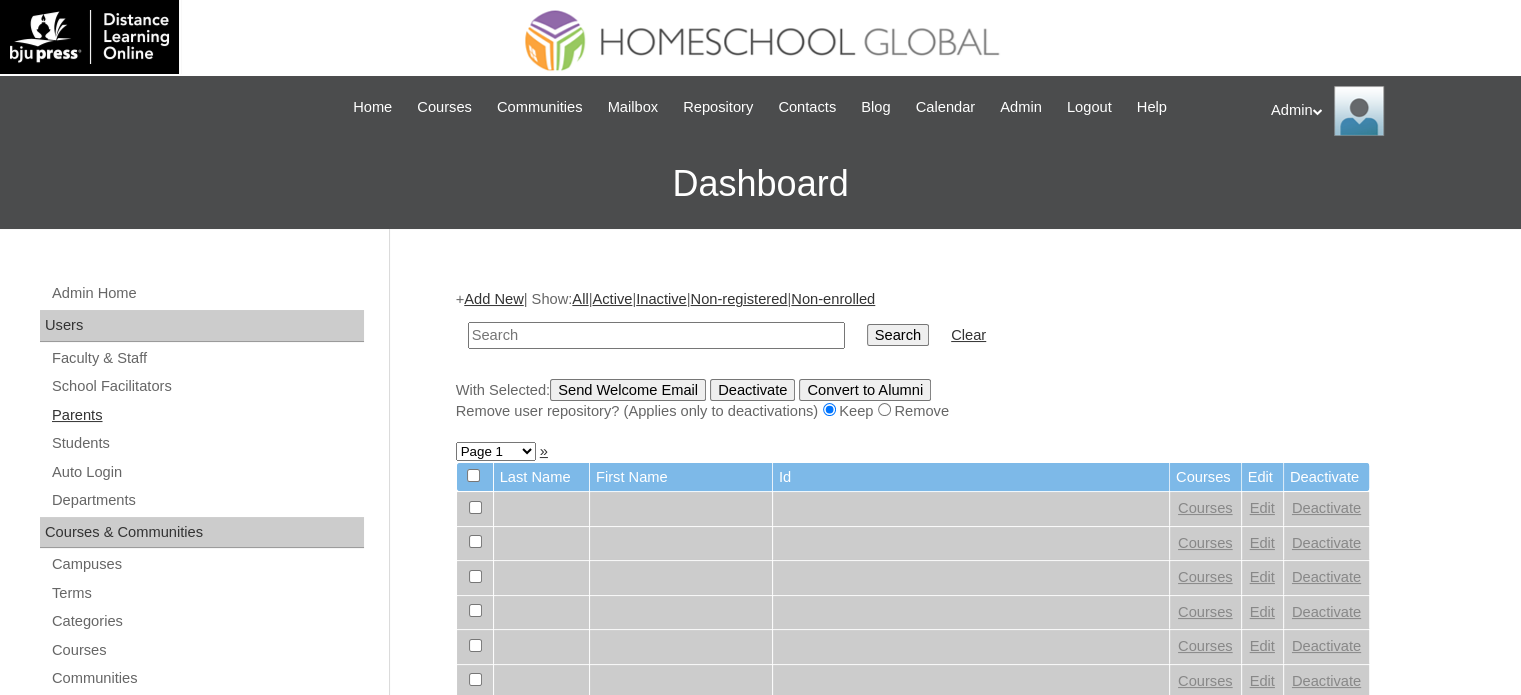 click on "Parents" at bounding box center [207, 415] 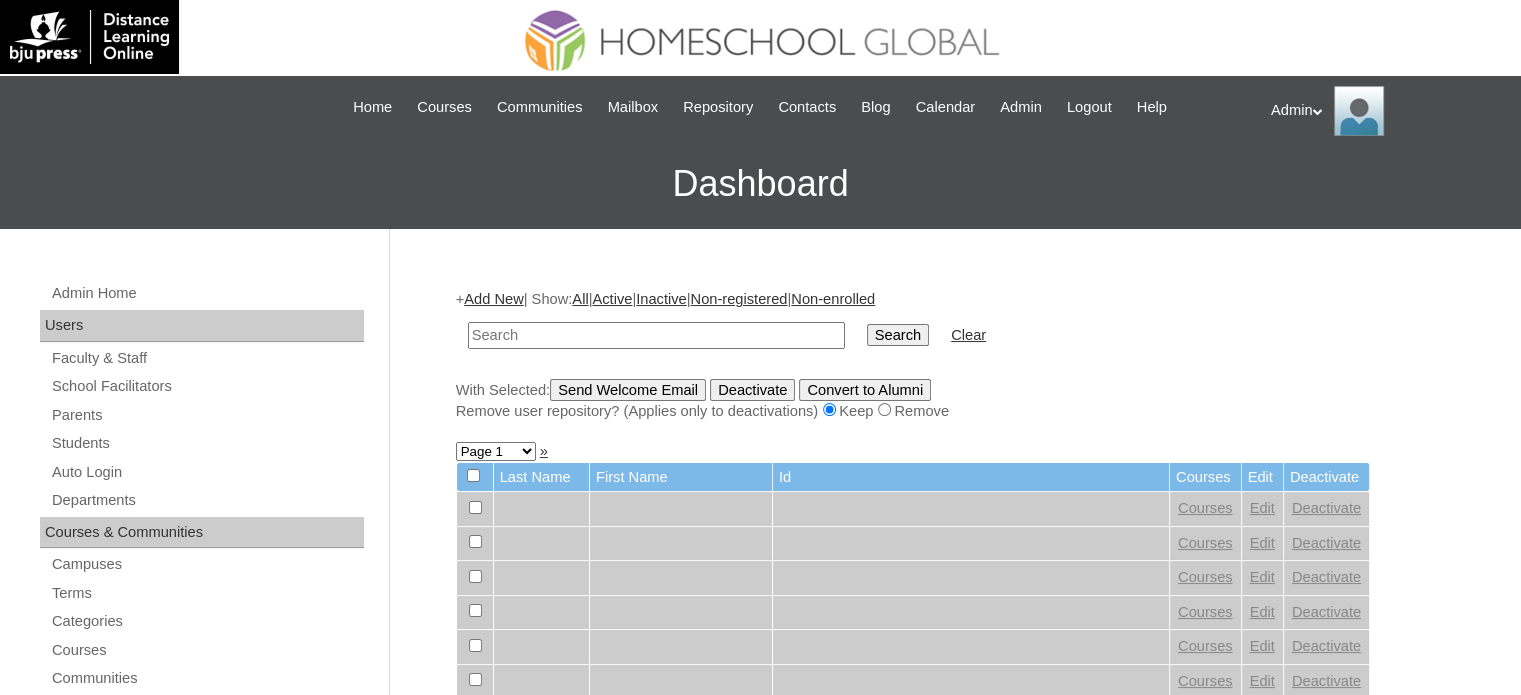 click at bounding box center [656, 335] 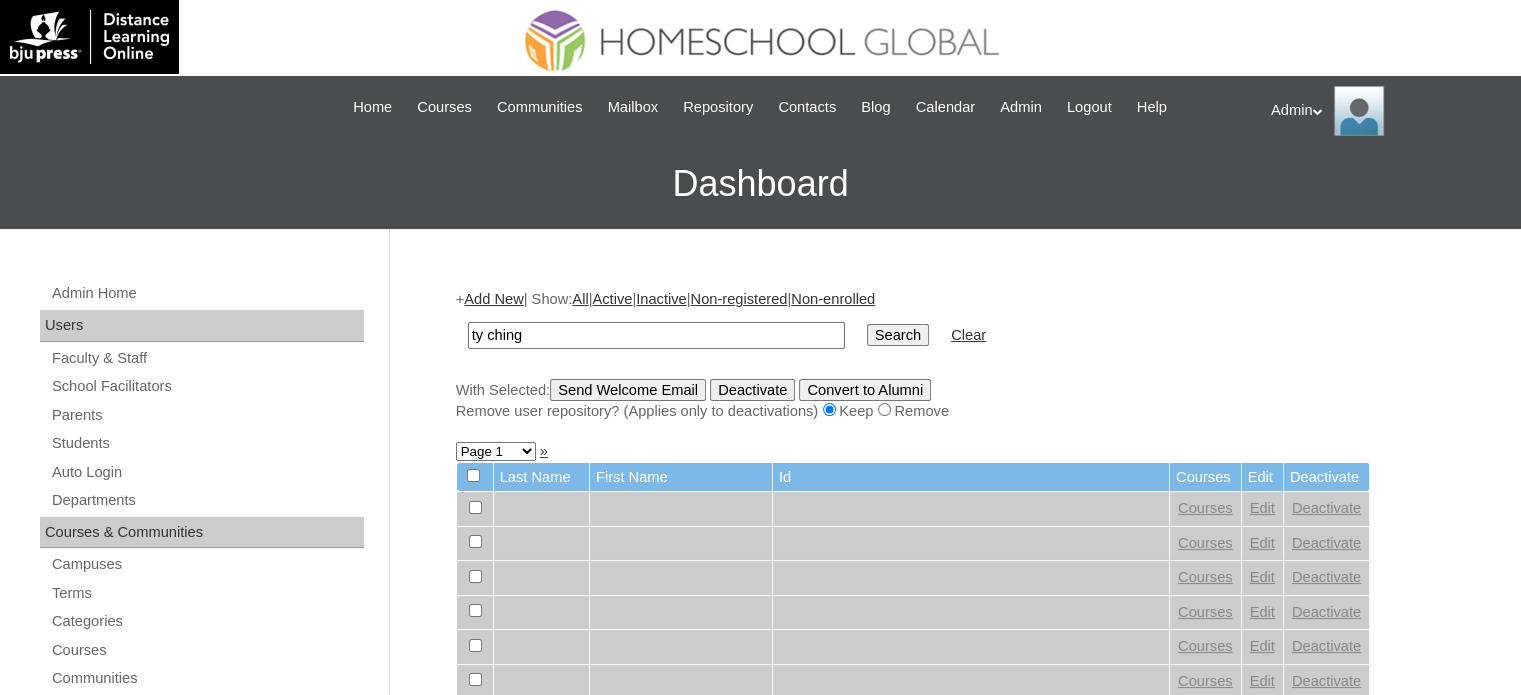 type on "ty ching" 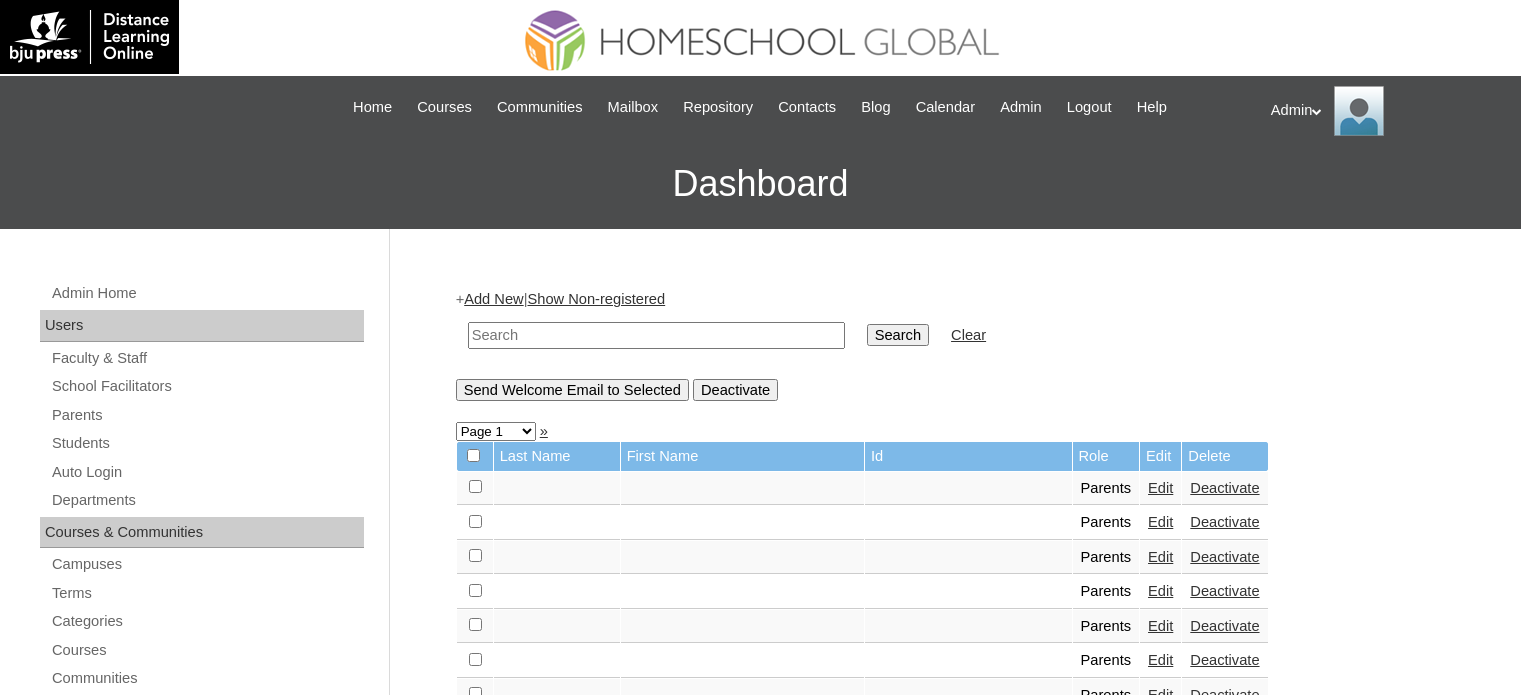 scroll, scrollTop: 0, scrollLeft: 0, axis: both 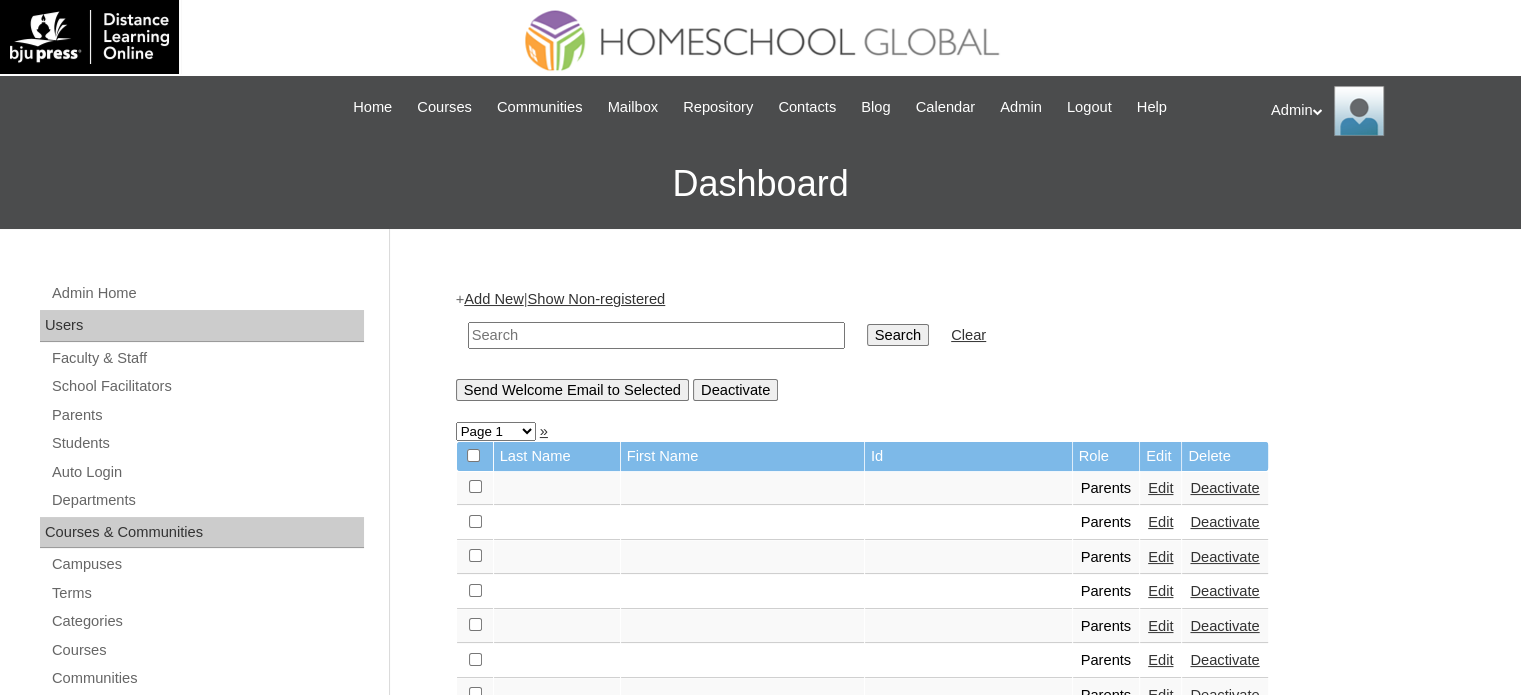 click at bounding box center [656, 335] 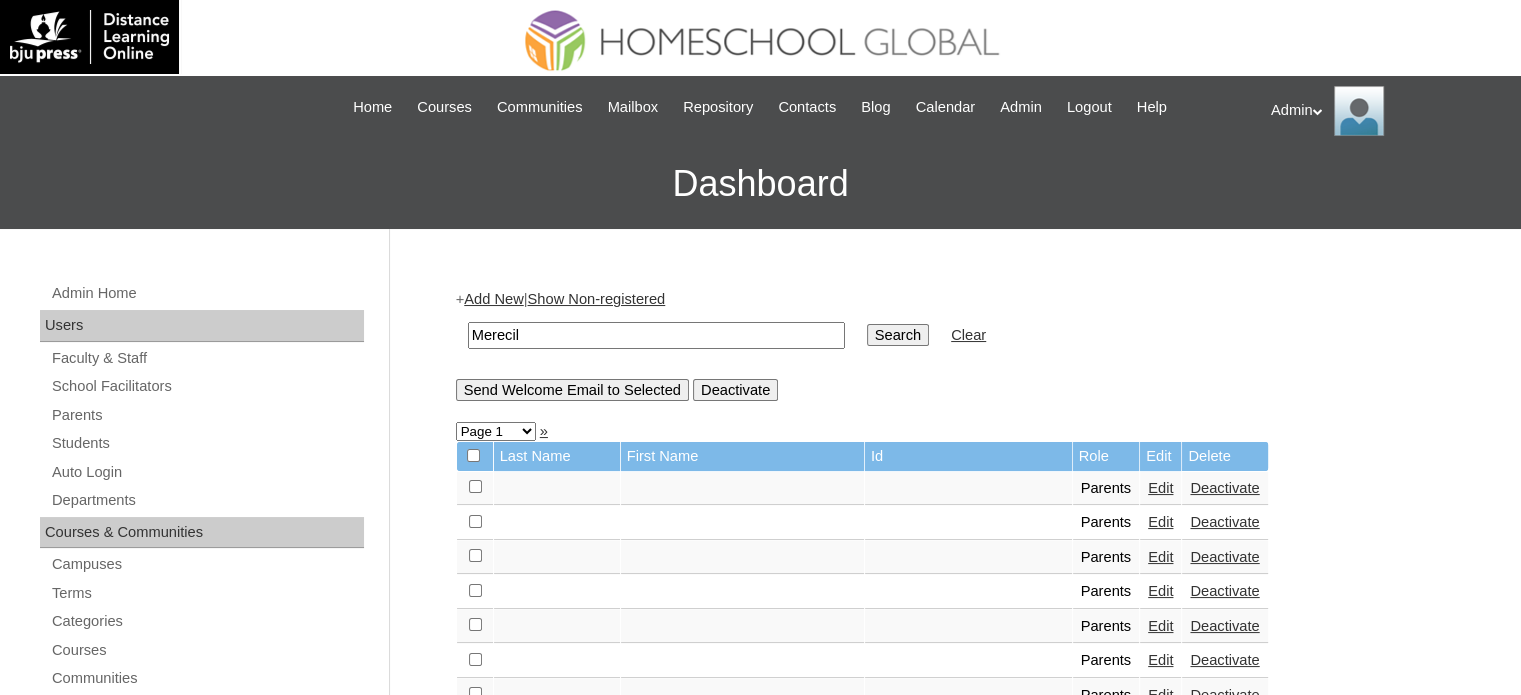 type on "Merecil" 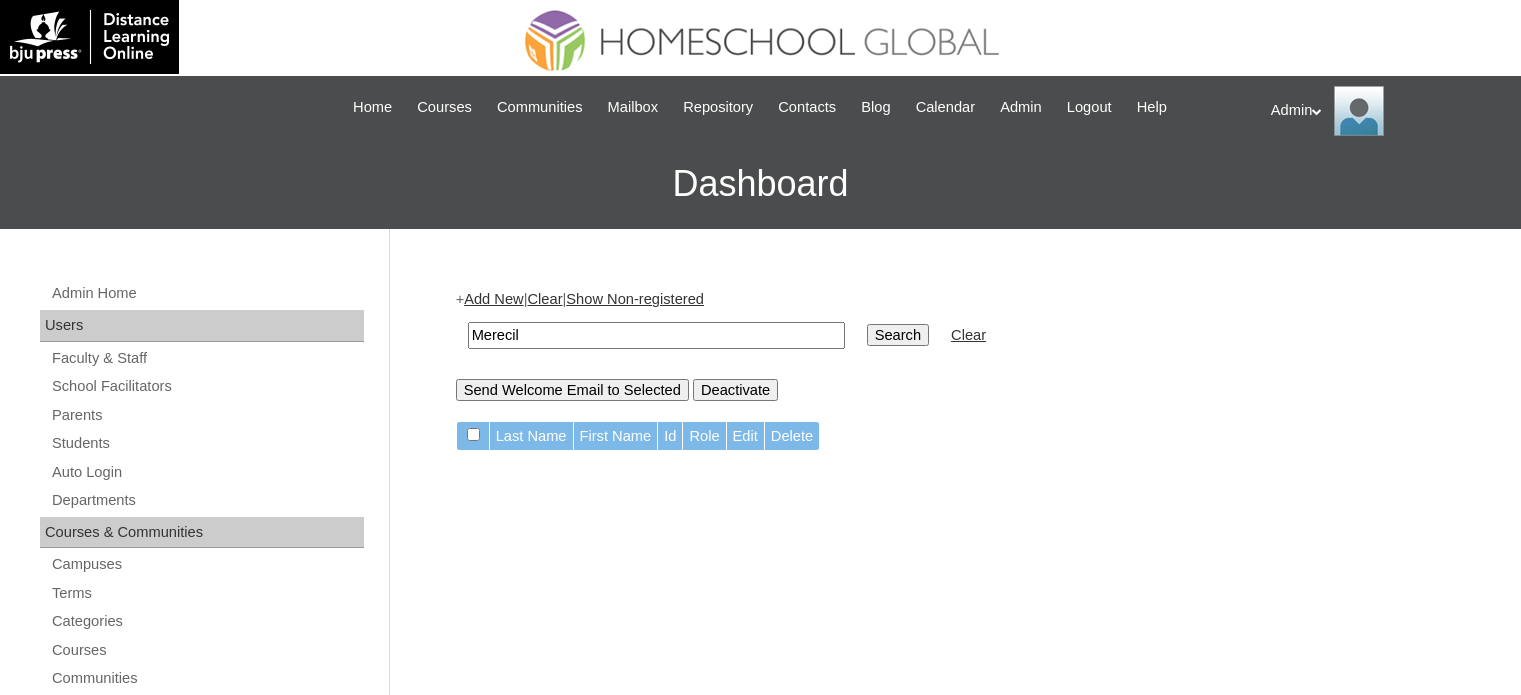 scroll, scrollTop: 0, scrollLeft: 0, axis: both 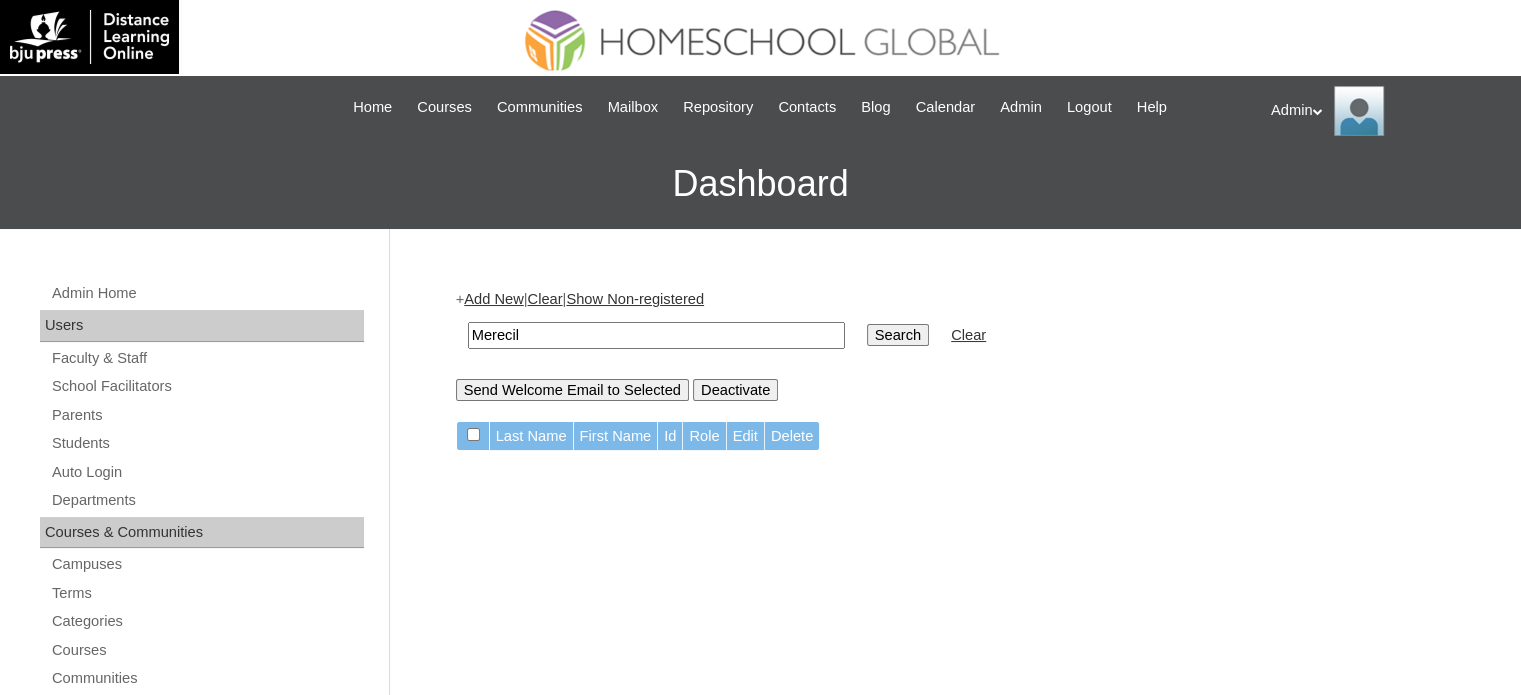 click on "Merecil" at bounding box center [656, 335] 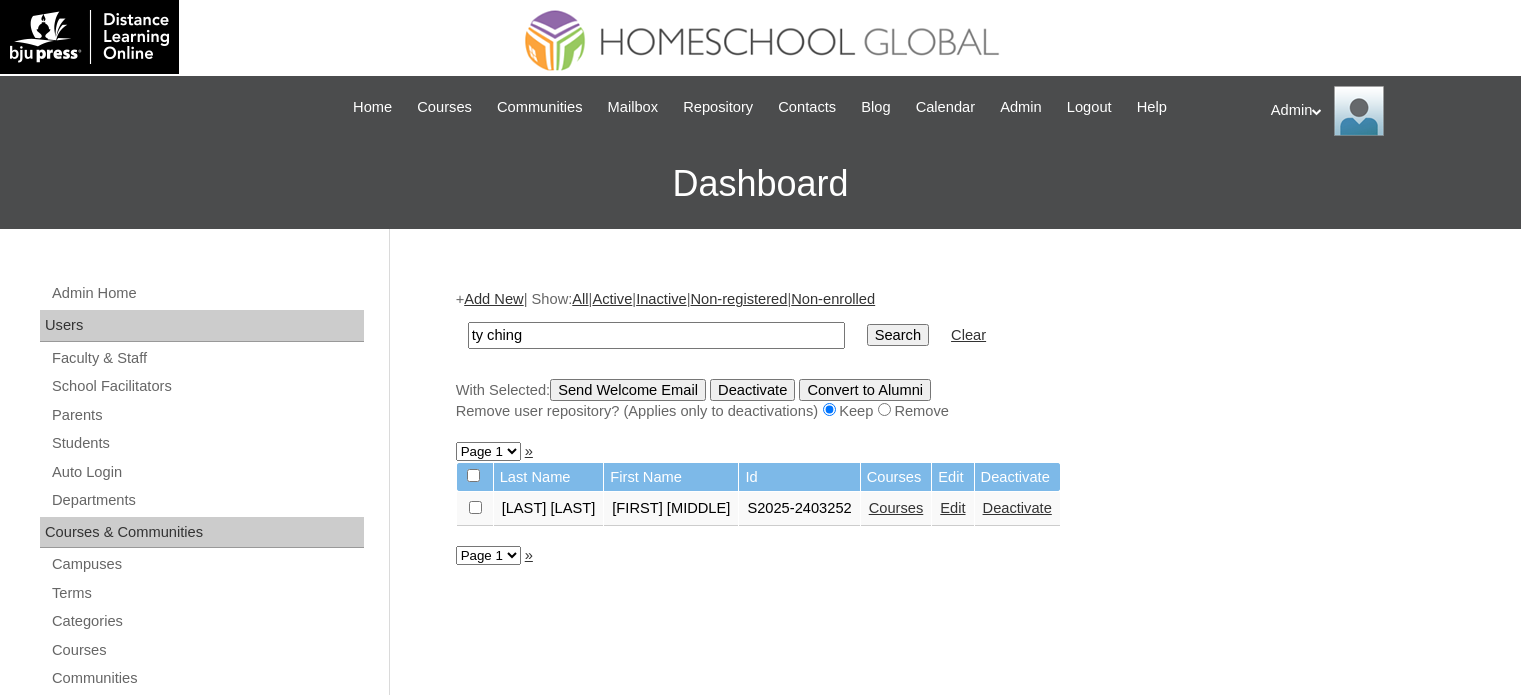 scroll, scrollTop: 0, scrollLeft: 0, axis: both 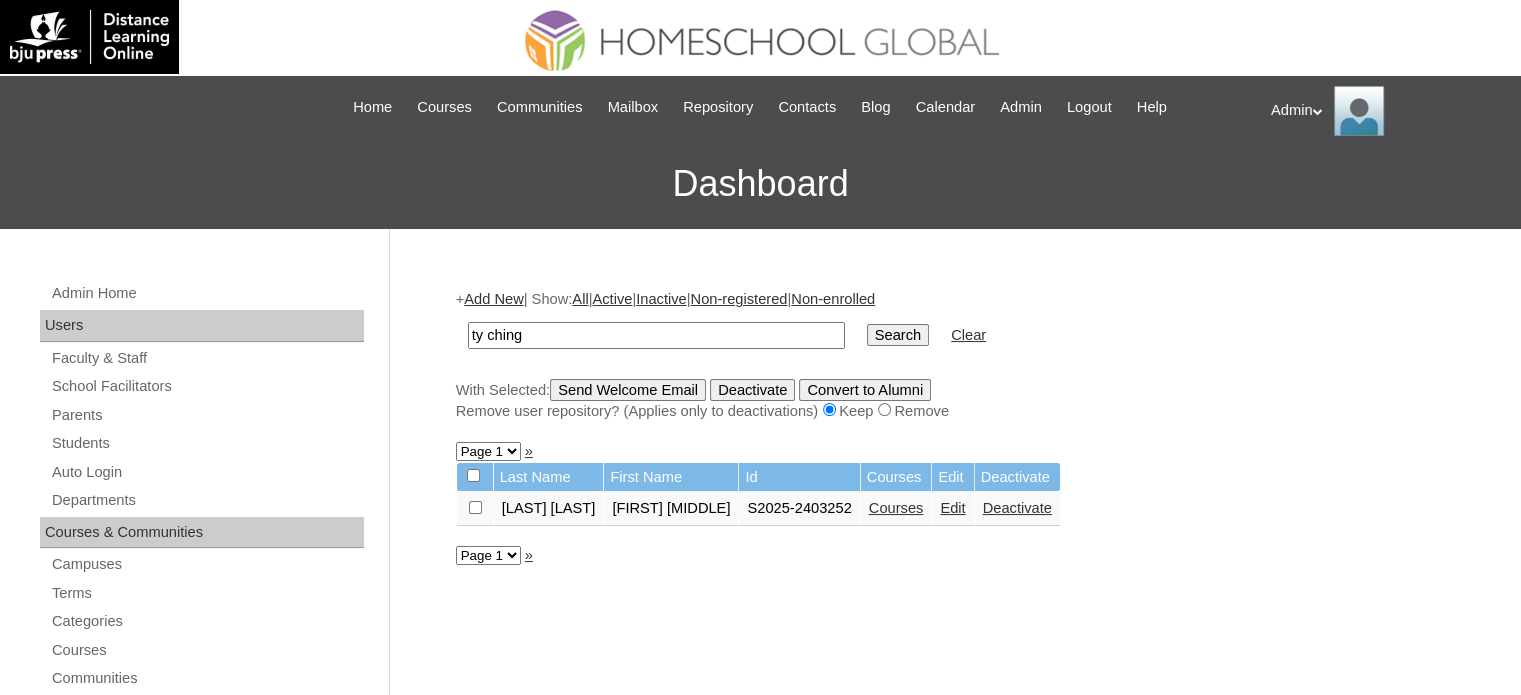 click on "Courses" at bounding box center (896, 508) 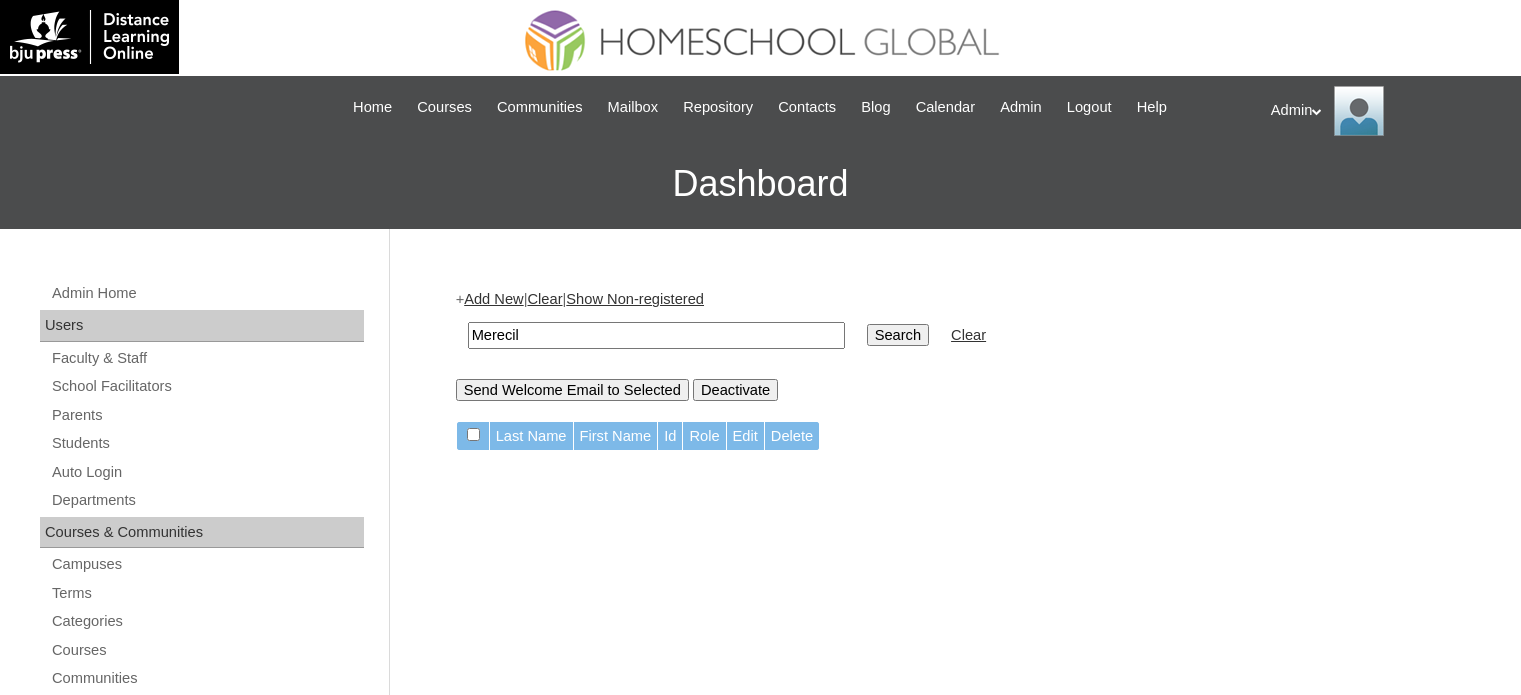 scroll, scrollTop: 0, scrollLeft: 0, axis: both 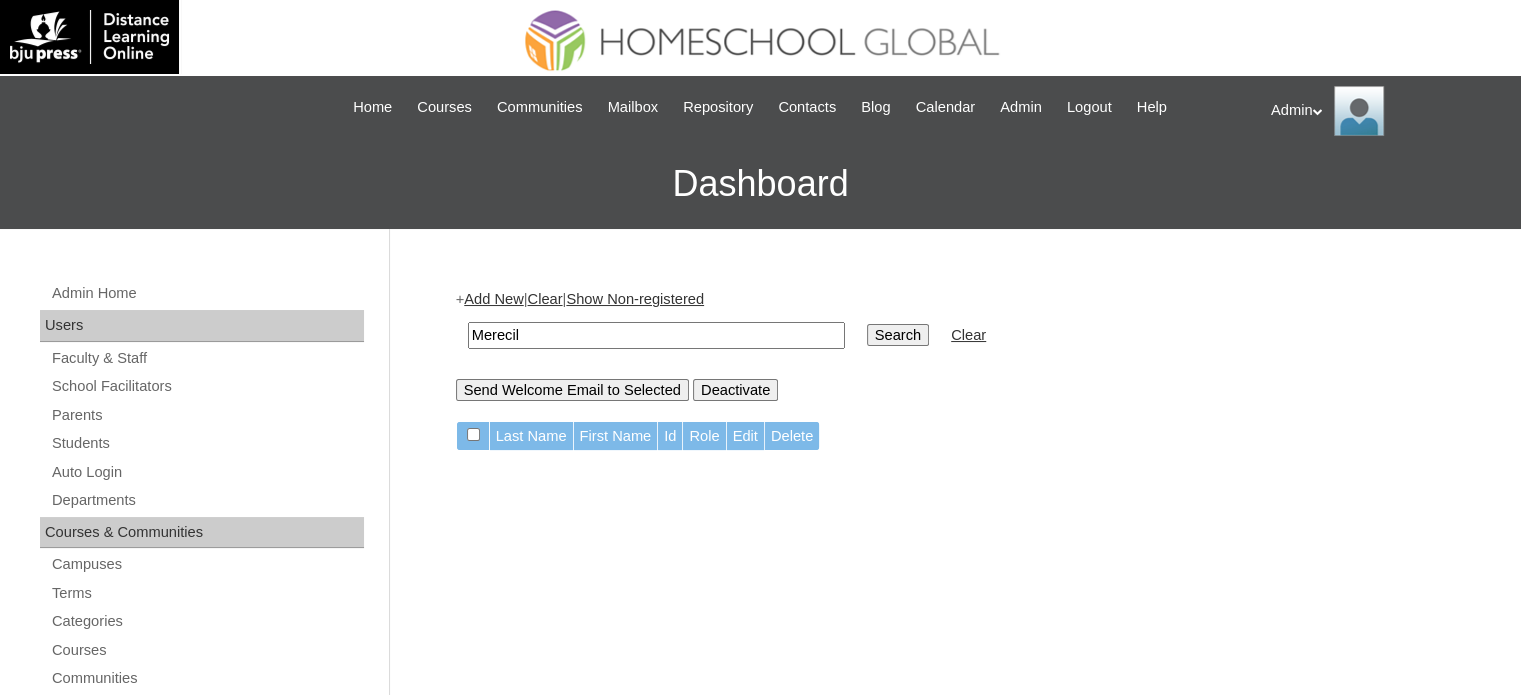 drag, startPoint x: 600, startPoint y: 326, endPoint x: 420, endPoint y: 348, distance: 181.33946 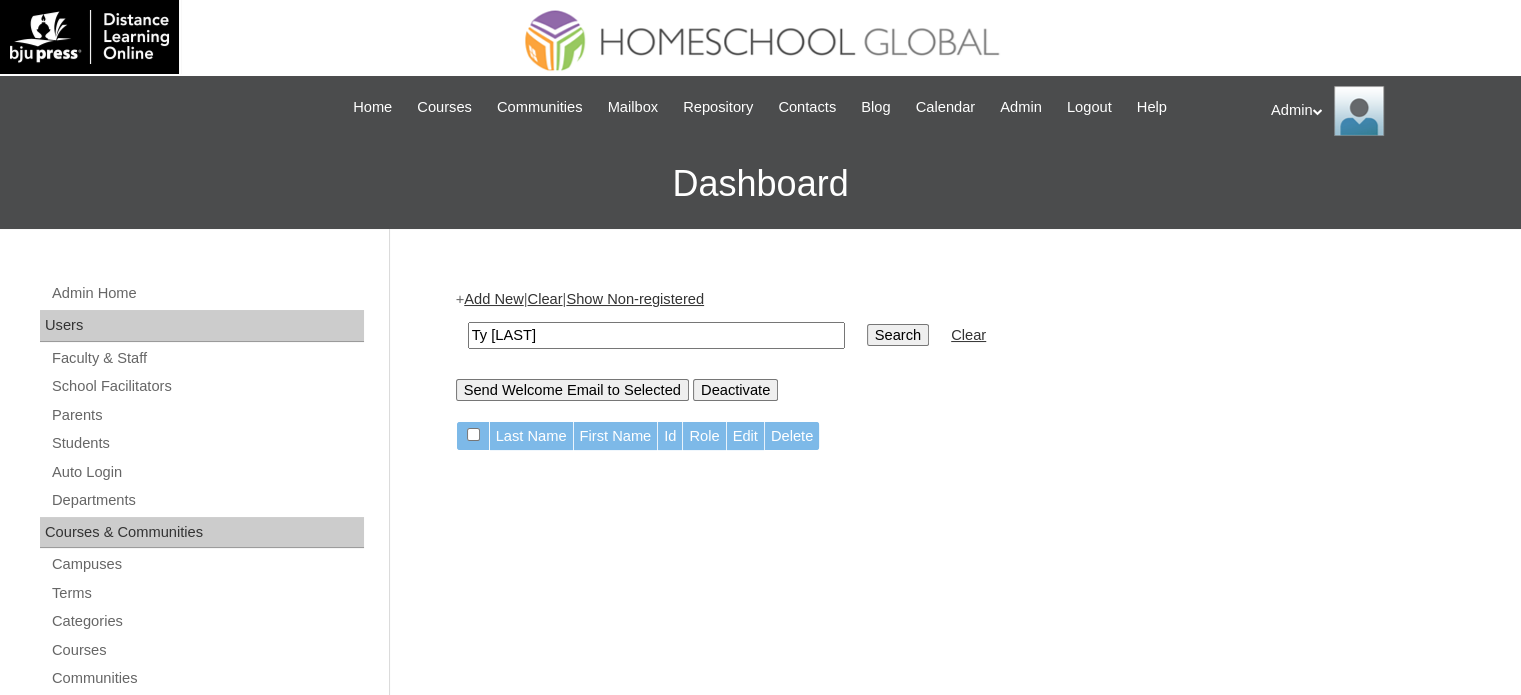 type on "Ty [LAST]" 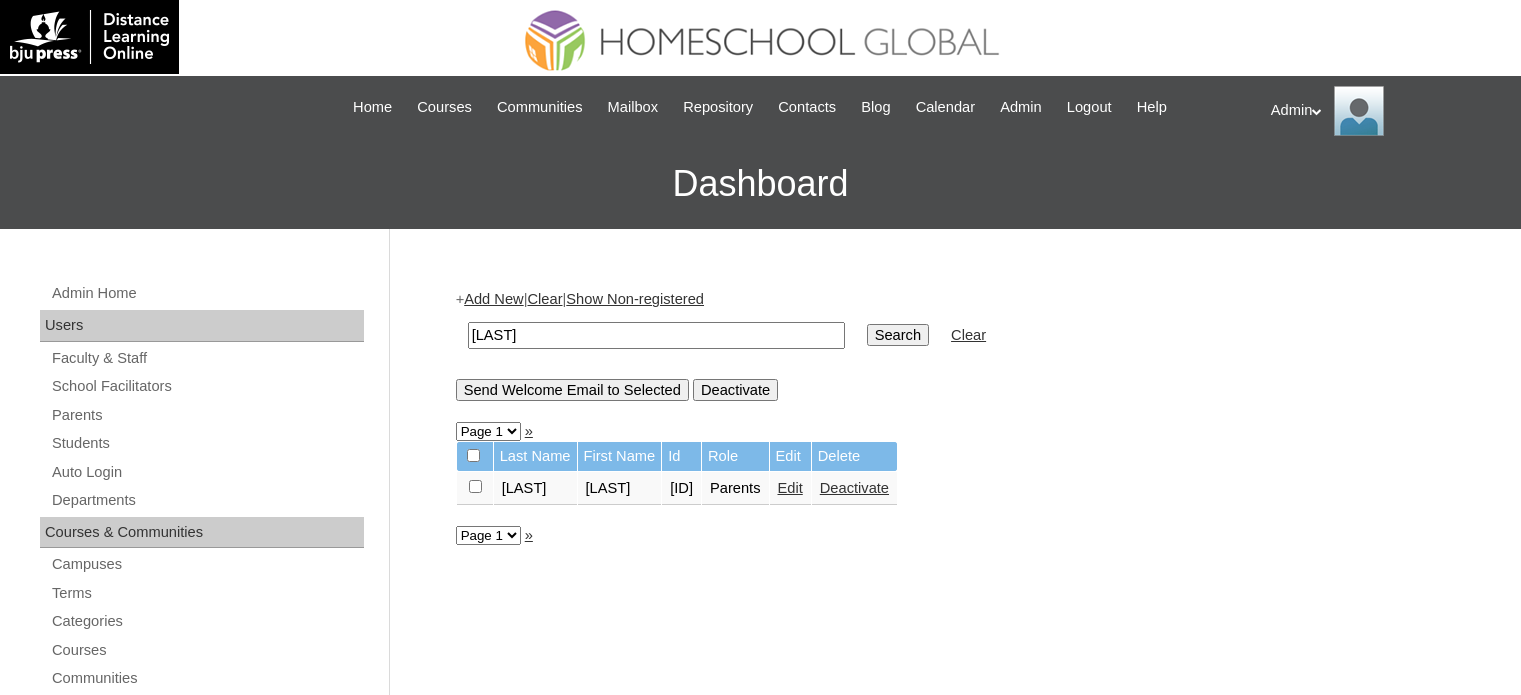 scroll, scrollTop: 0, scrollLeft: 0, axis: both 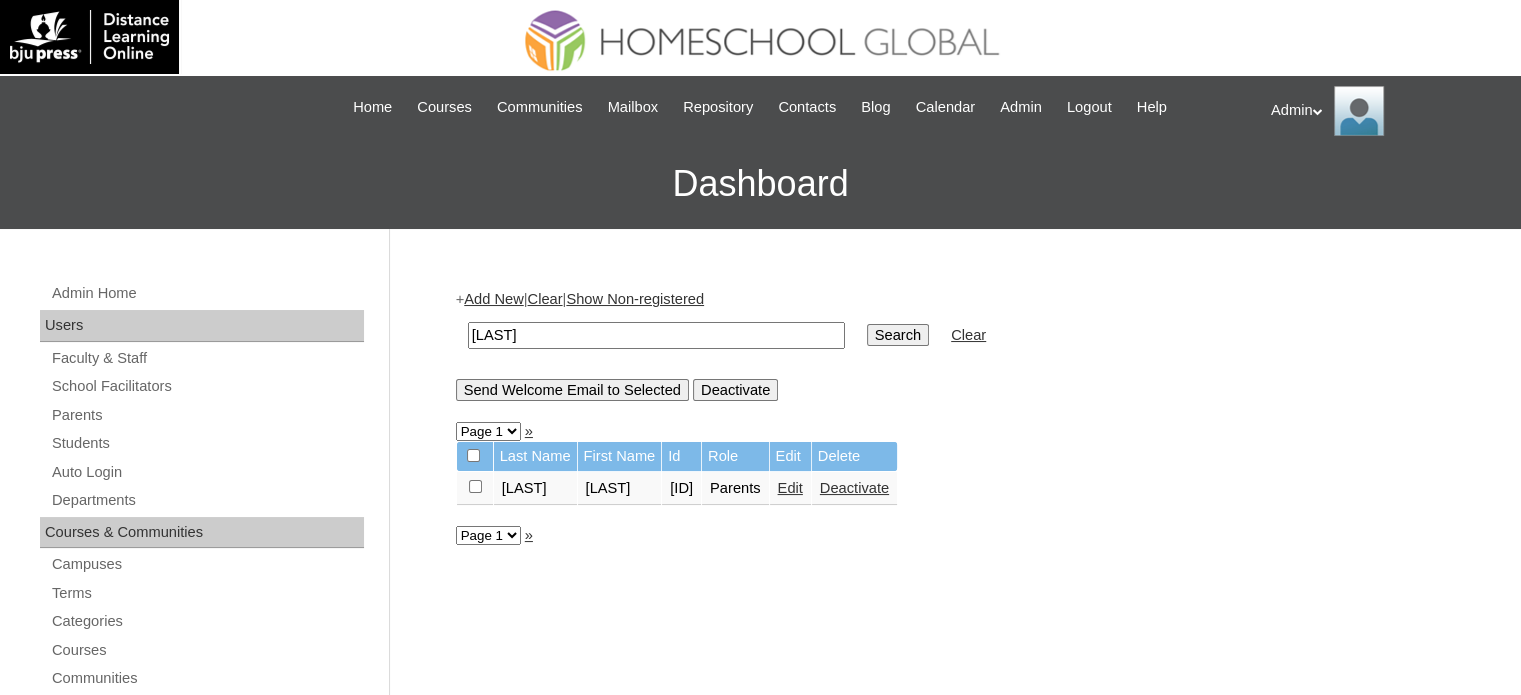 click on "Edit" at bounding box center [790, 488] 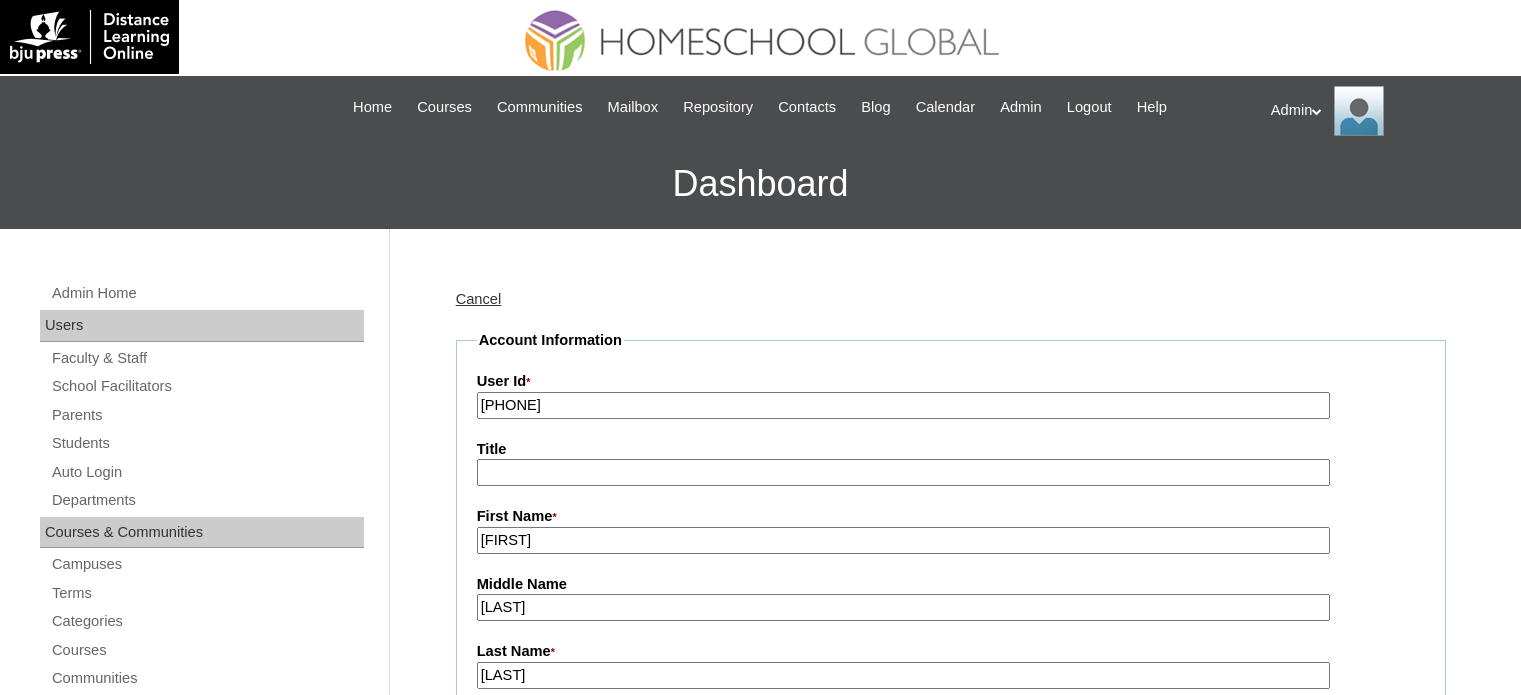 scroll, scrollTop: 0, scrollLeft: 0, axis: both 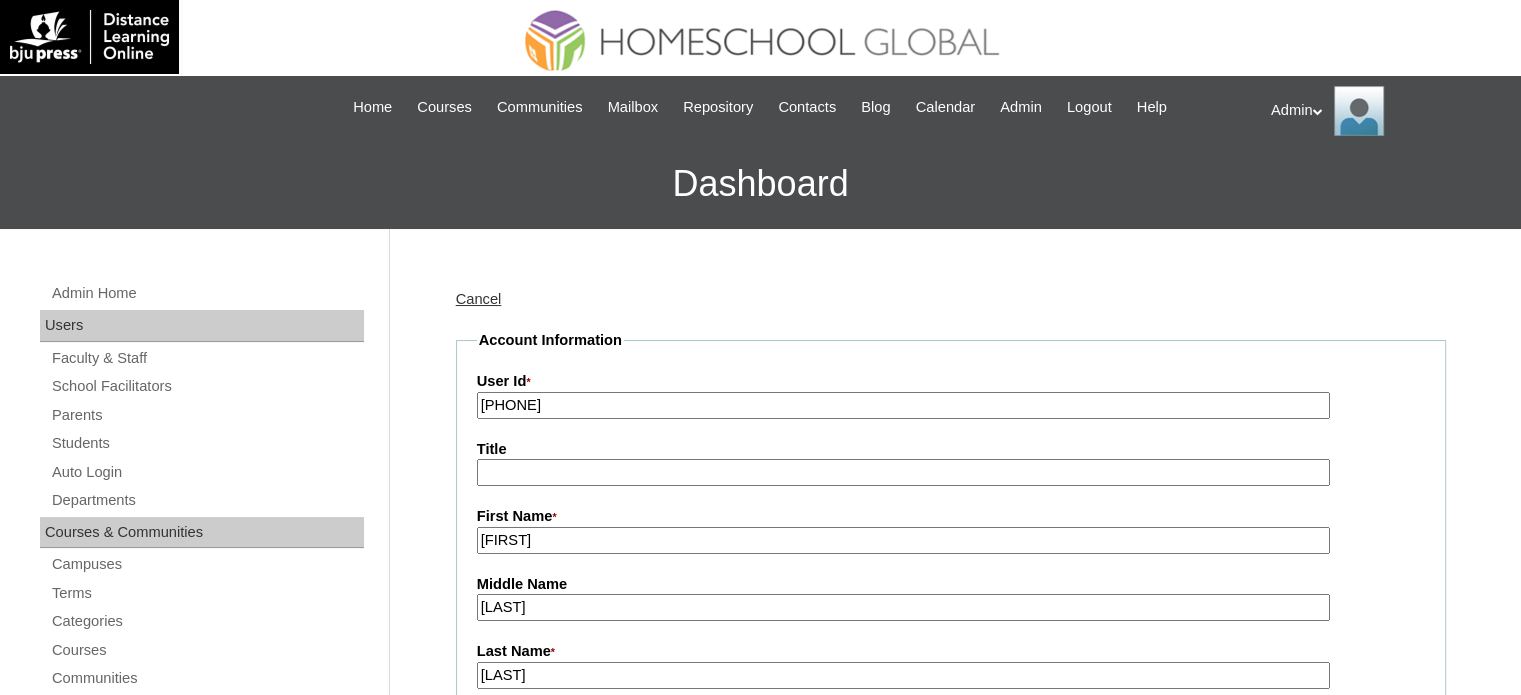 click on "[PHONE]" at bounding box center (903, 405) 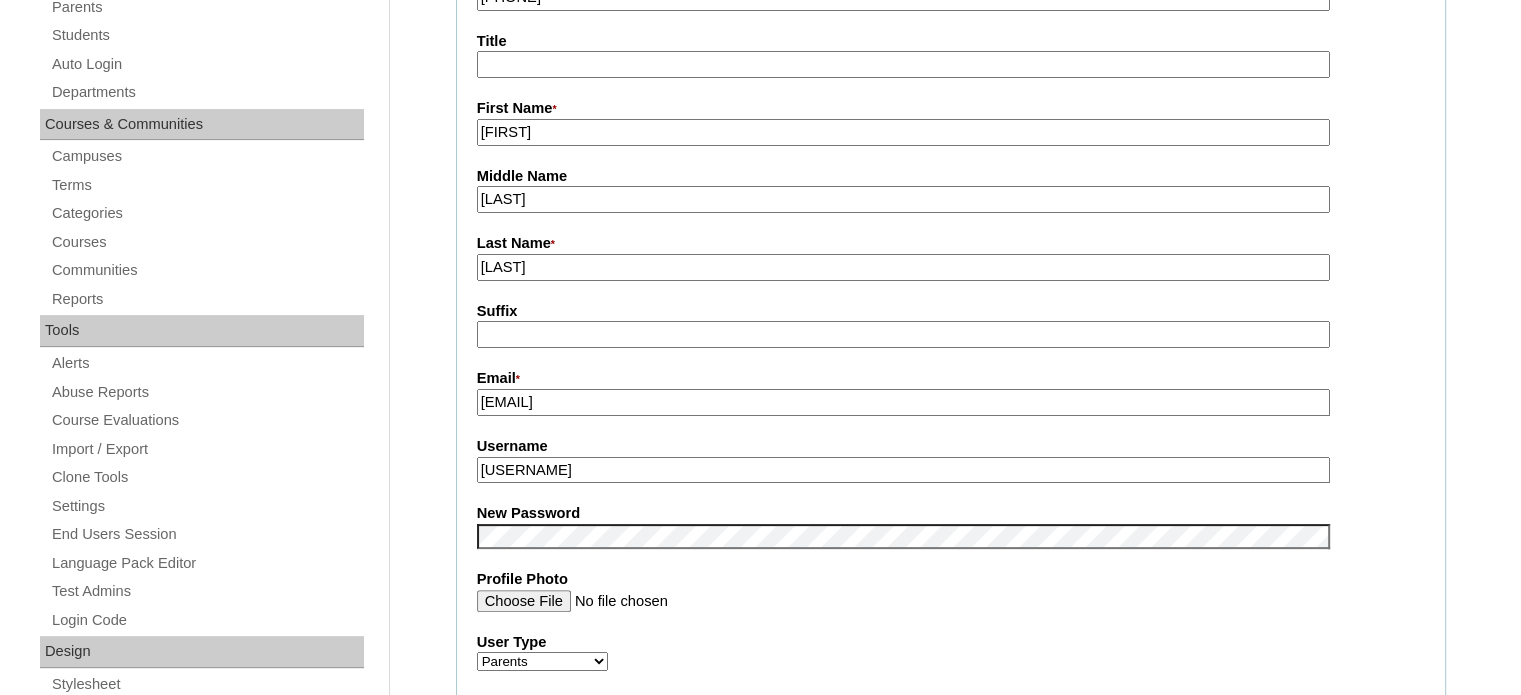 scroll, scrollTop: 410, scrollLeft: 0, axis: vertical 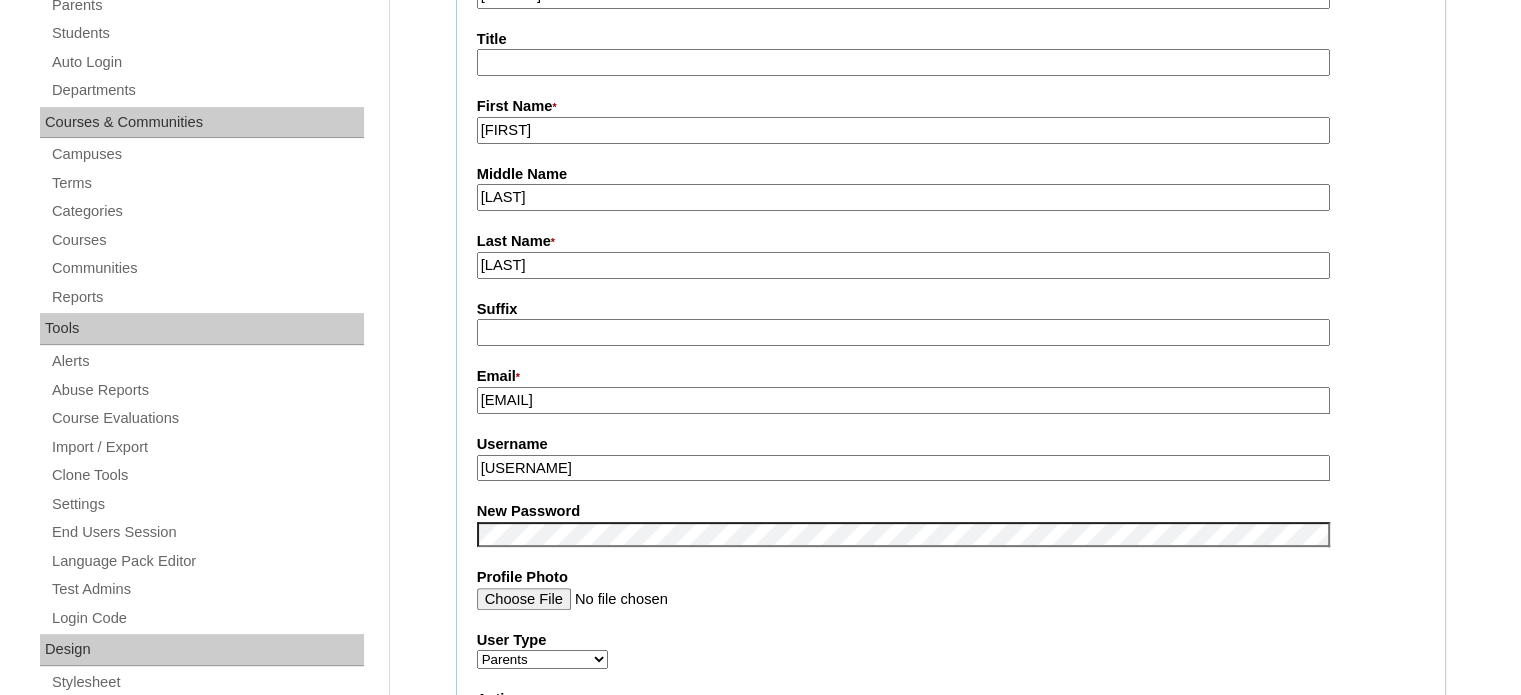 type on "[PHONE]" 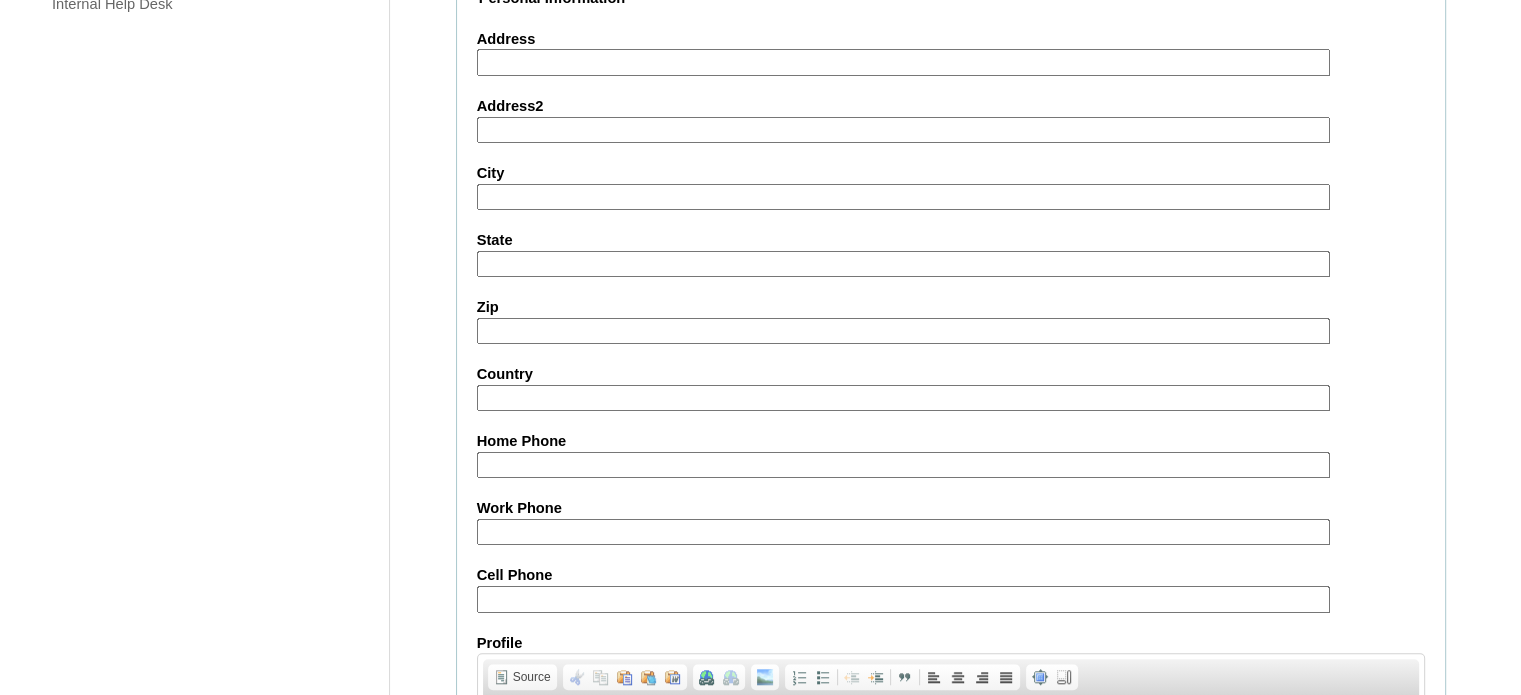 scroll, scrollTop: 1913, scrollLeft: 0, axis: vertical 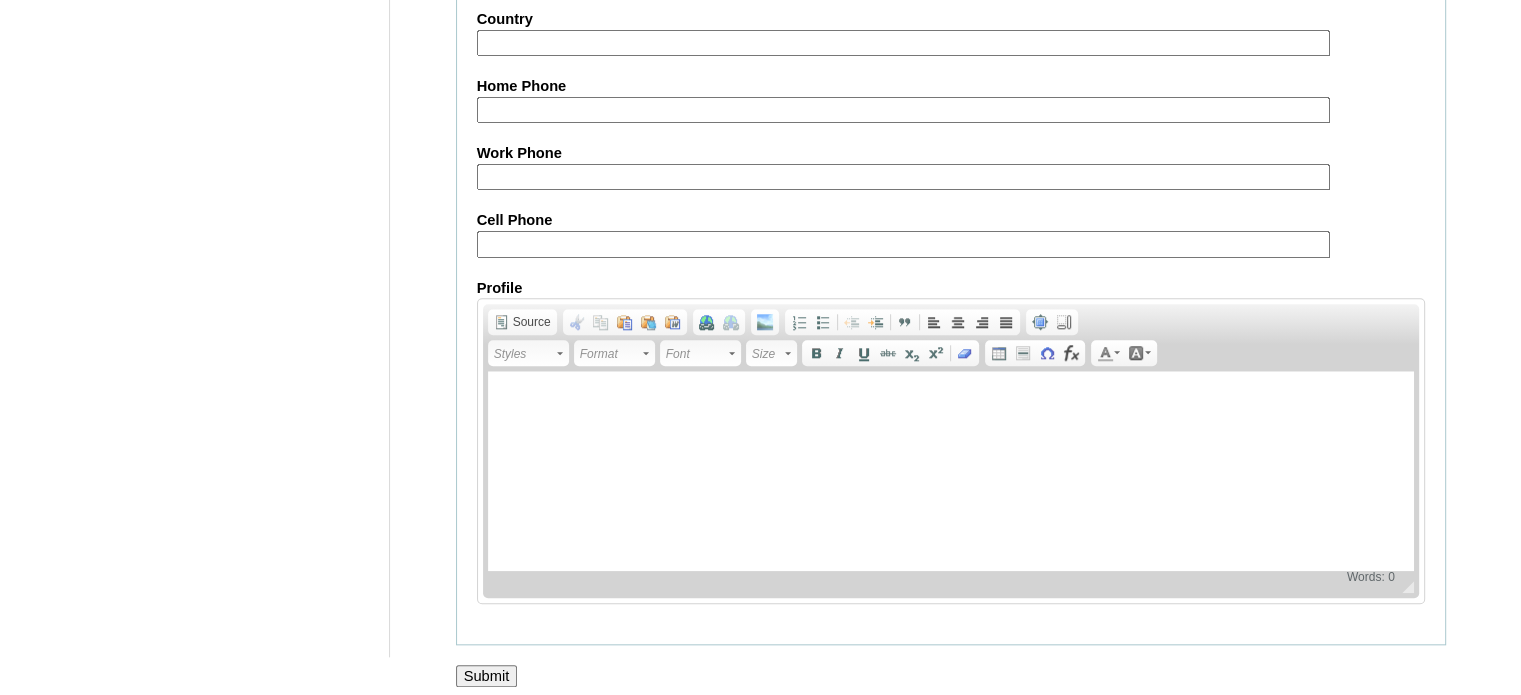 click on "Submit" at bounding box center [487, 676] 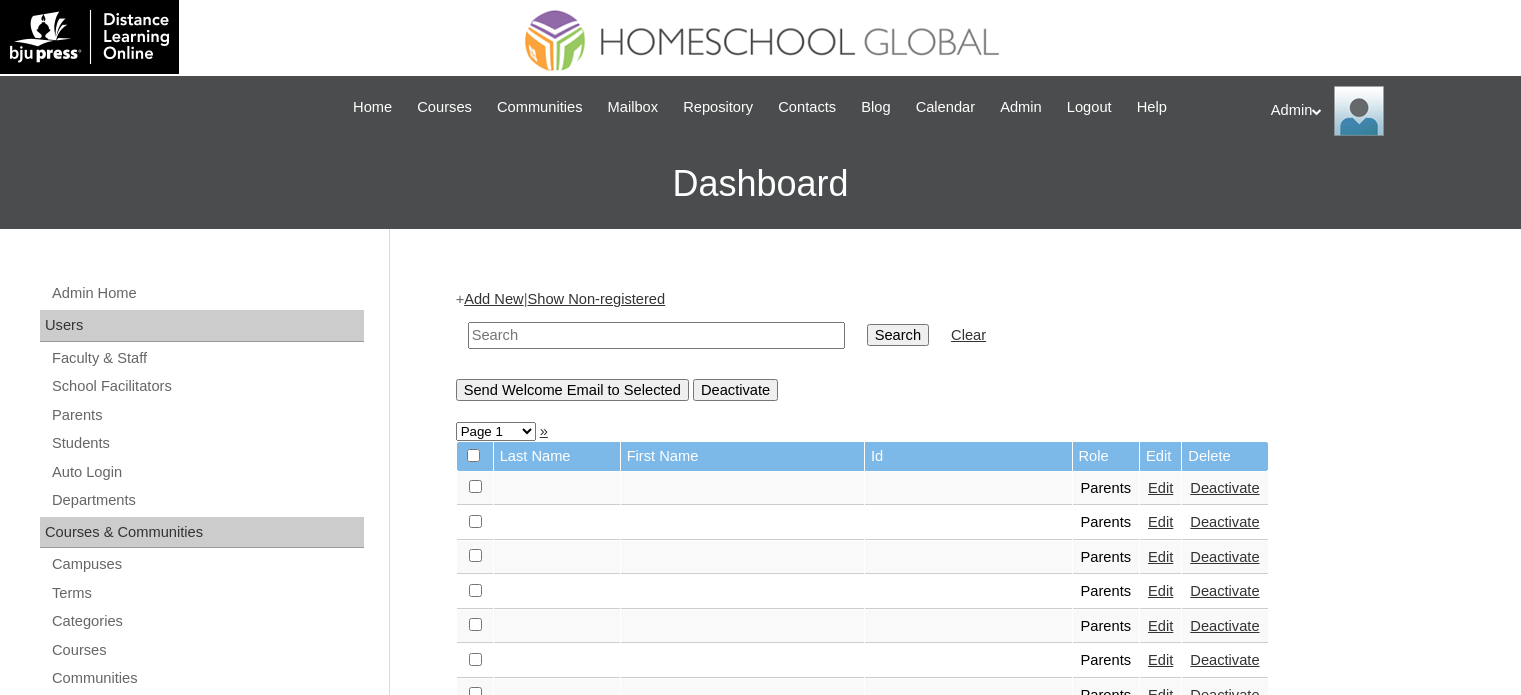 scroll, scrollTop: 0, scrollLeft: 0, axis: both 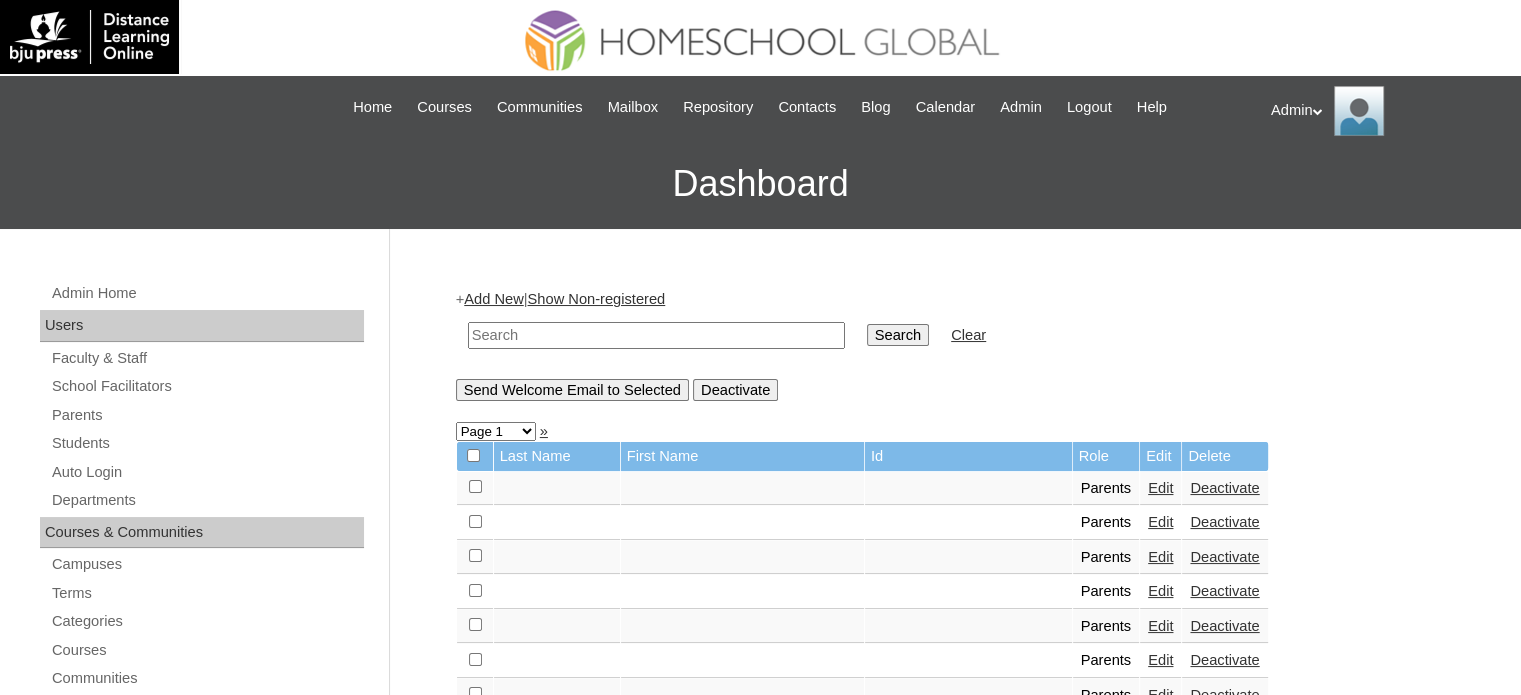 click at bounding box center (656, 335) 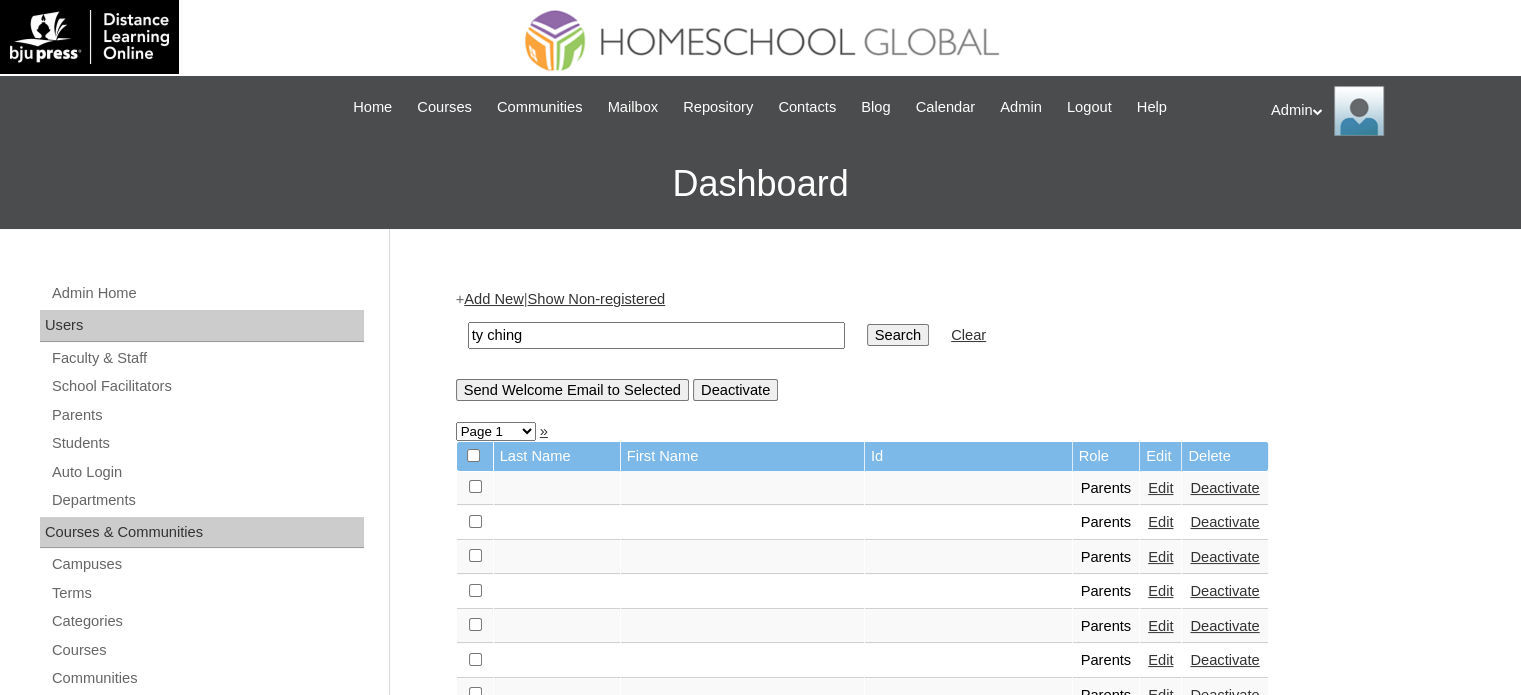 type on "ty ching" 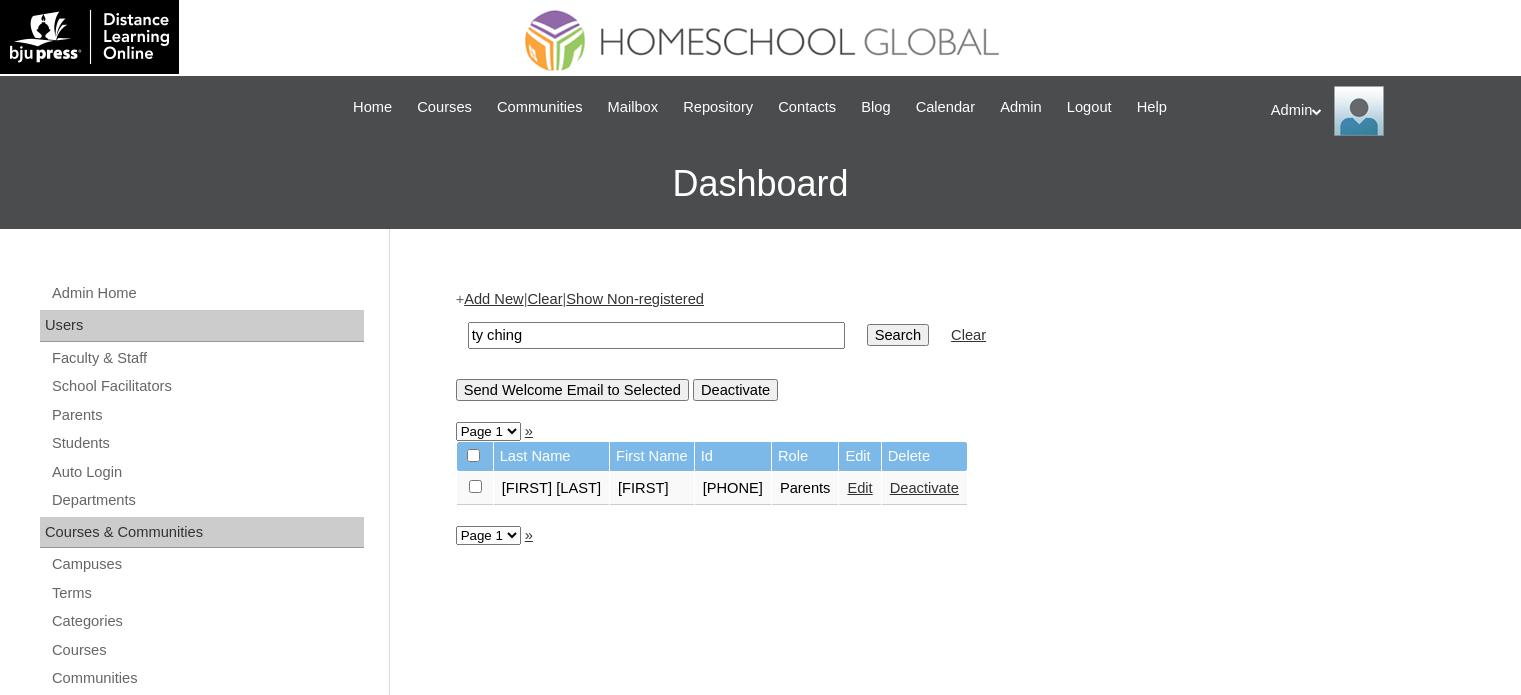 scroll, scrollTop: 0, scrollLeft: 0, axis: both 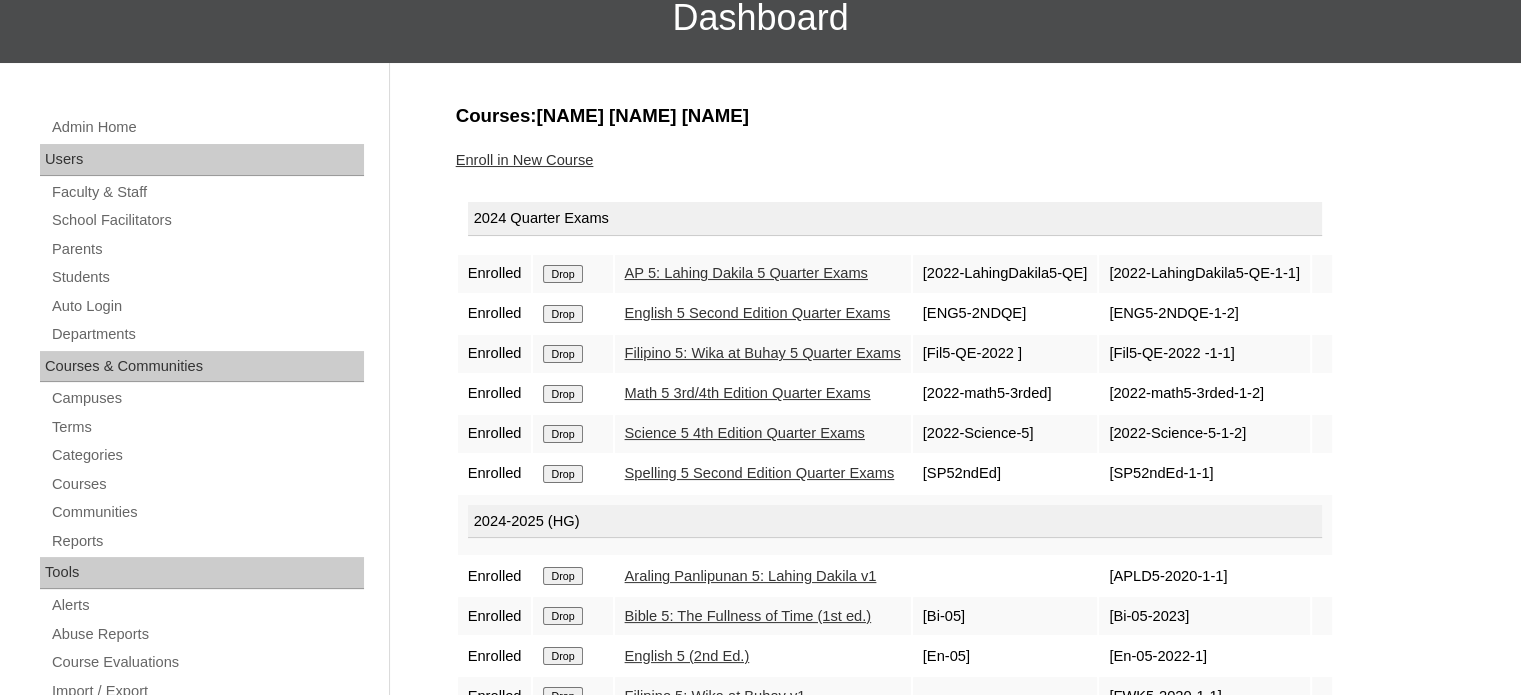 click on "Drop" at bounding box center [562, 274] 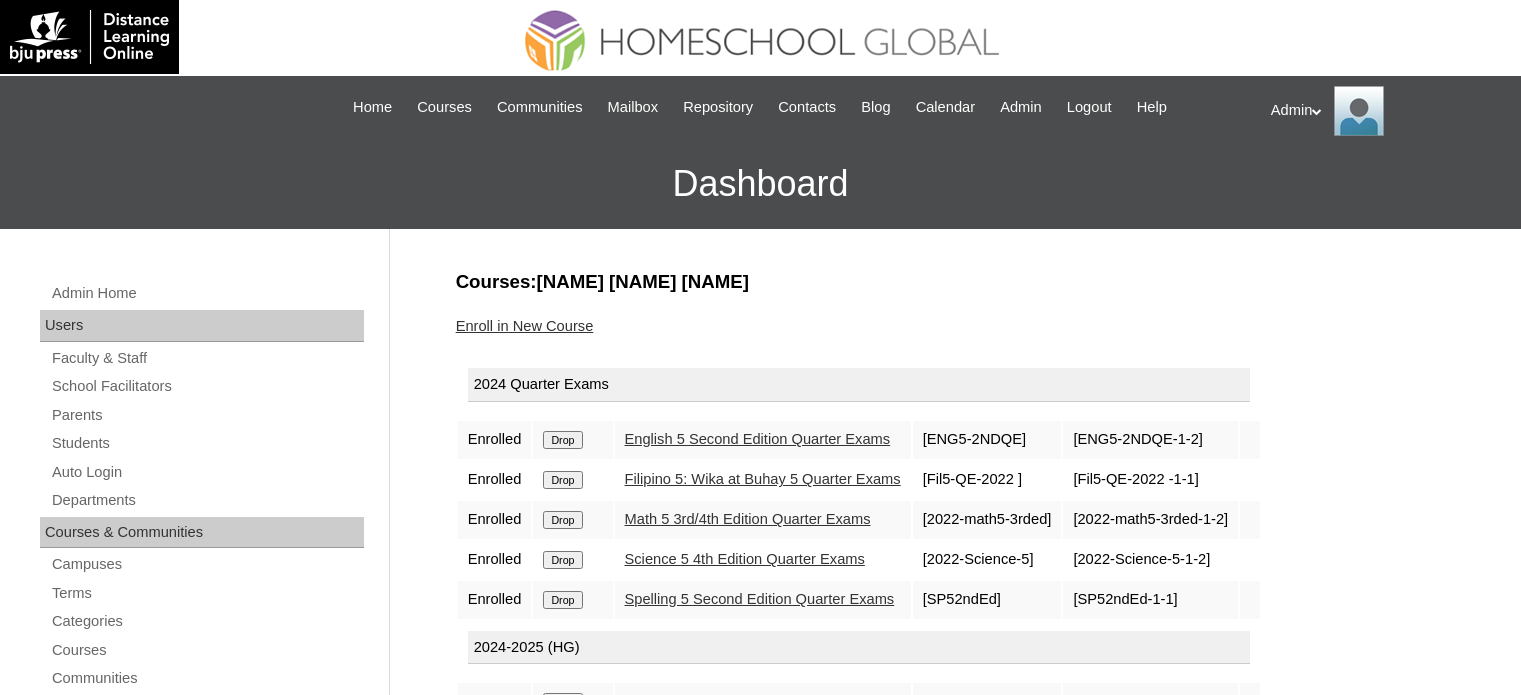 scroll, scrollTop: 0, scrollLeft: 0, axis: both 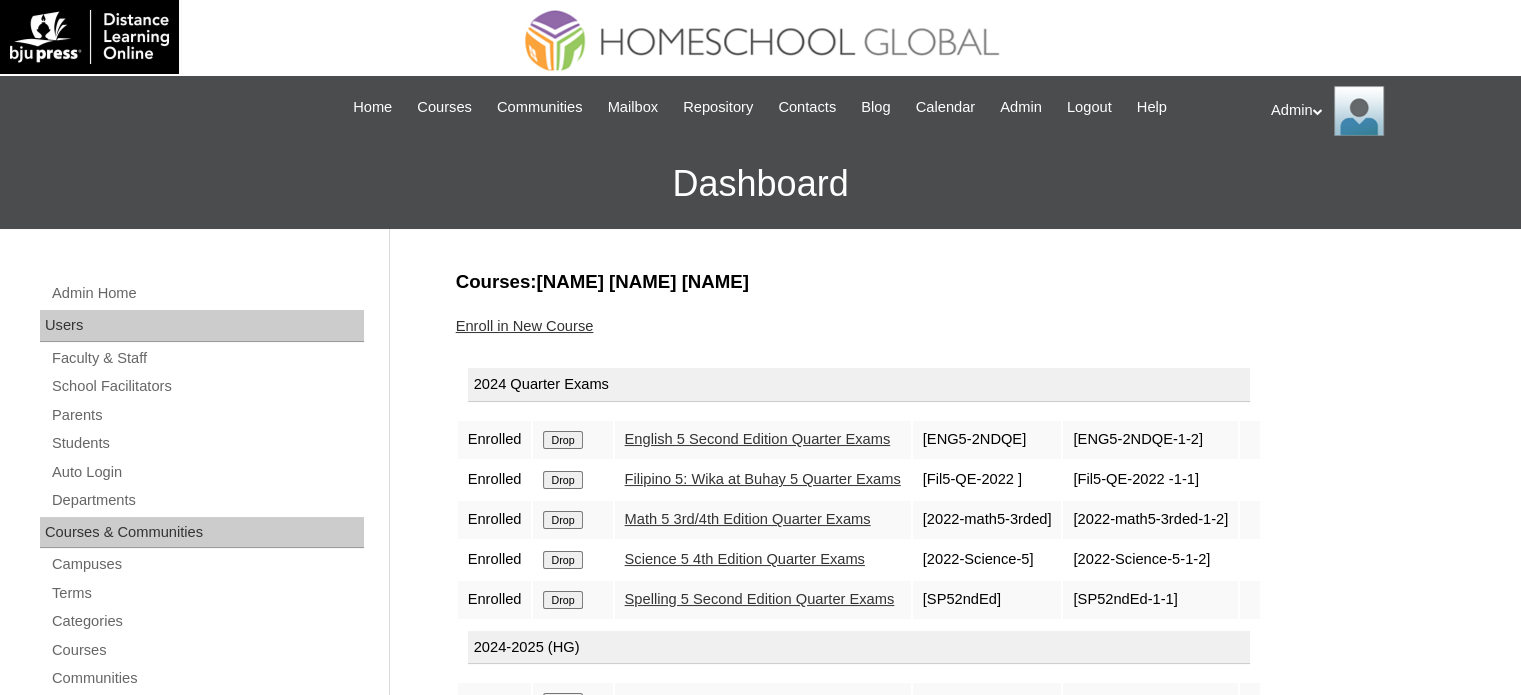 click on "Drop" at bounding box center [562, 440] 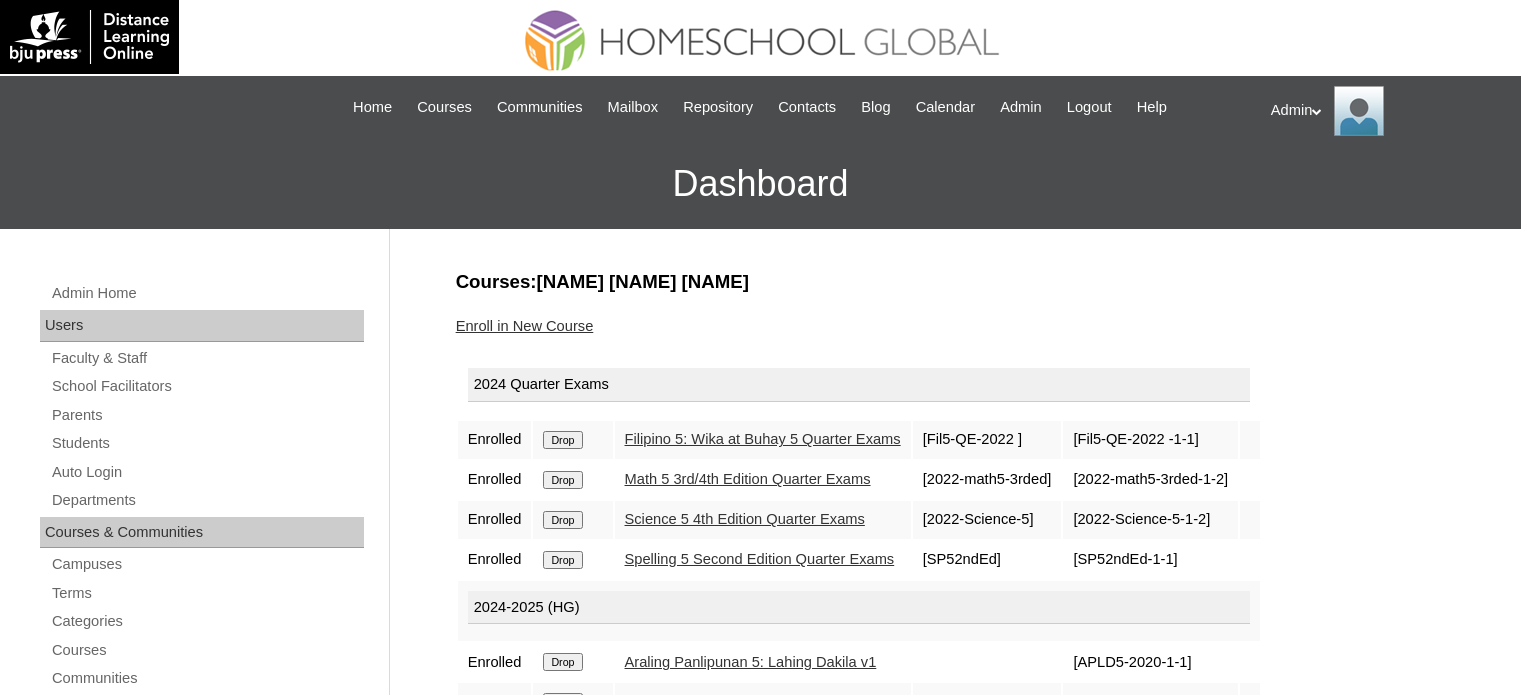 scroll, scrollTop: 0, scrollLeft: 0, axis: both 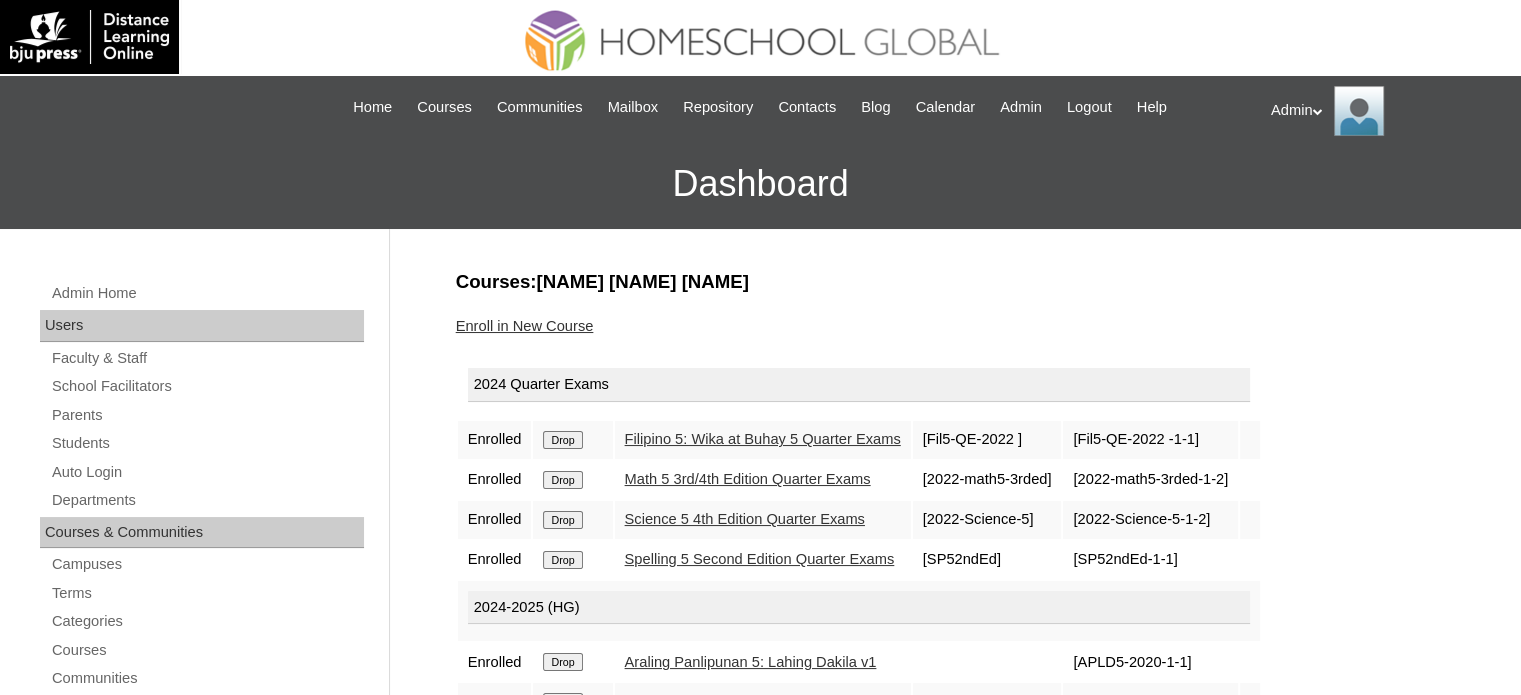 click on "Drop" at bounding box center [562, 440] 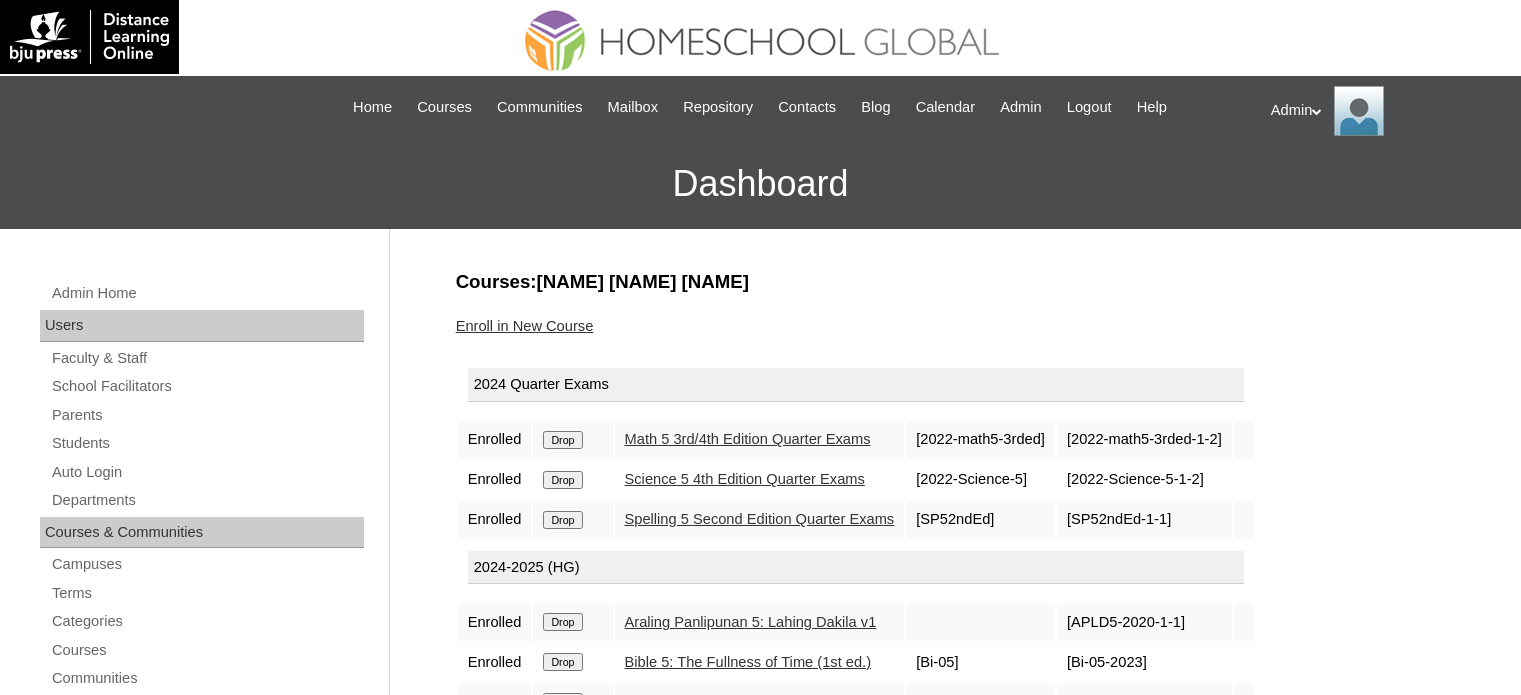 scroll, scrollTop: 0, scrollLeft: 0, axis: both 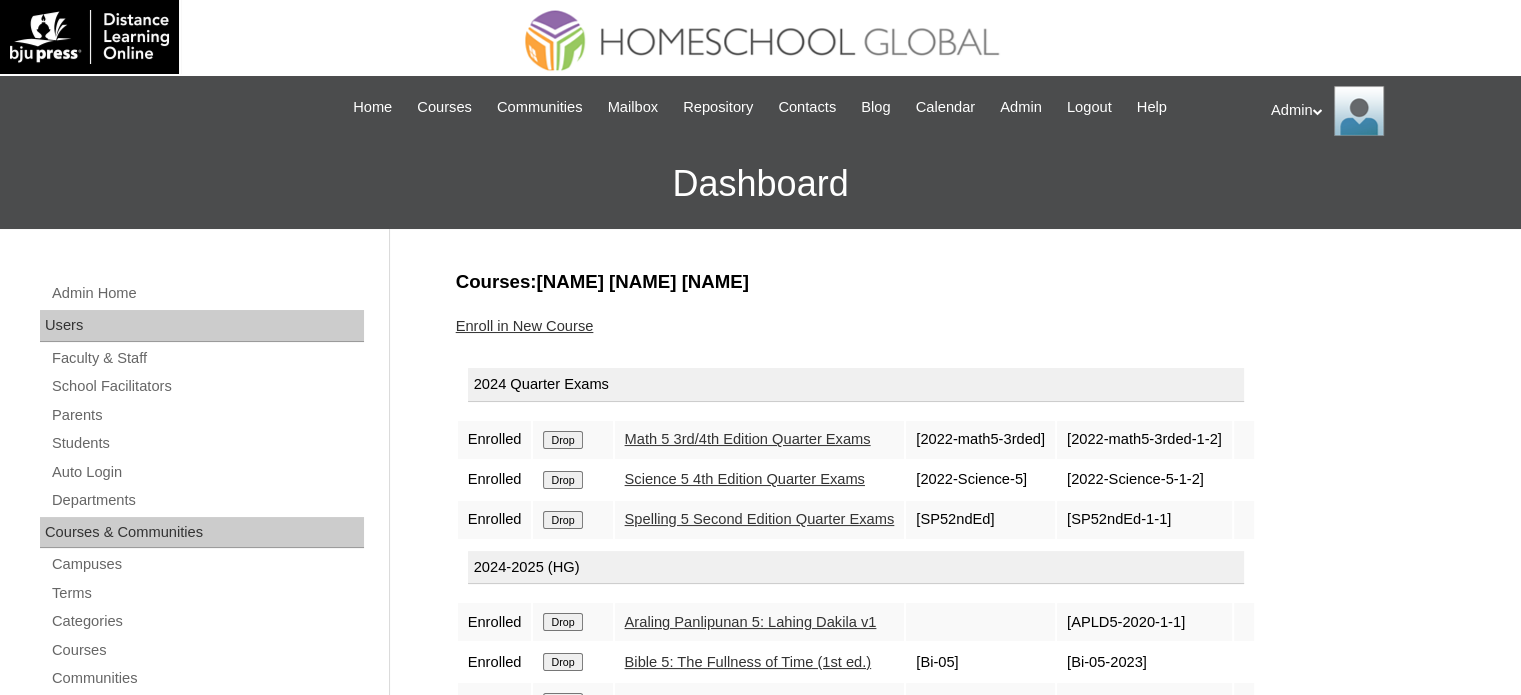 click on "Drop" at bounding box center (562, 440) 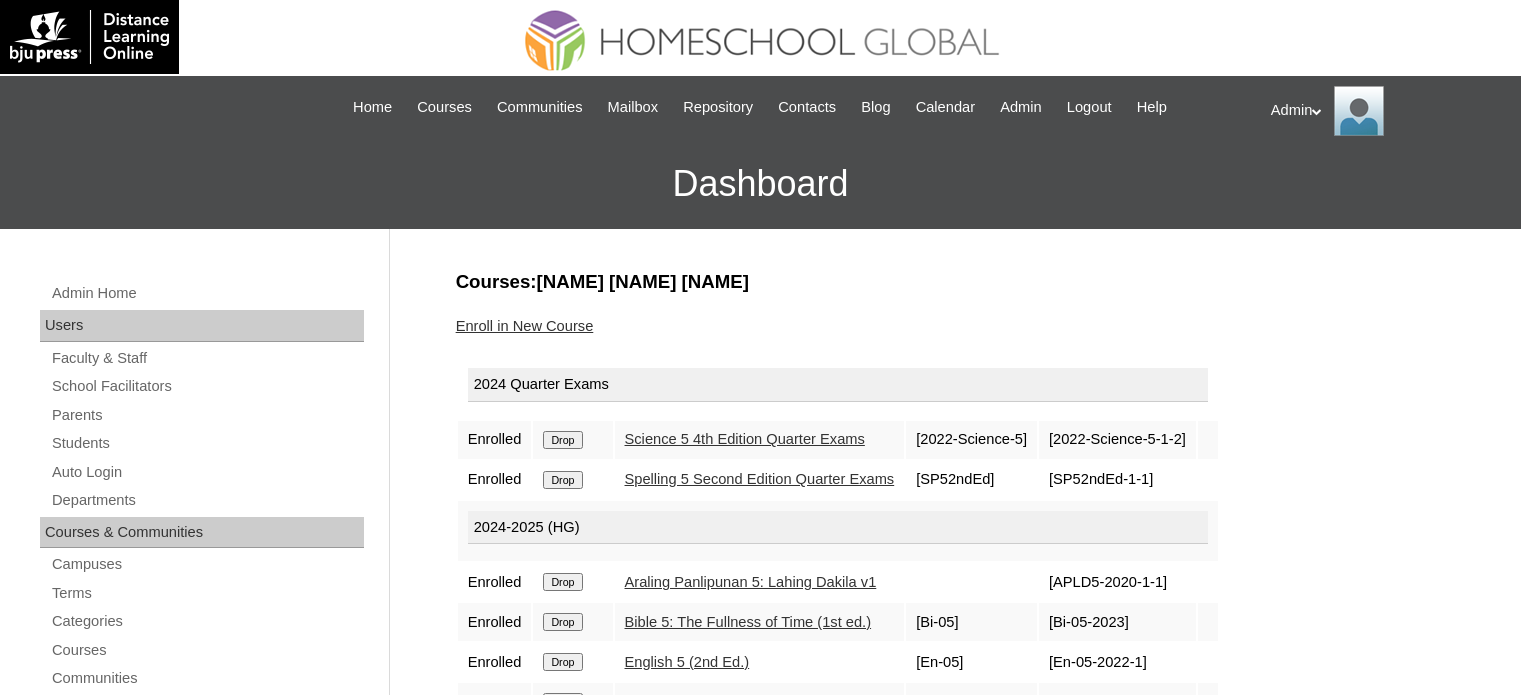 scroll, scrollTop: 0, scrollLeft: 0, axis: both 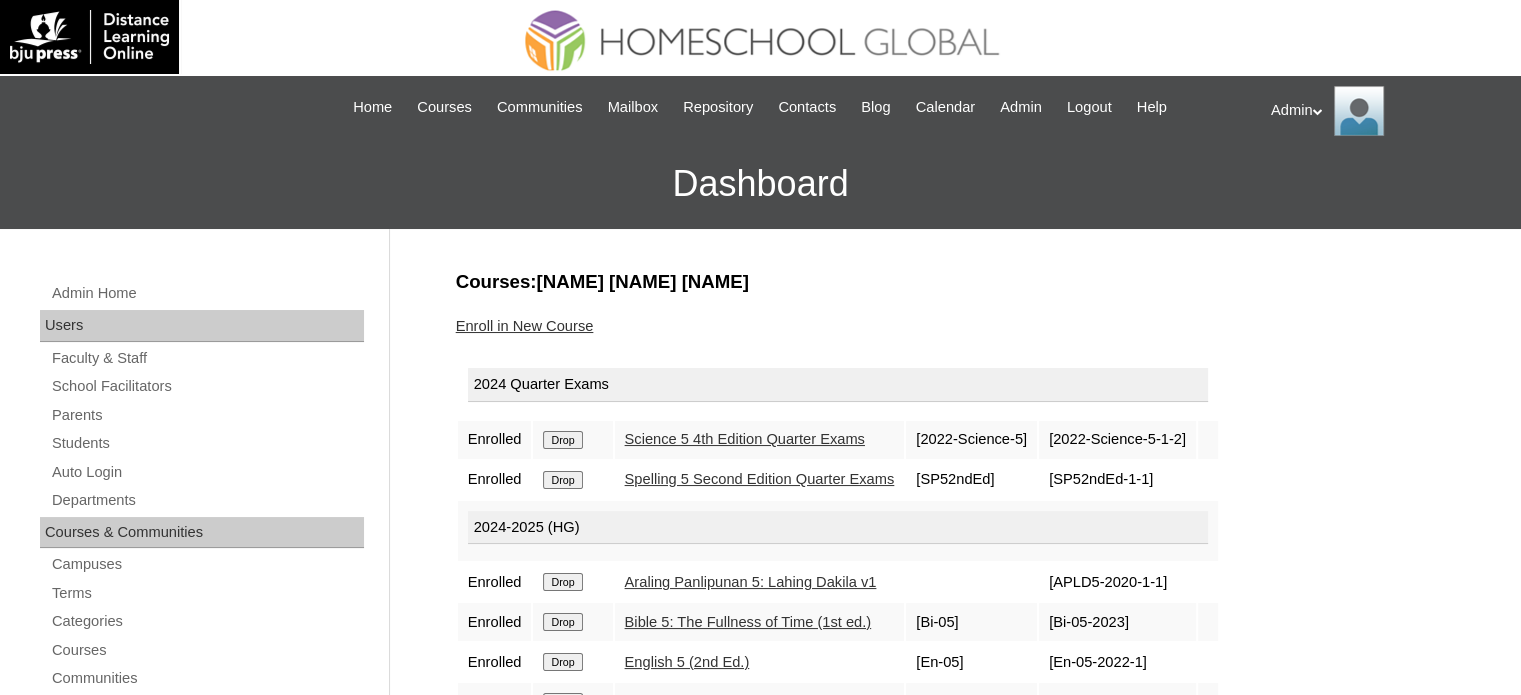 click on "Drop" at bounding box center [562, 440] 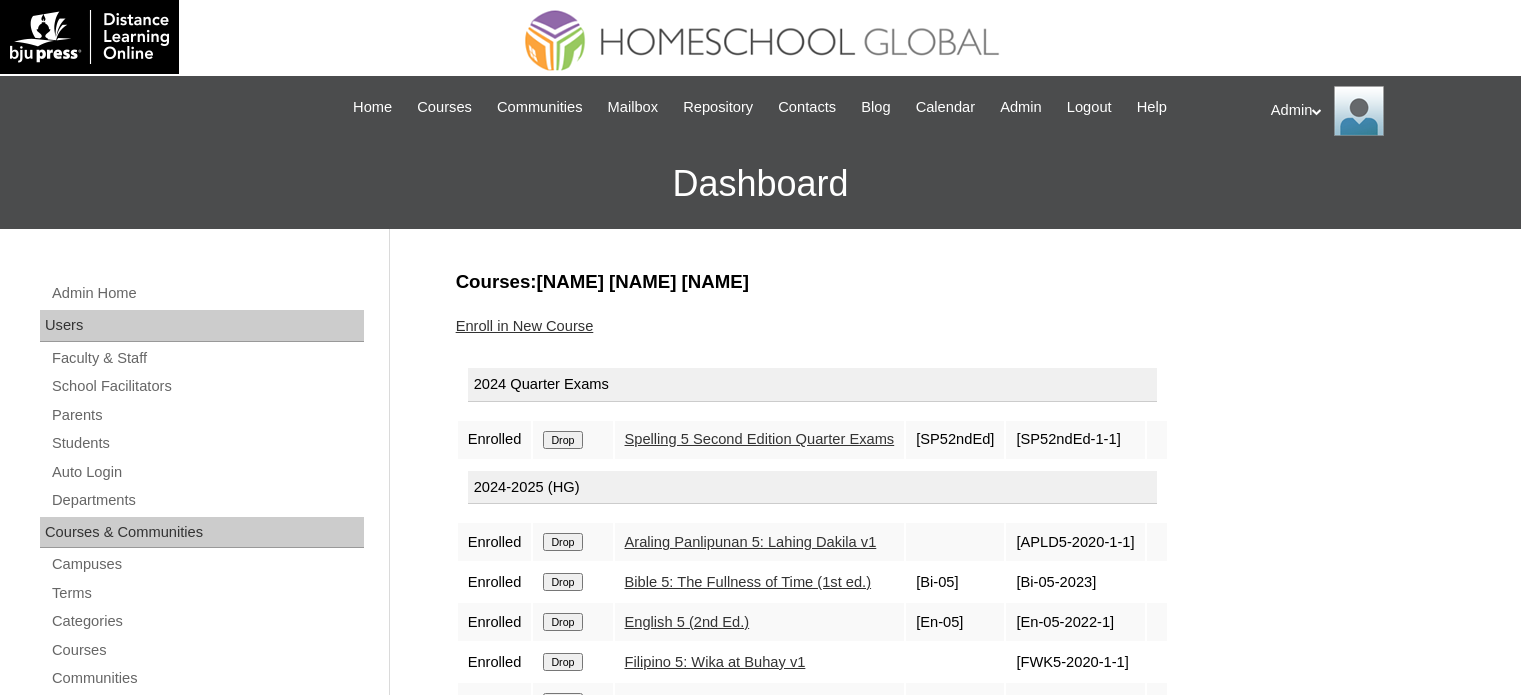 scroll, scrollTop: 0, scrollLeft: 0, axis: both 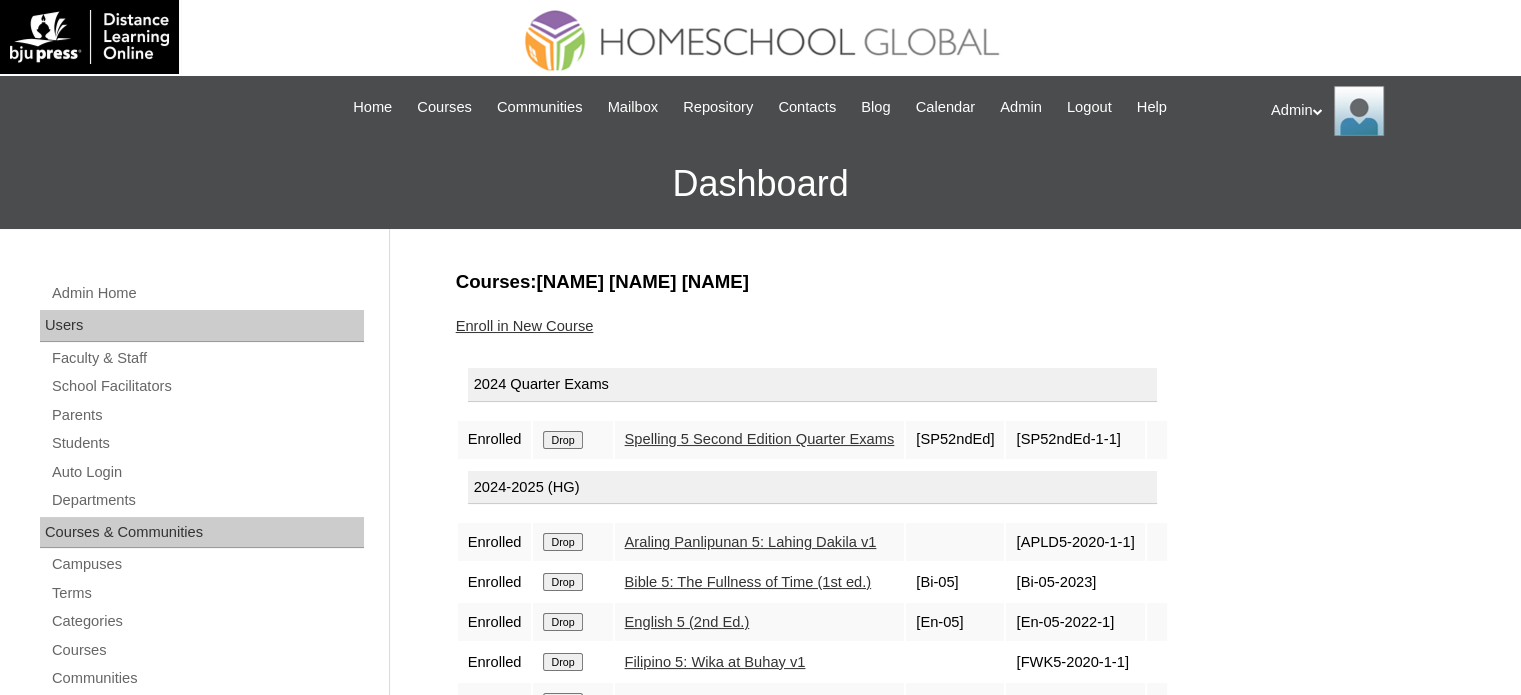 click on "Drop" at bounding box center [562, 440] 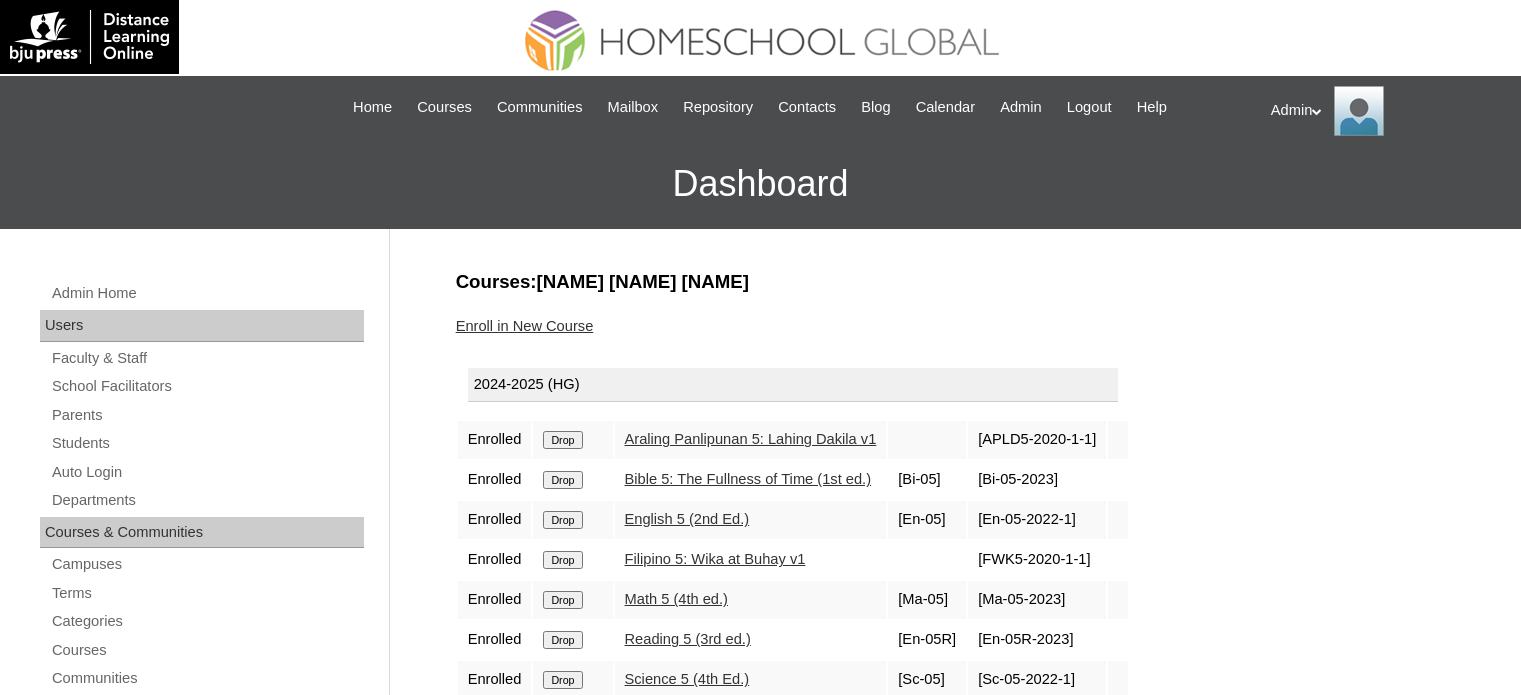 scroll, scrollTop: 0, scrollLeft: 0, axis: both 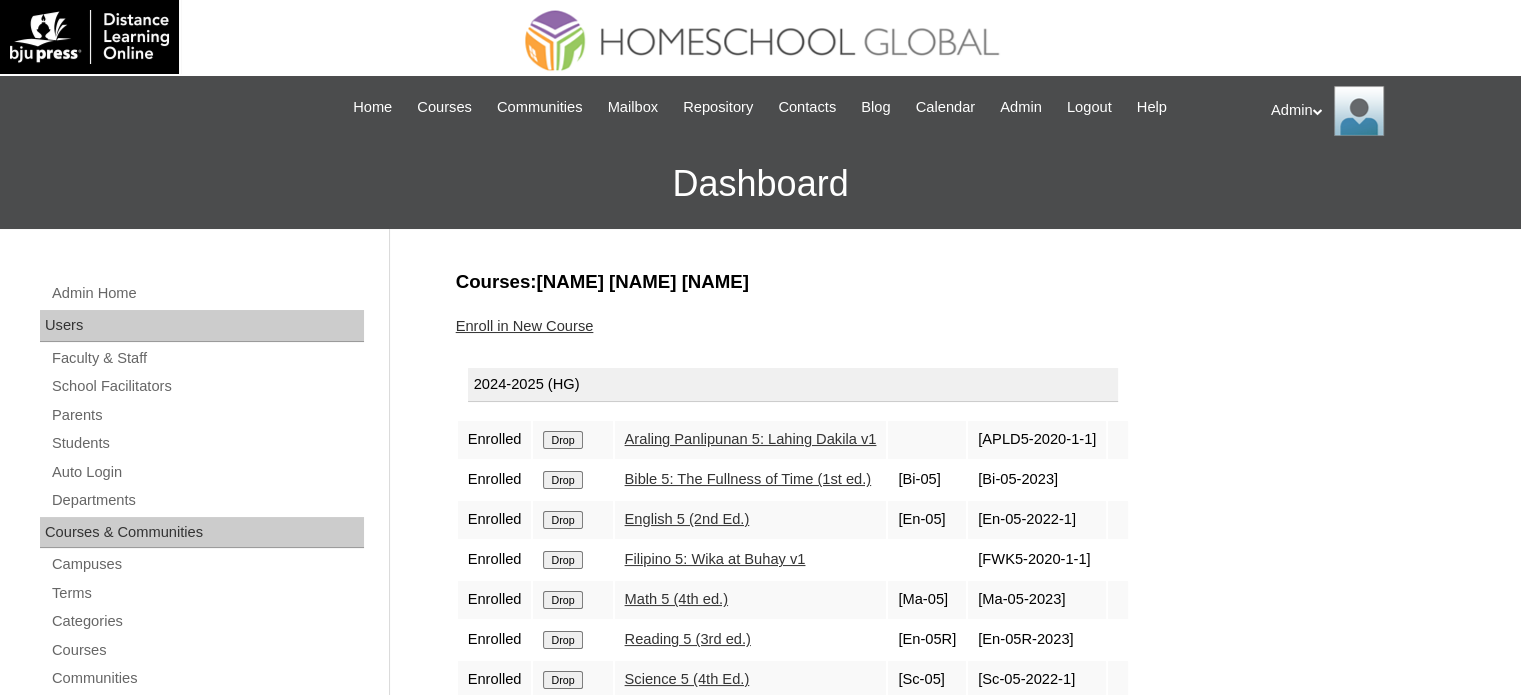 click on "Drop" at bounding box center [562, 440] 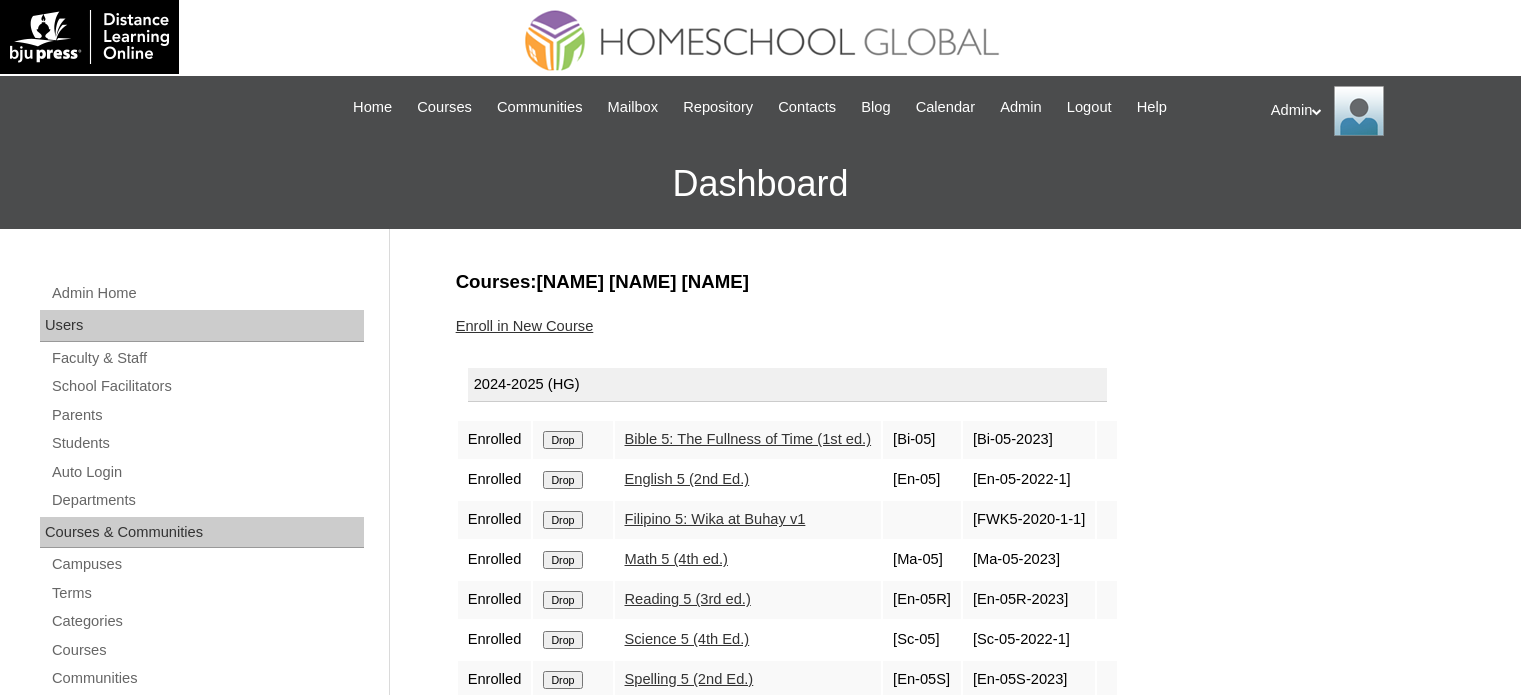 scroll, scrollTop: 0, scrollLeft: 0, axis: both 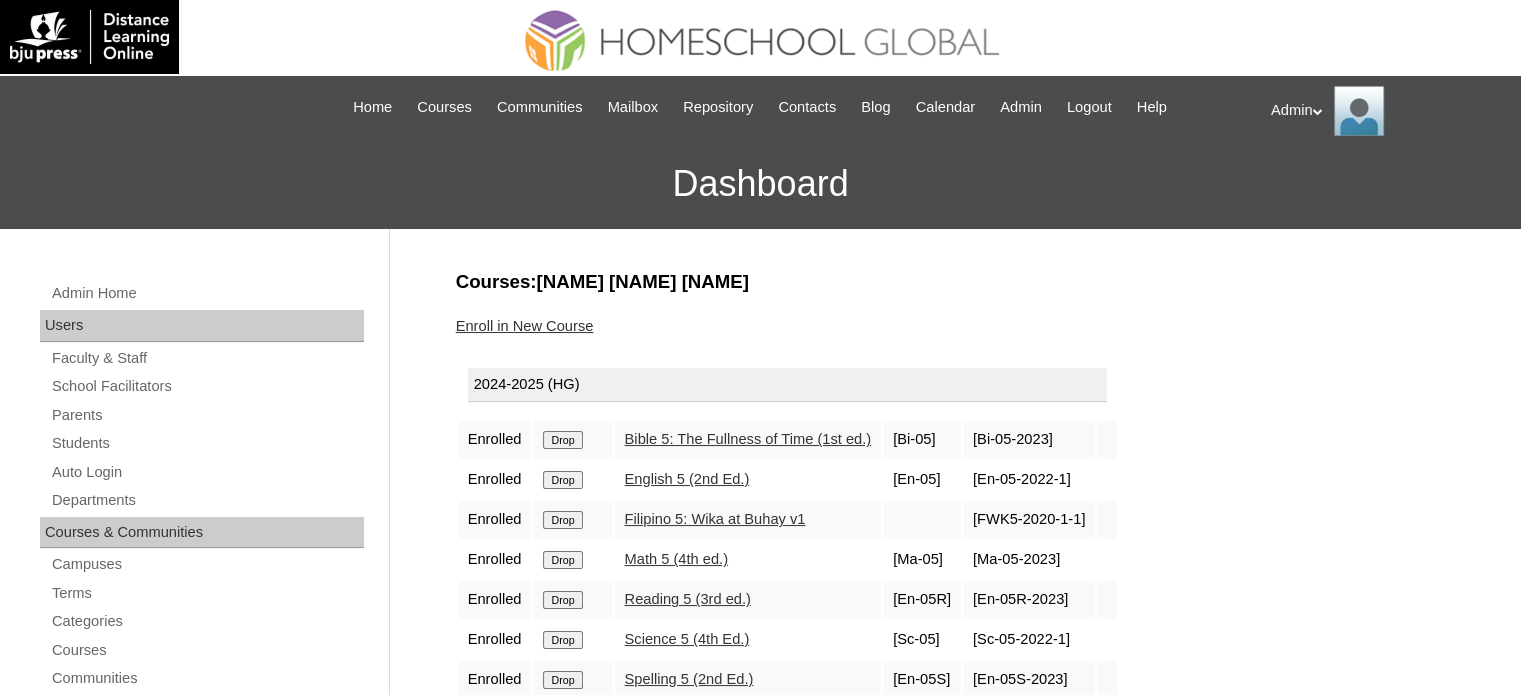 click on "Drop" at bounding box center [562, 440] 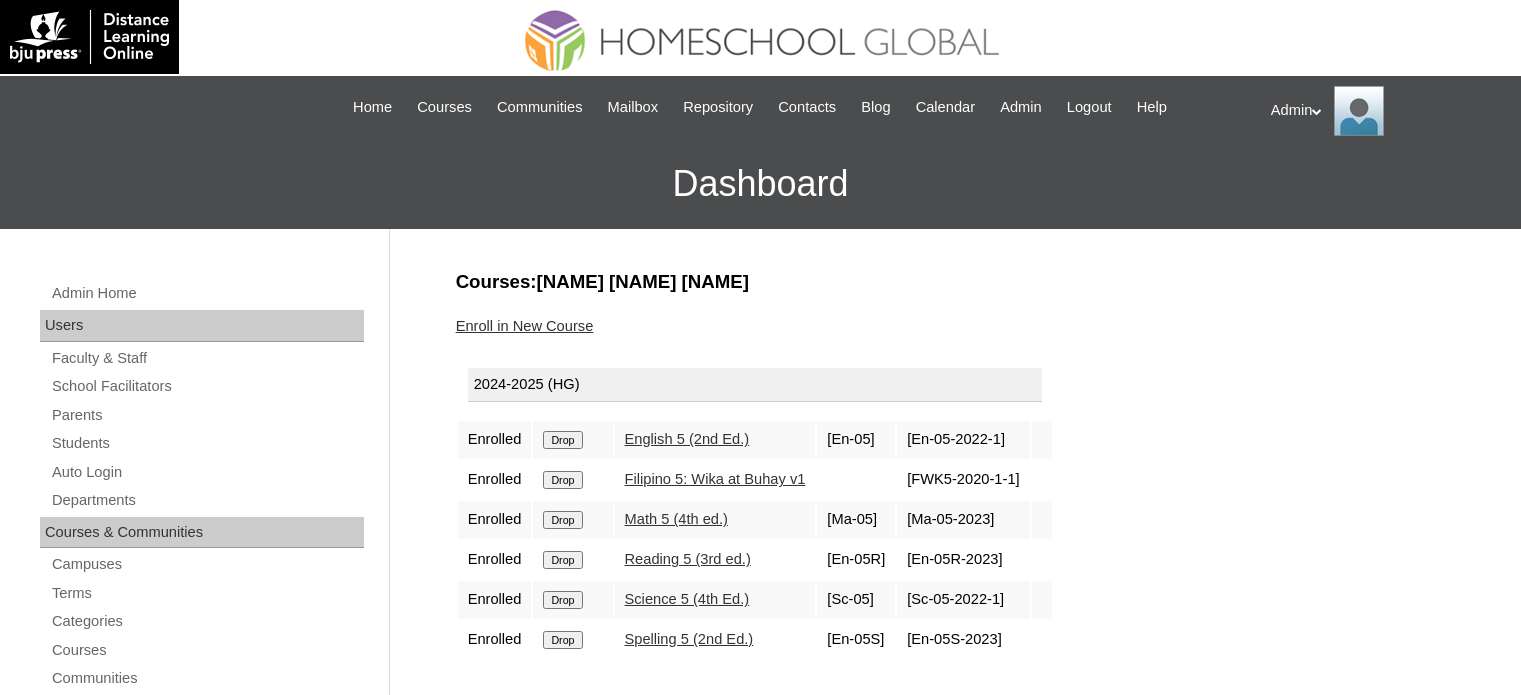scroll, scrollTop: 0, scrollLeft: 0, axis: both 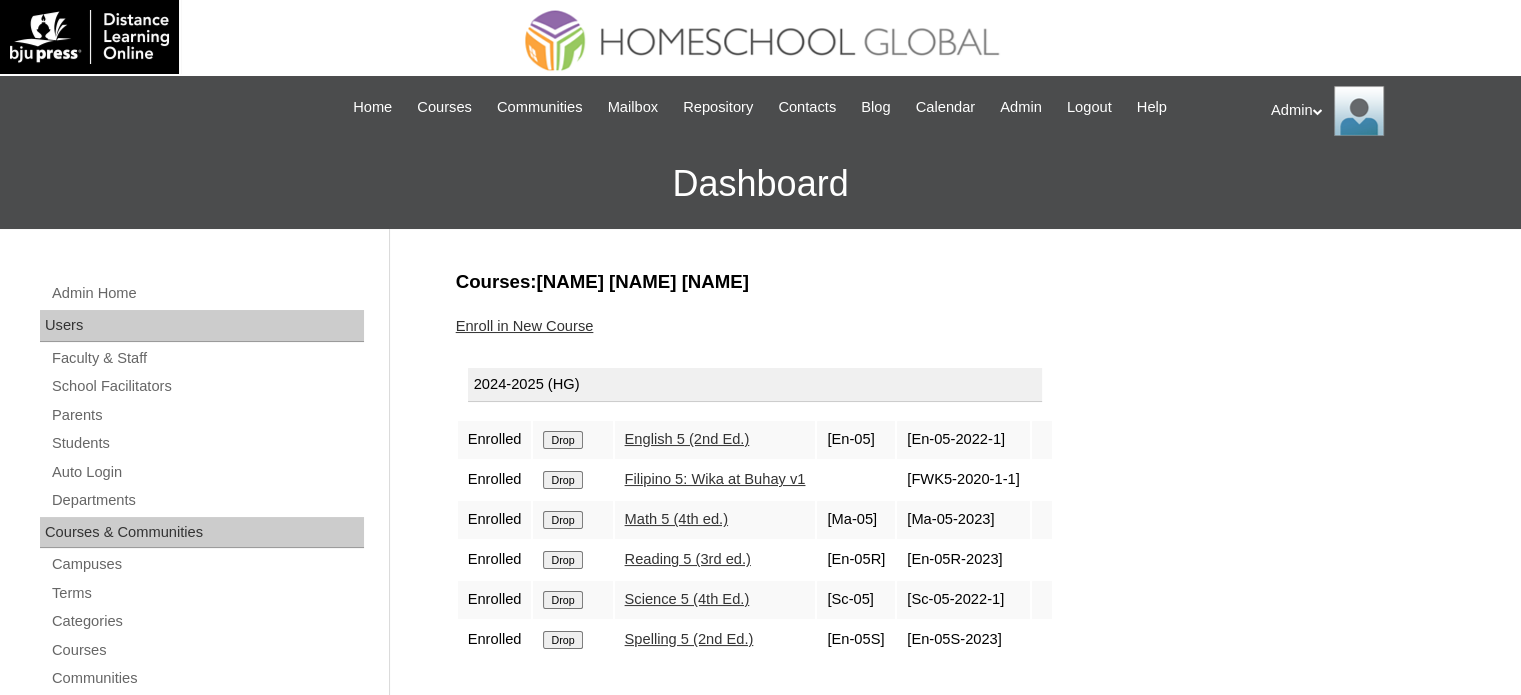 click on "Drop" at bounding box center (562, 440) 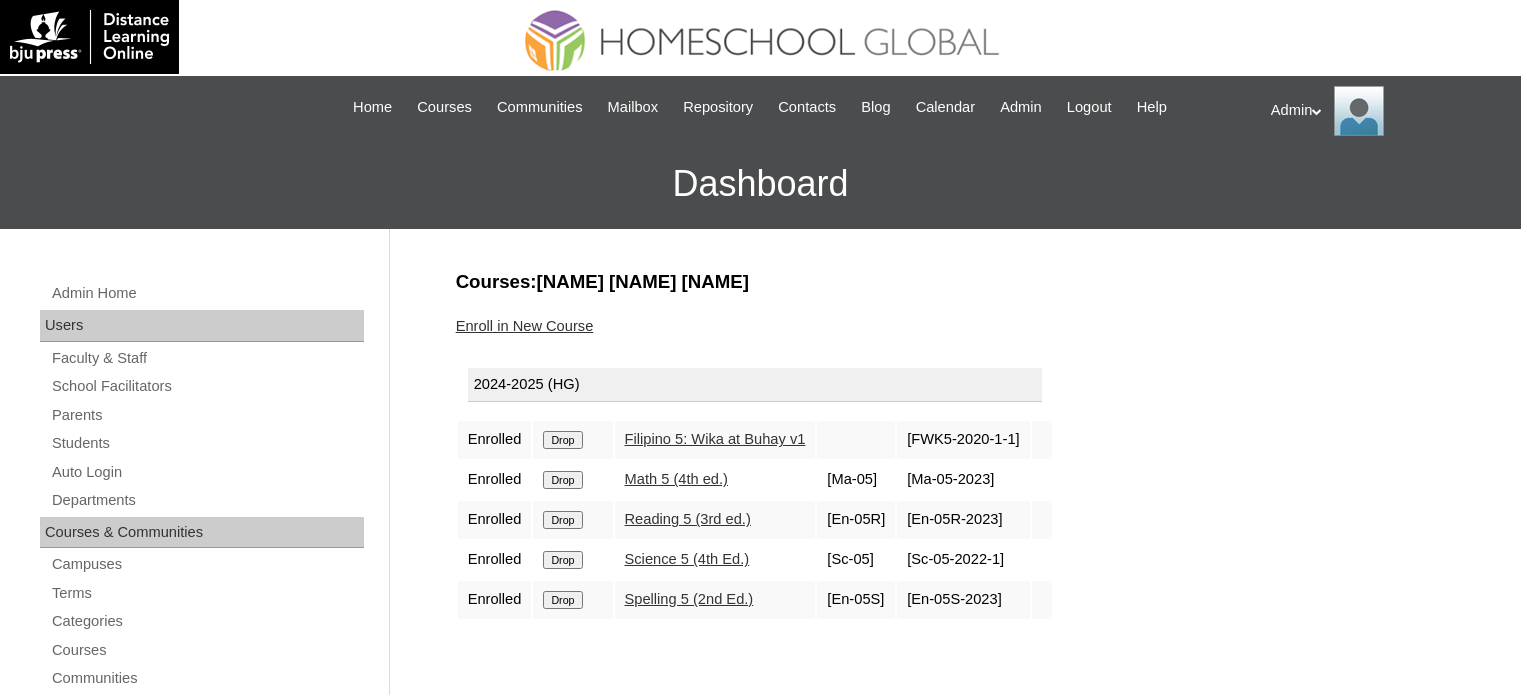 scroll, scrollTop: 0, scrollLeft: 0, axis: both 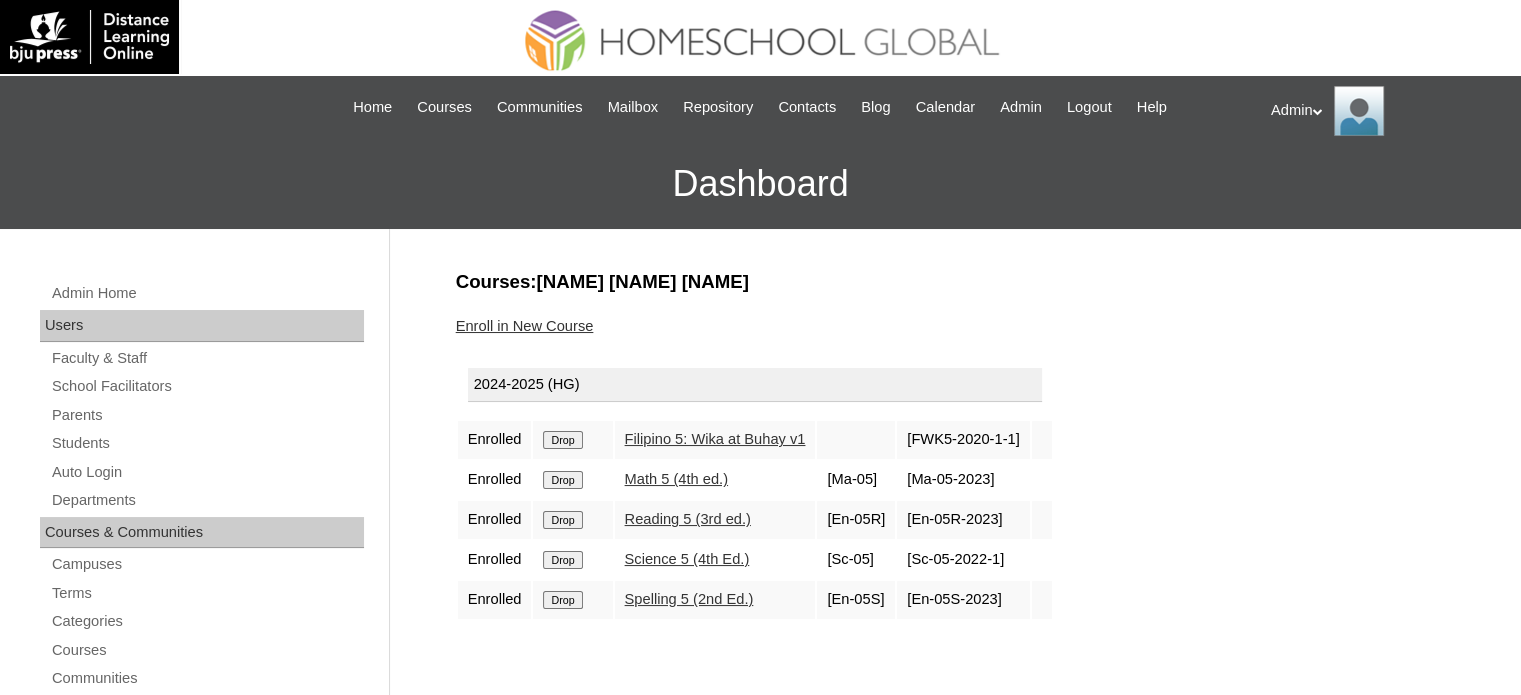 click on "Drop" at bounding box center (562, 440) 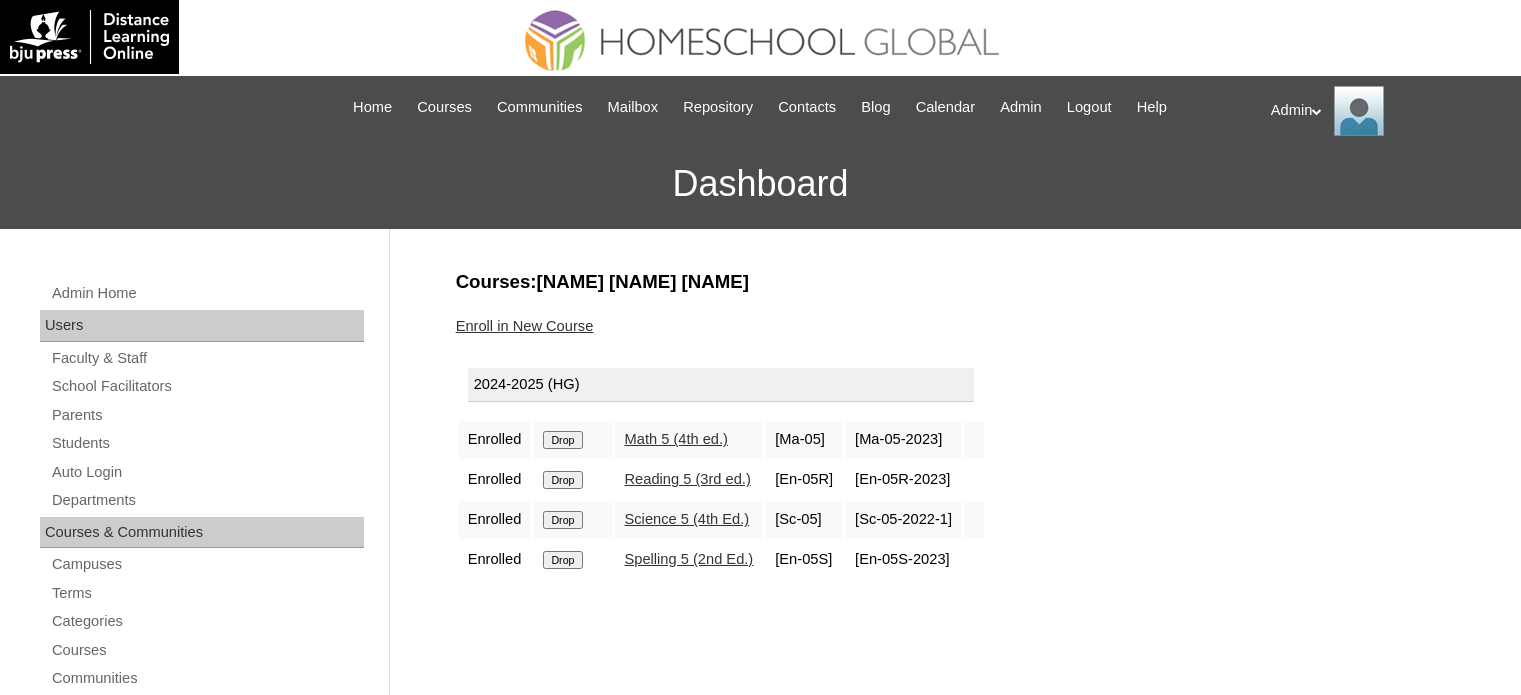 scroll, scrollTop: 0, scrollLeft: 0, axis: both 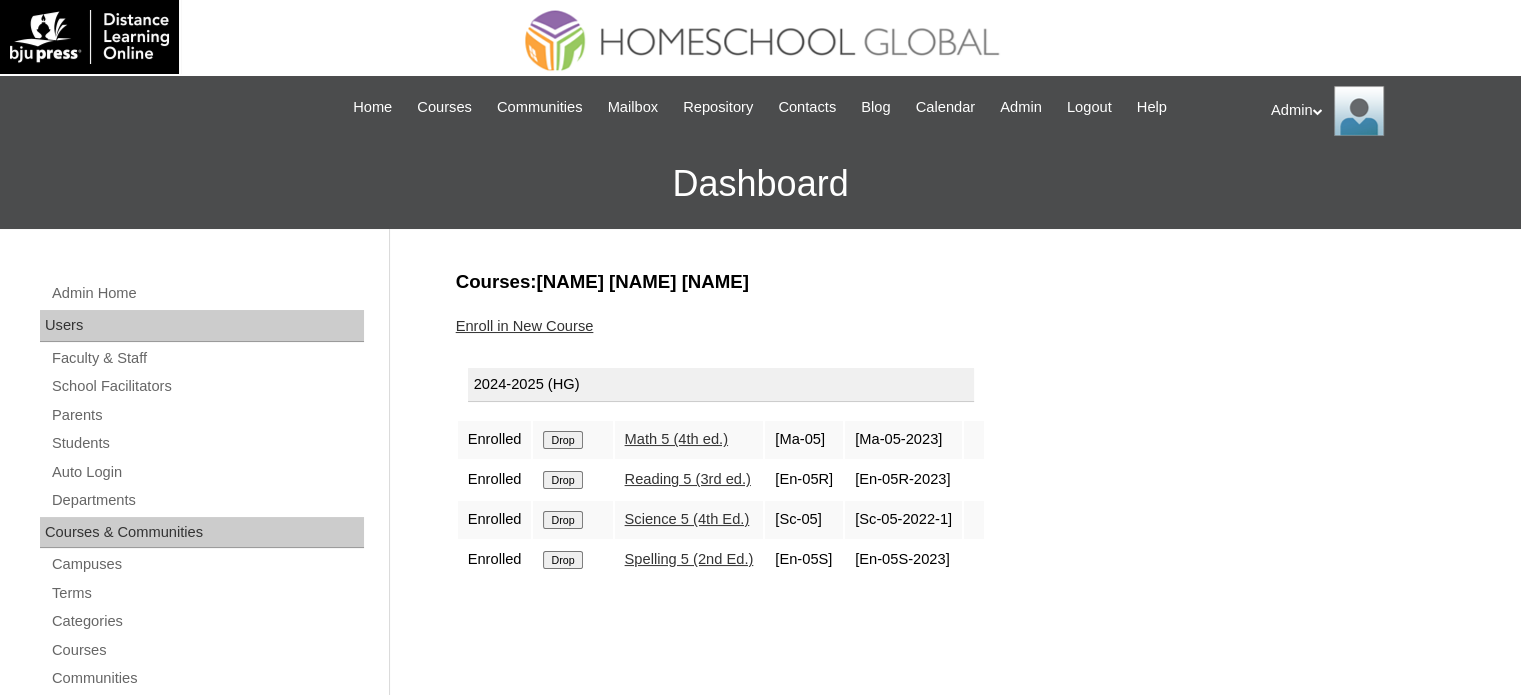 click on "Drop" at bounding box center (562, 440) 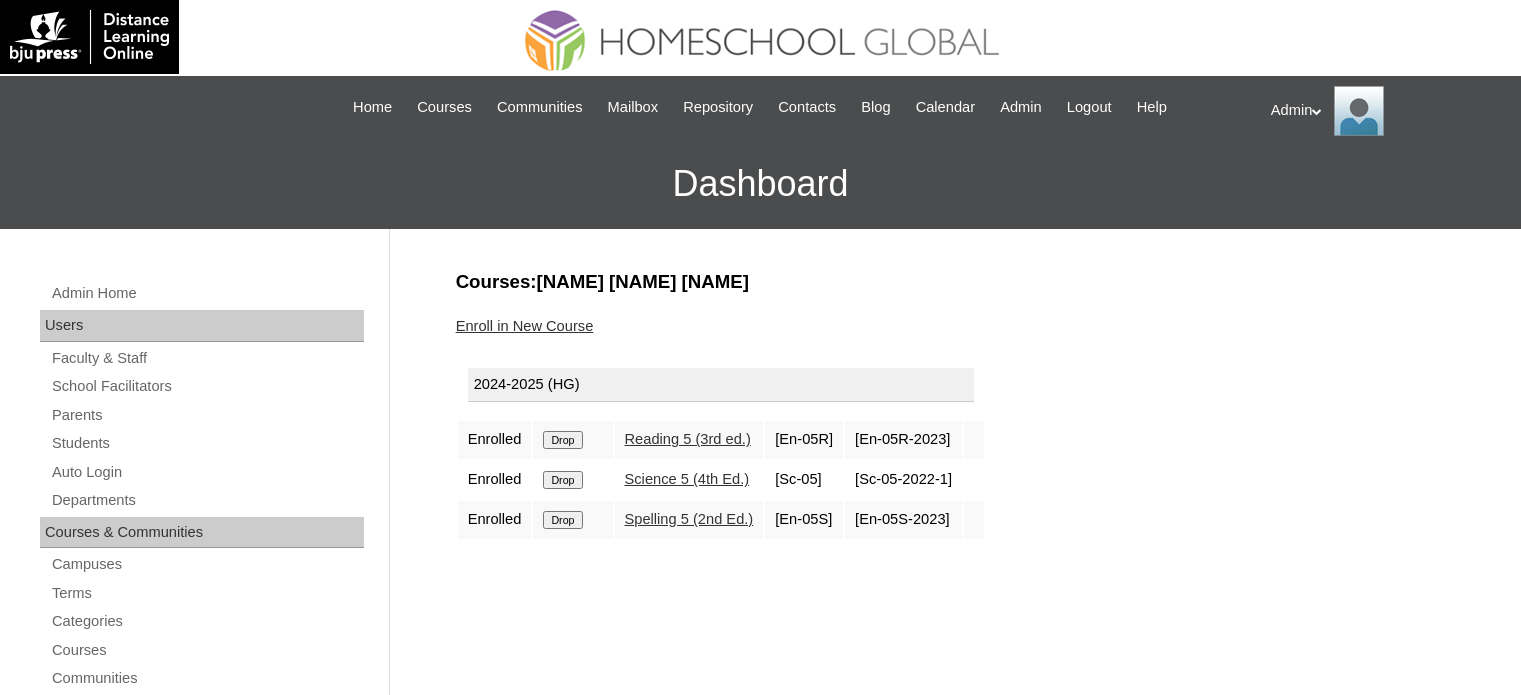 scroll, scrollTop: 0, scrollLeft: 0, axis: both 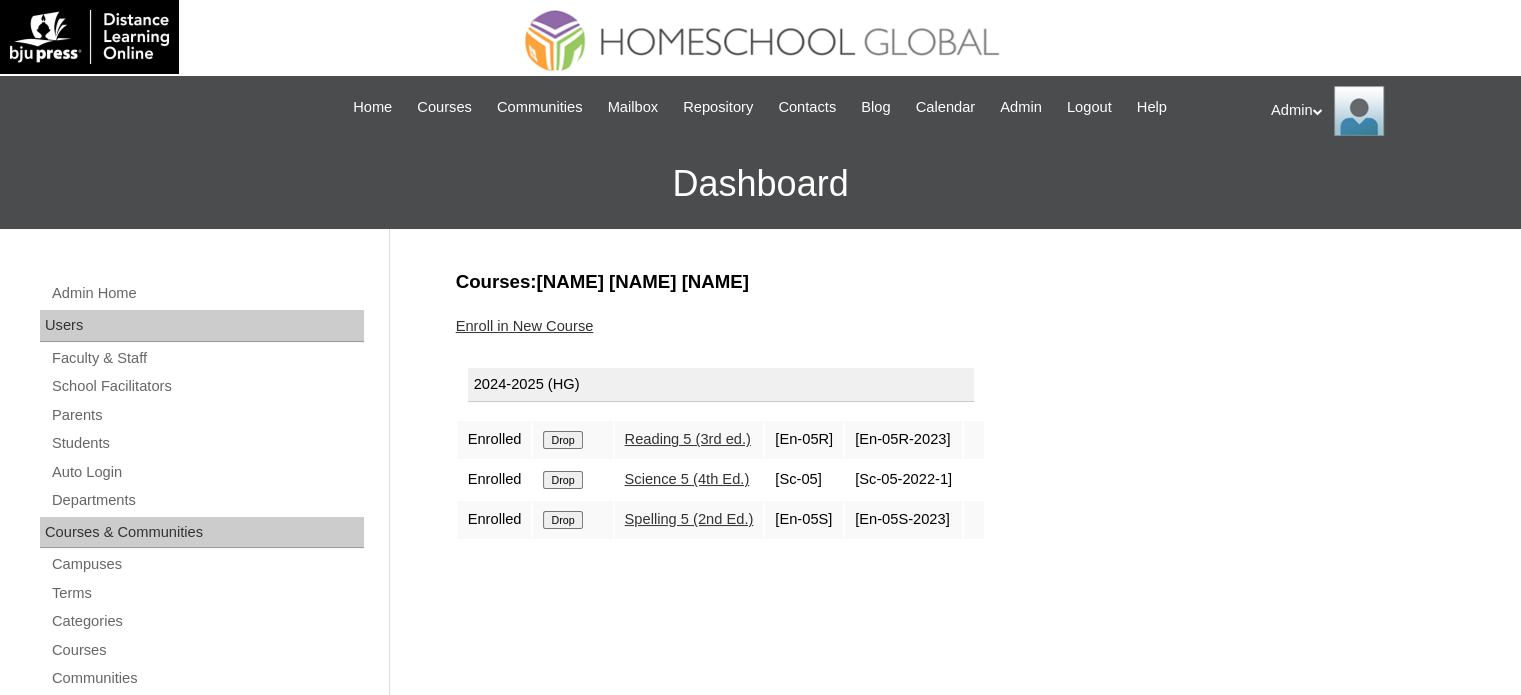 click on "Drop" at bounding box center (562, 440) 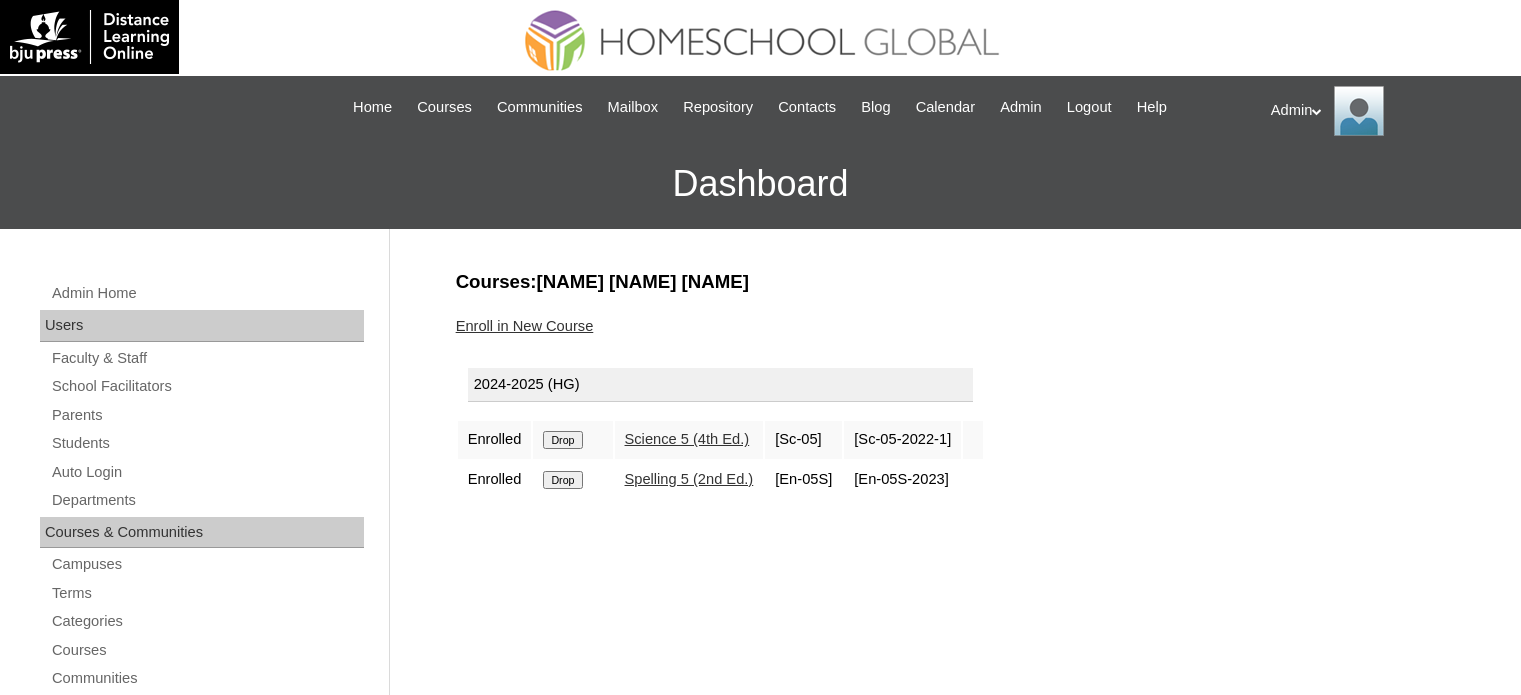 click on "Drop" at bounding box center (562, 440) 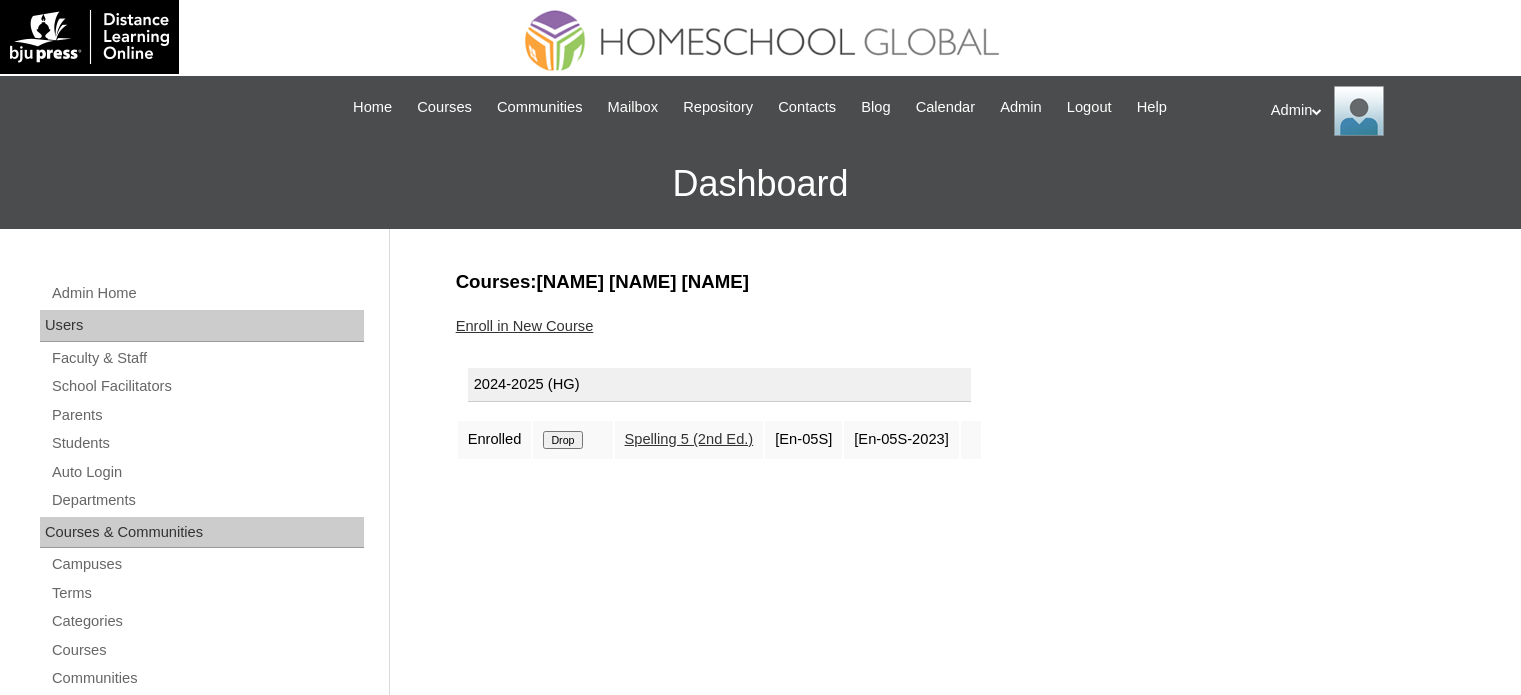 scroll, scrollTop: 0, scrollLeft: 0, axis: both 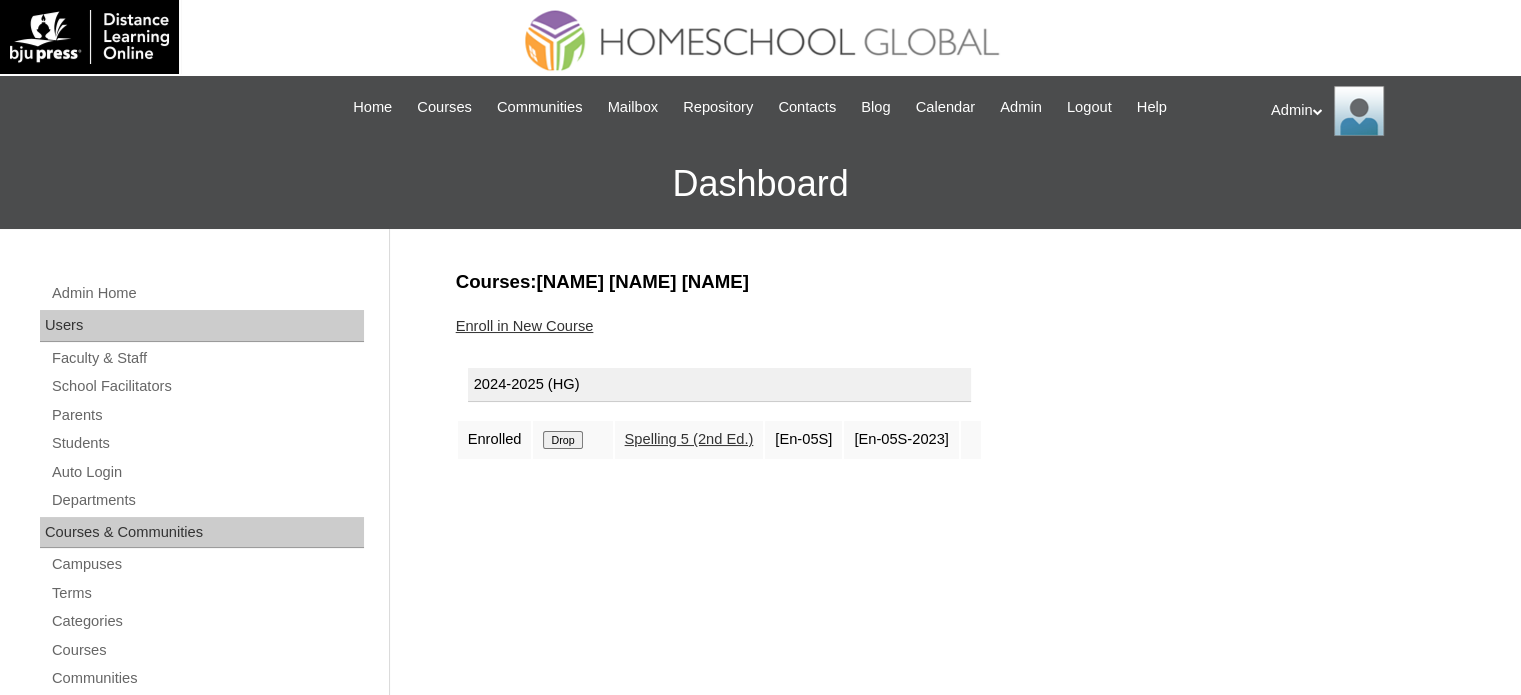 click on "Drop" at bounding box center (562, 440) 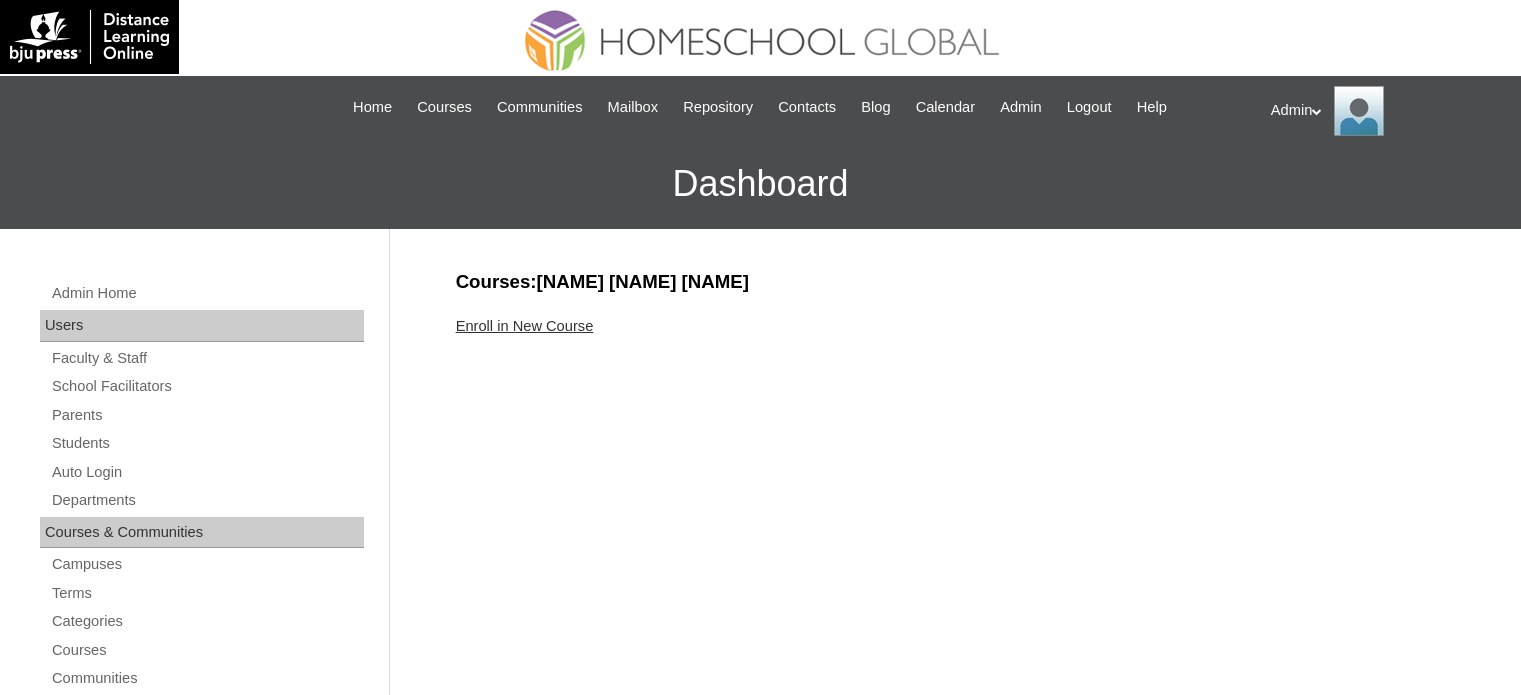 scroll, scrollTop: 0, scrollLeft: 0, axis: both 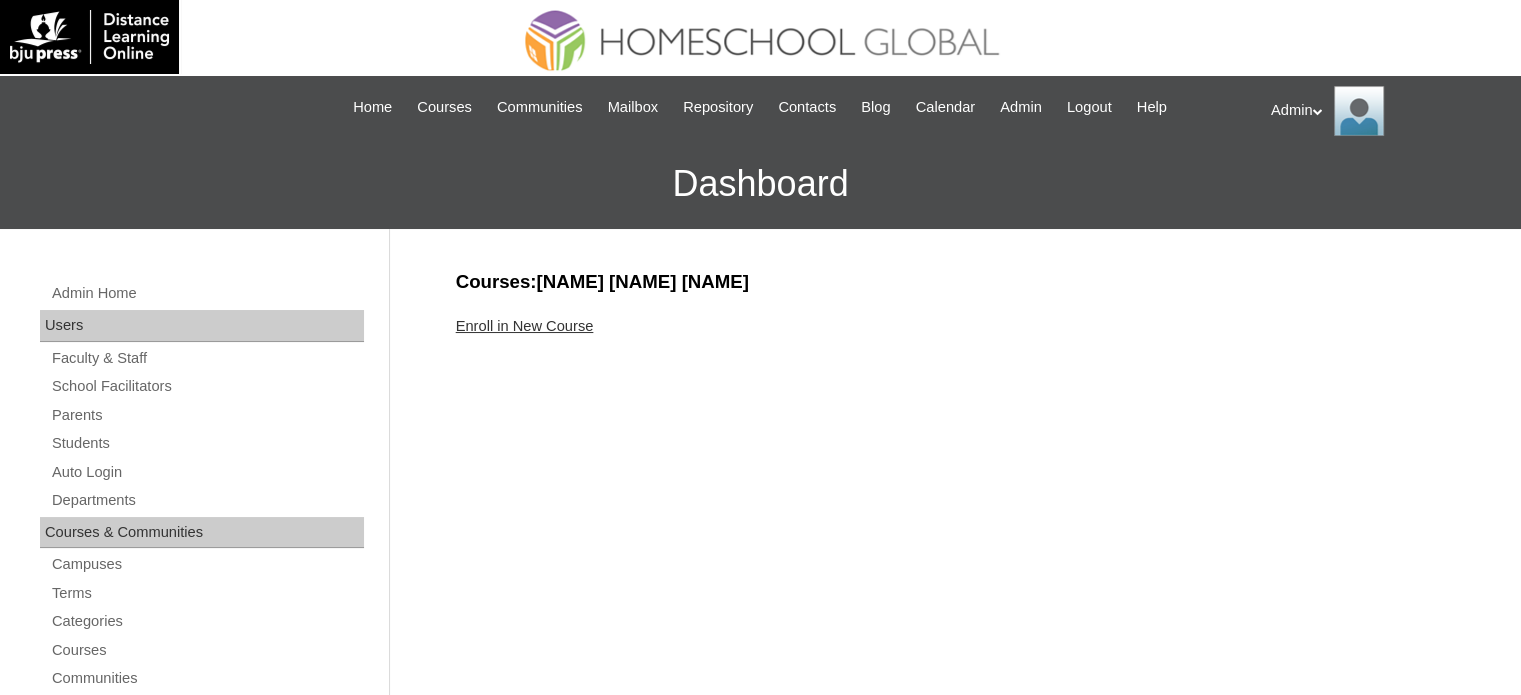 click on "Enroll in New Course" at bounding box center (525, 326) 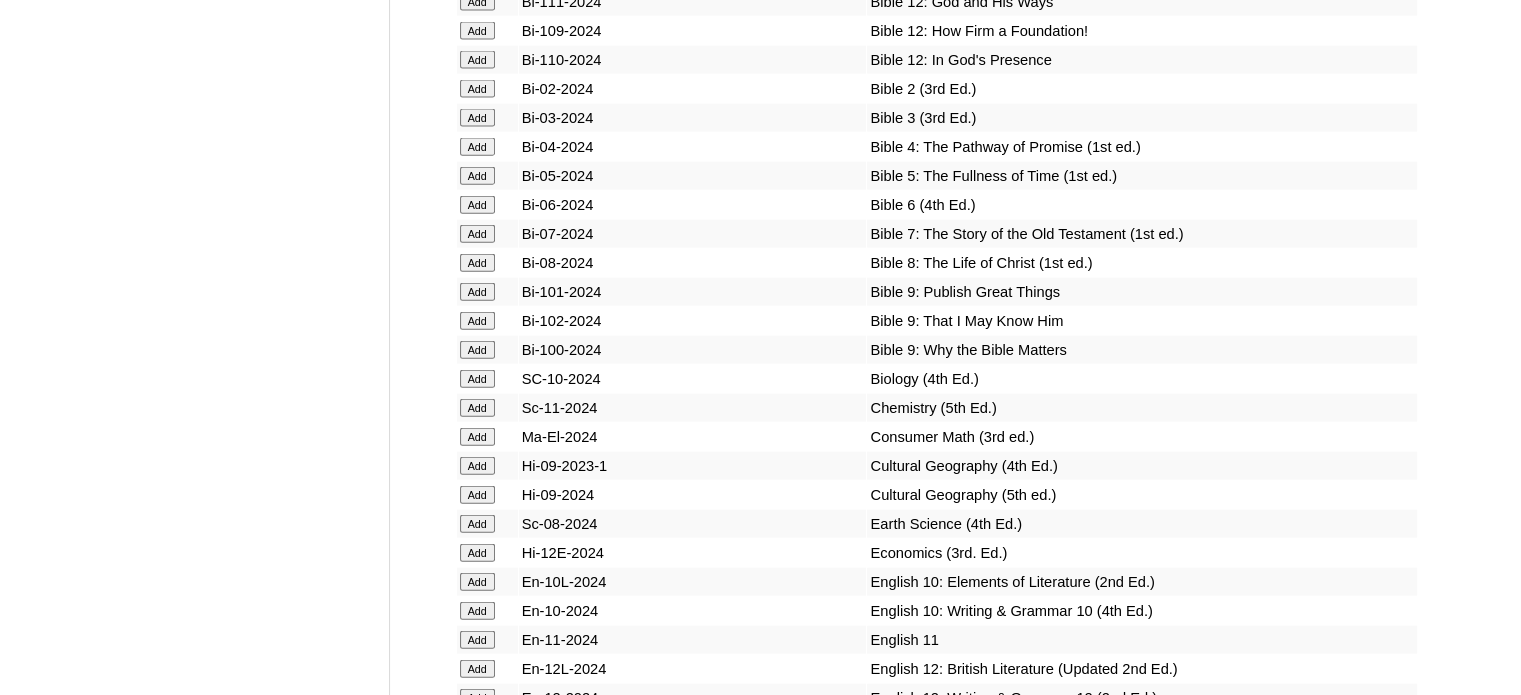 scroll, scrollTop: 12656, scrollLeft: 0, axis: vertical 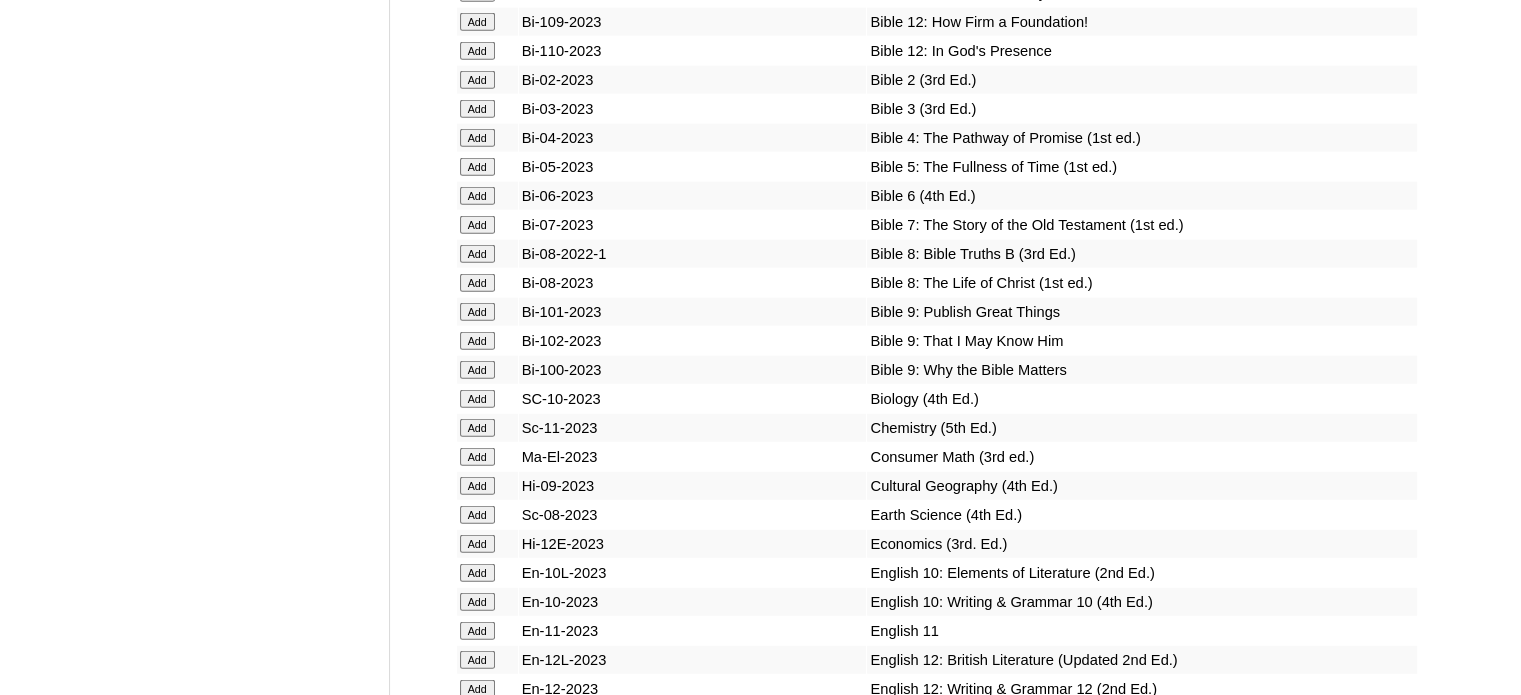 click on "Add" at bounding box center (477, -12280) 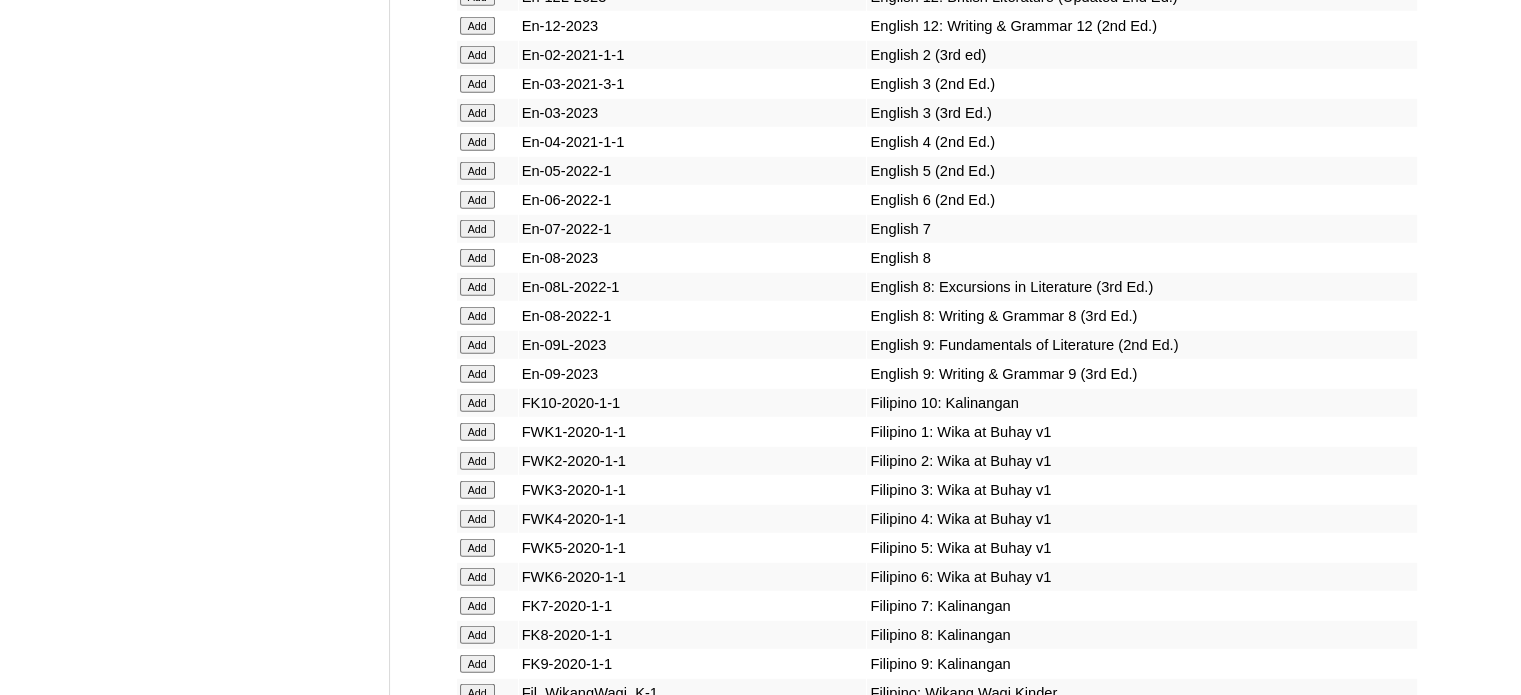 scroll, scrollTop: 16200, scrollLeft: 0, axis: vertical 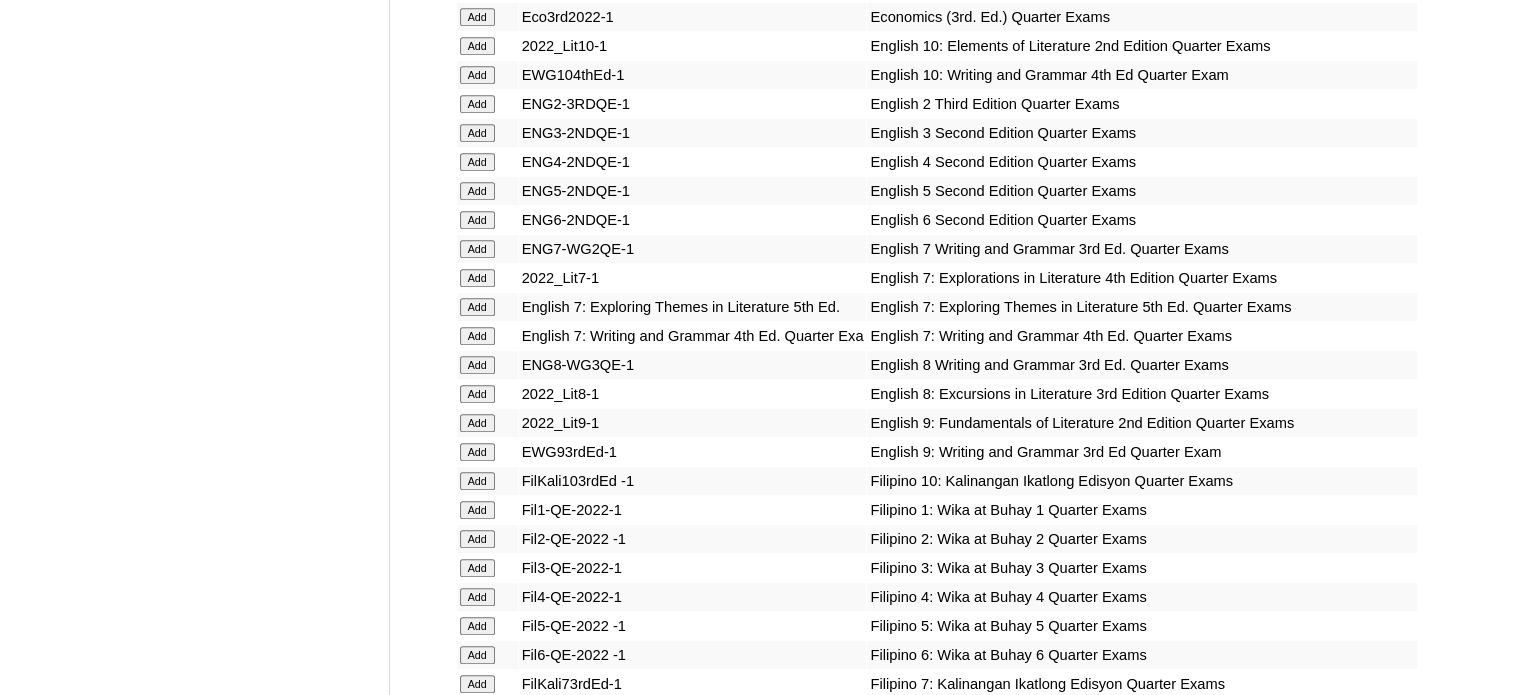 click on "Add" at bounding box center [477, -15824] 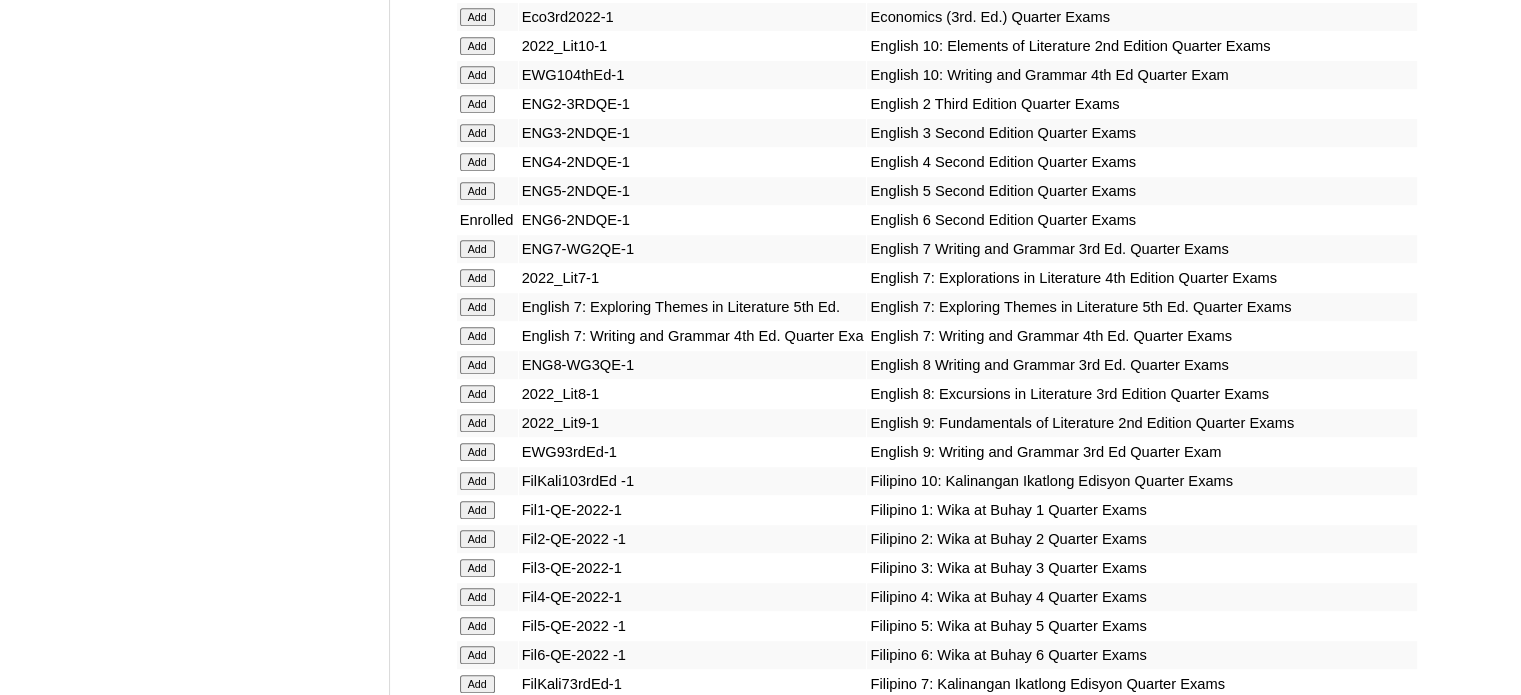 scroll, scrollTop: 19881, scrollLeft: 0, axis: vertical 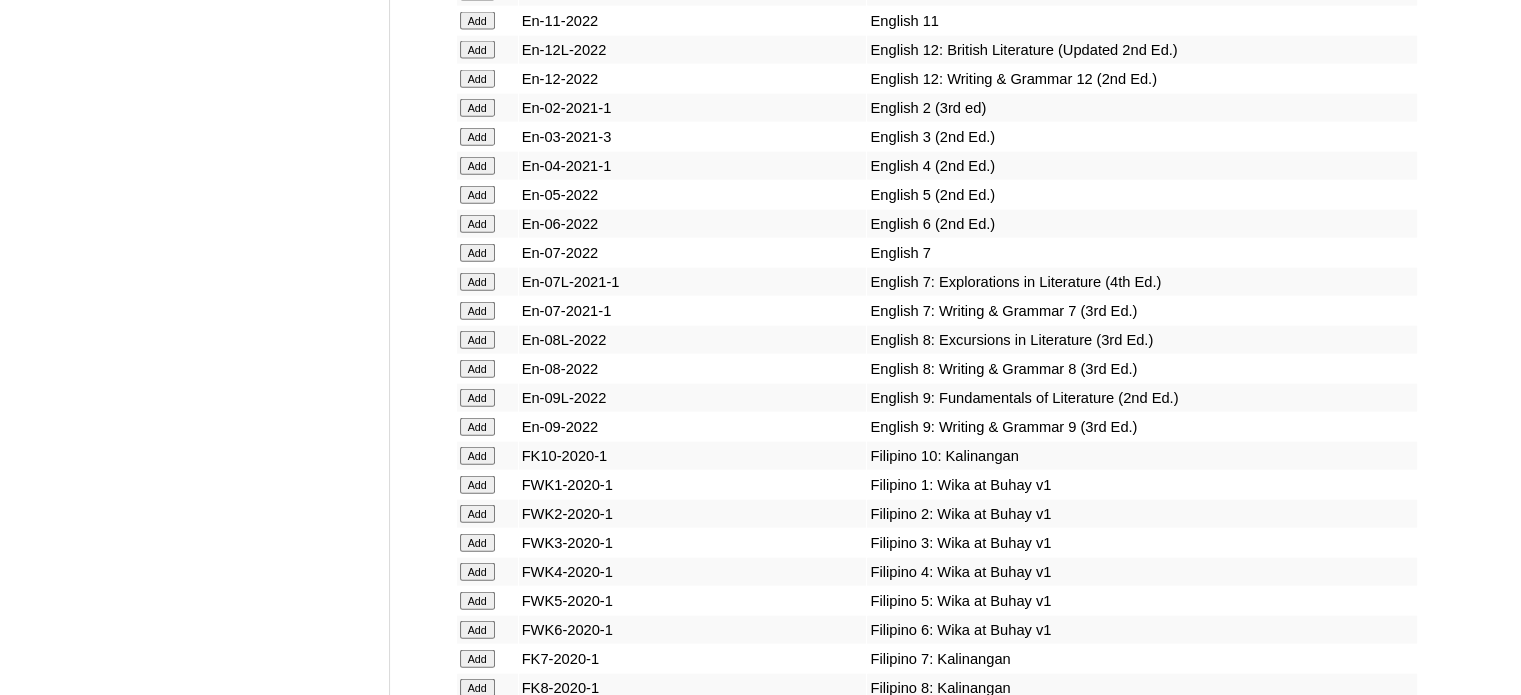 click on "Add" at bounding box center (477, -19505) 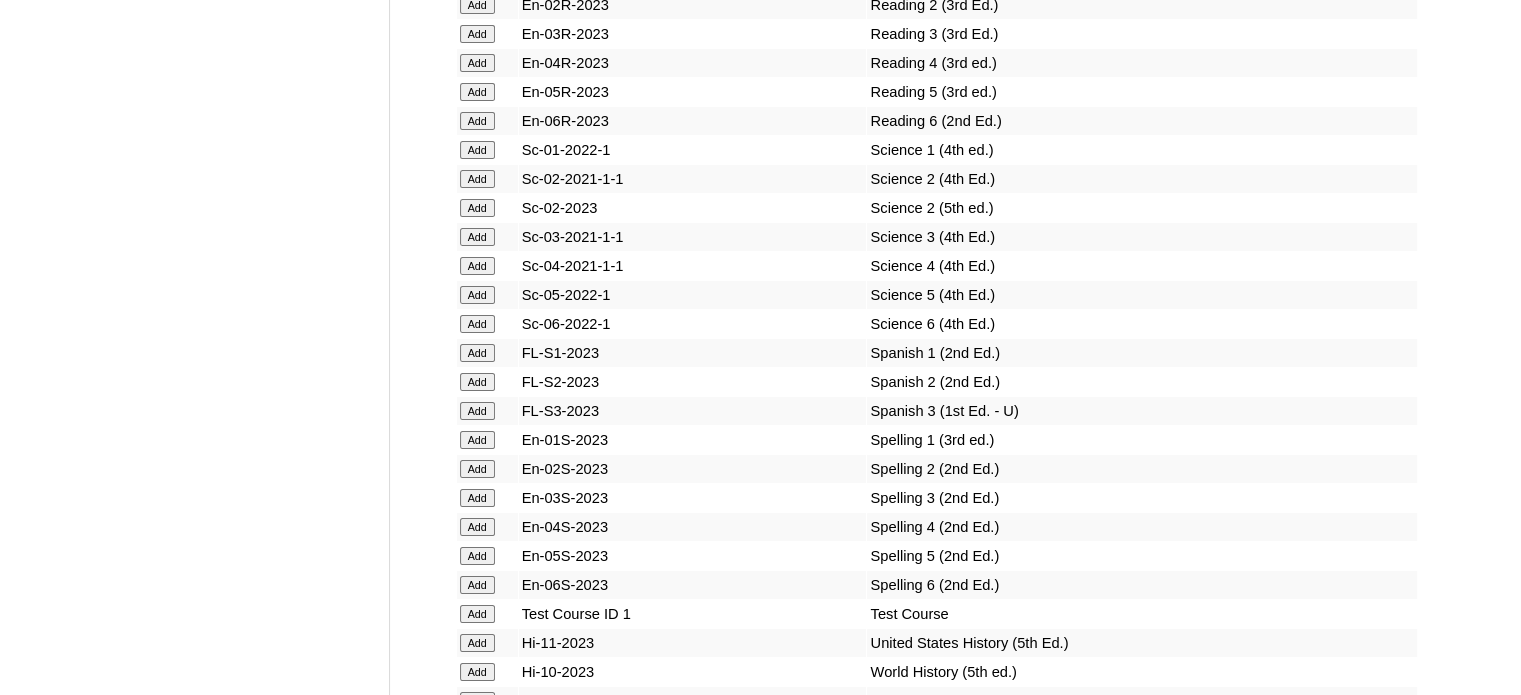 scroll, scrollTop: 14945, scrollLeft: 0, axis: vertical 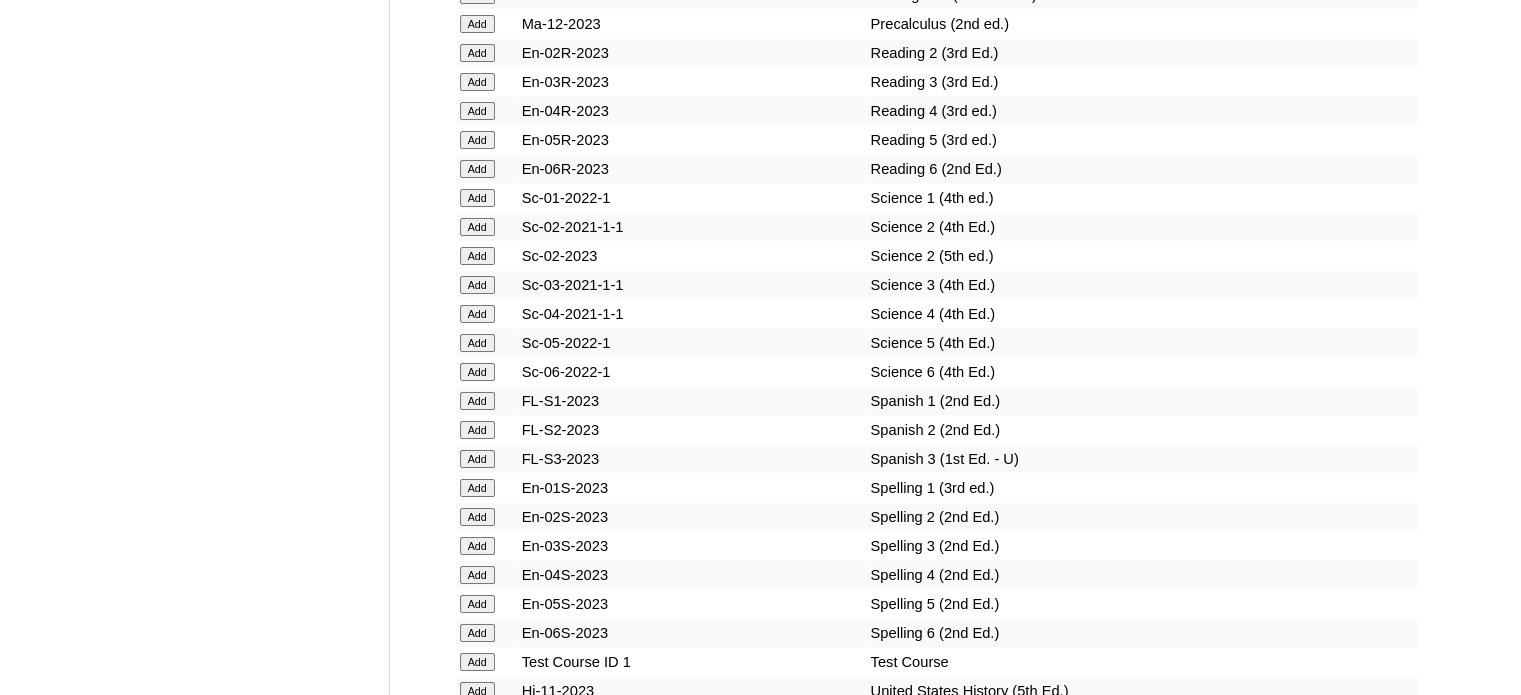 click on "Add" at bounding box center (477, -14569) 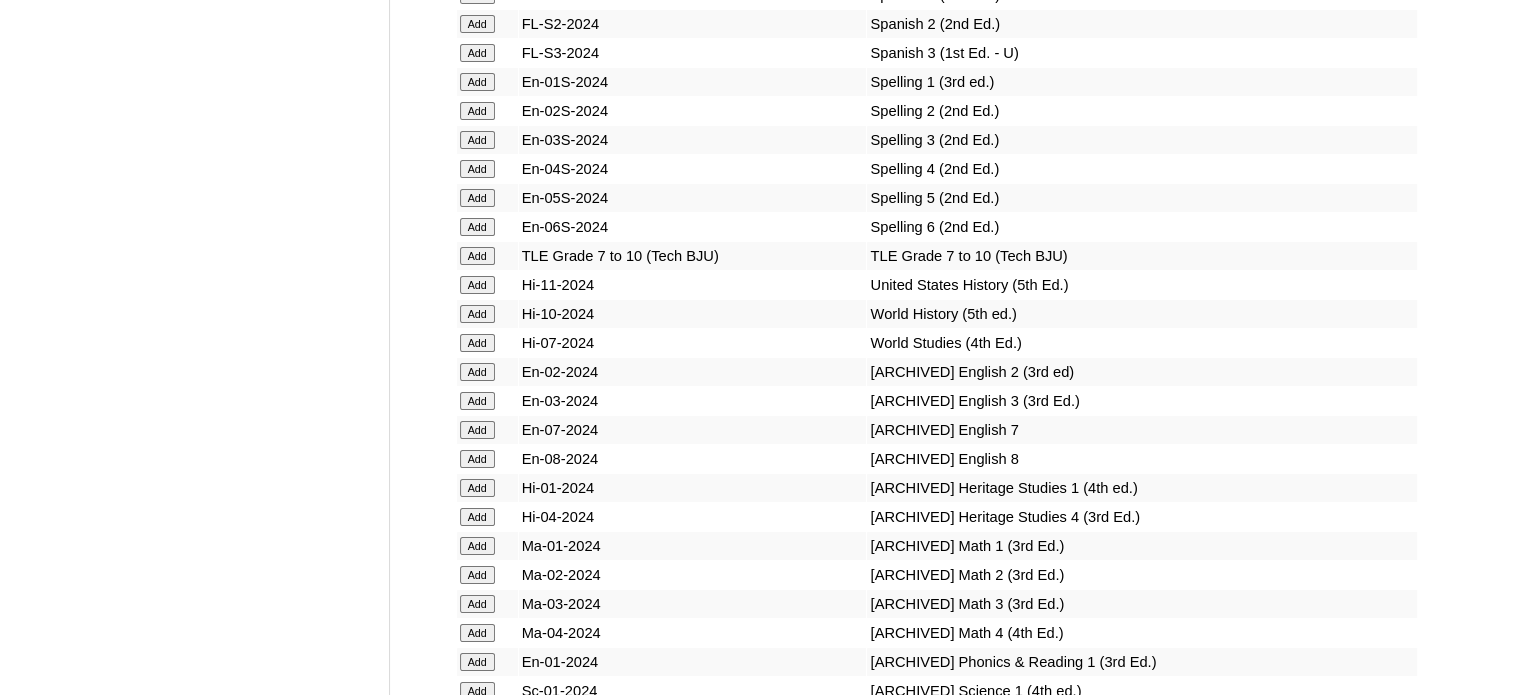 scroll, scrollTop: 10841, scrollLeft: 0, axis: vertical 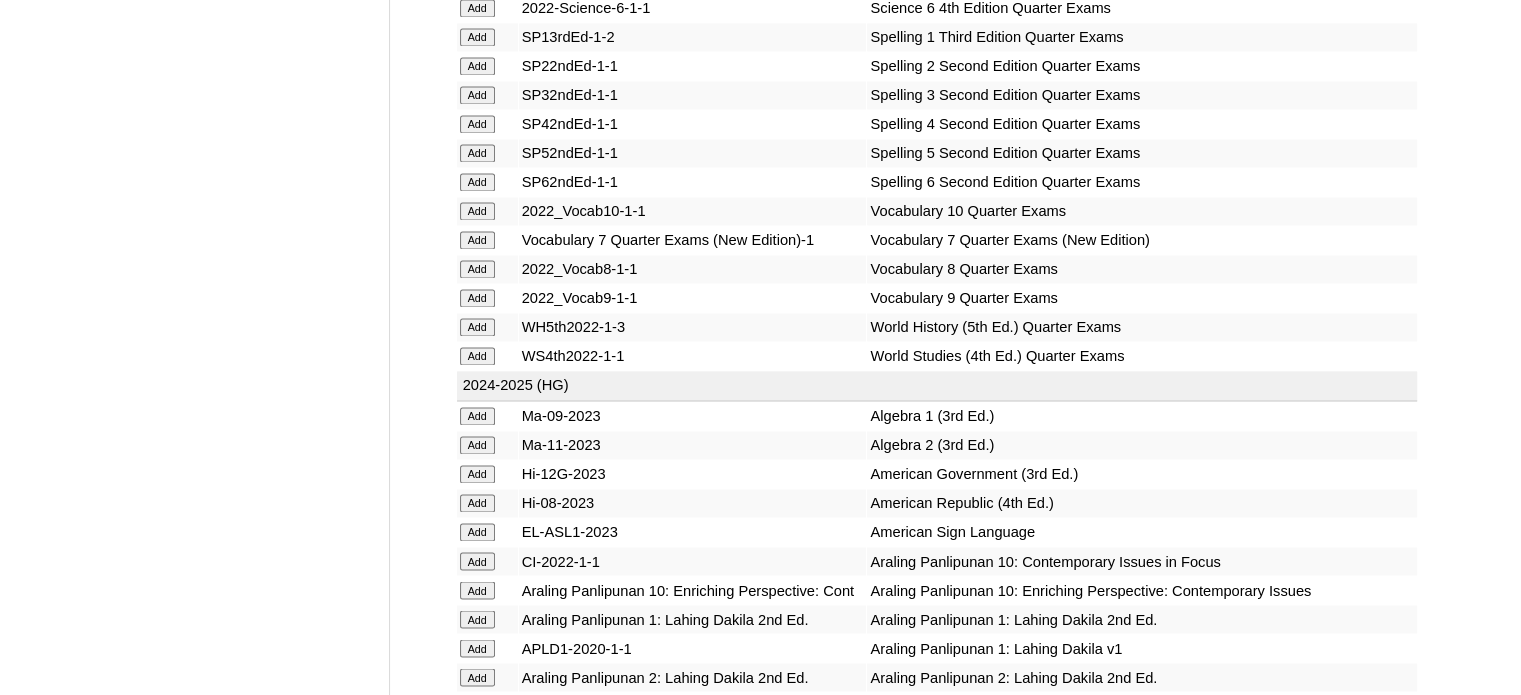 click on "Add" at bounding box center (477, -10465) 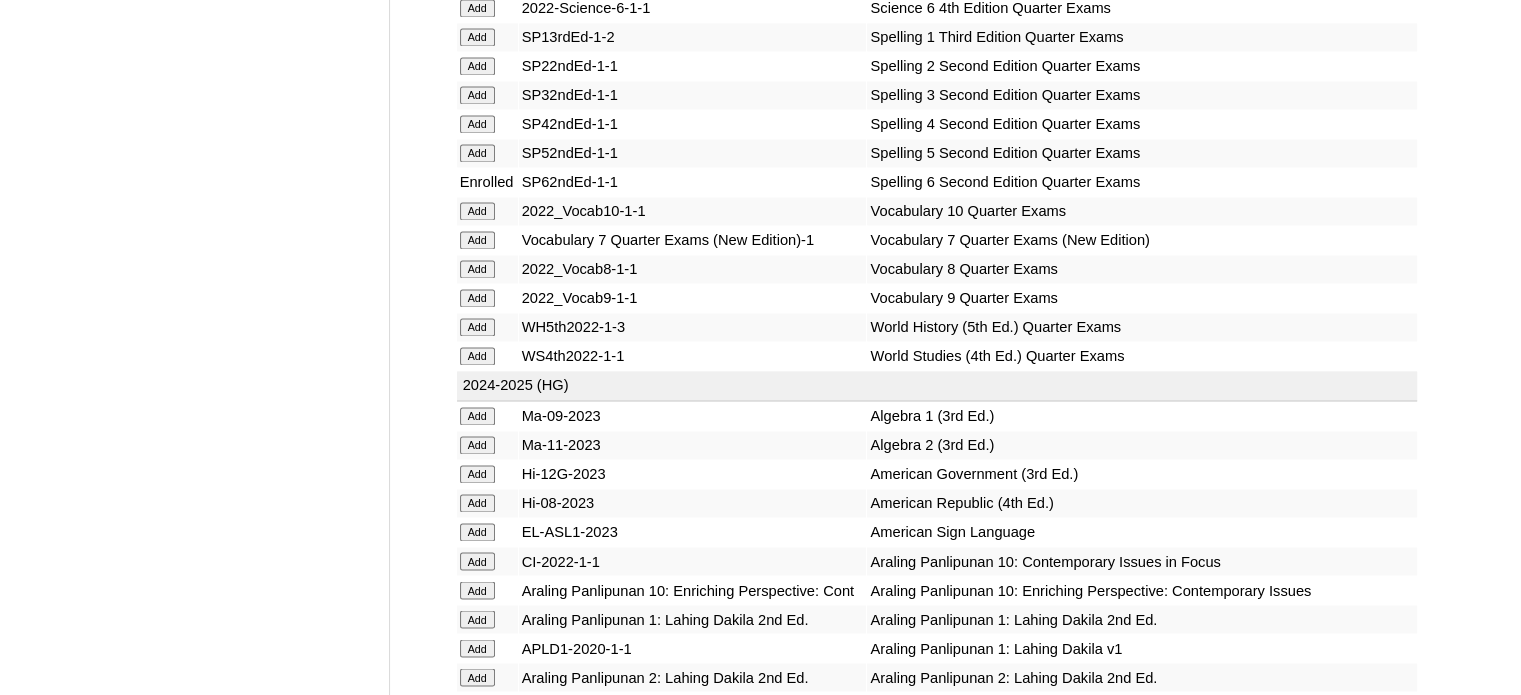 scroll, scrollTop: 15364, scrollLeft: 0, axis: vertical 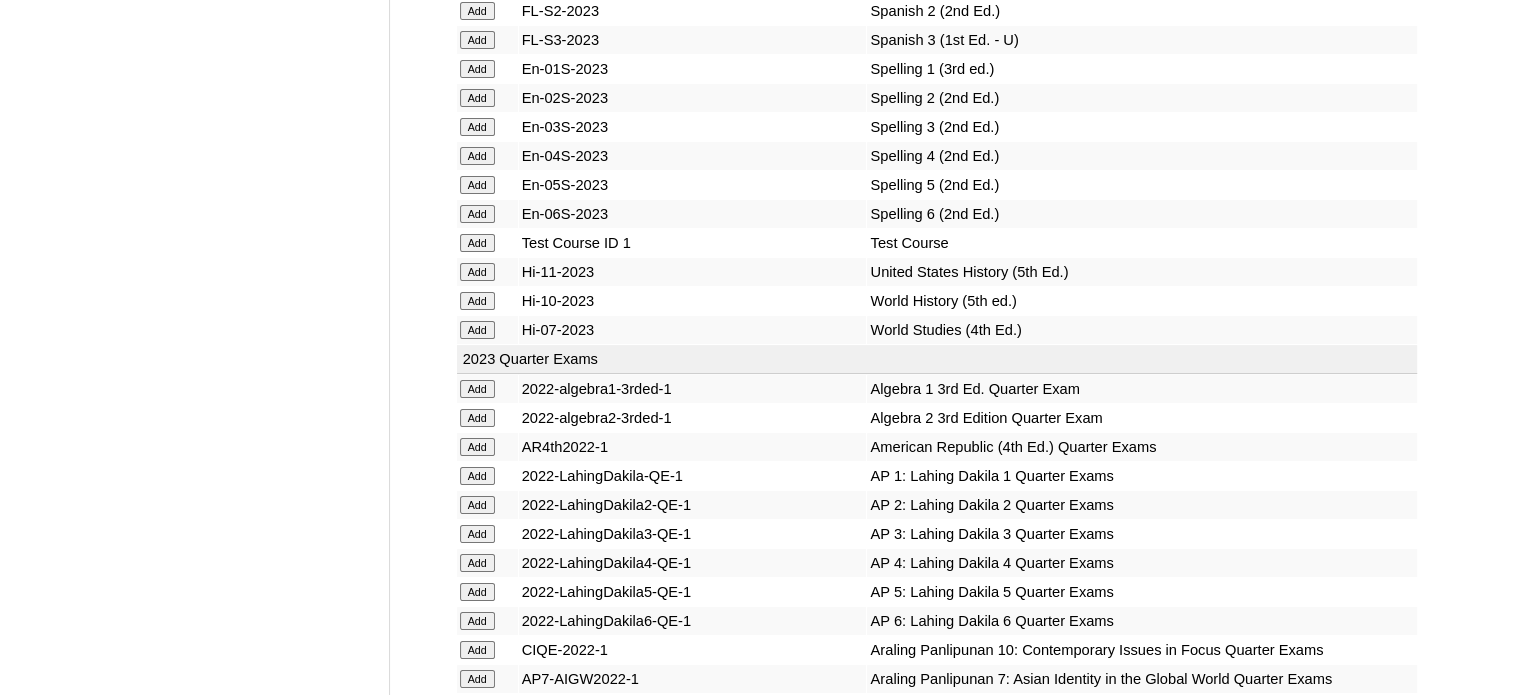 click on "Add" at bounding box center (477, -14988) 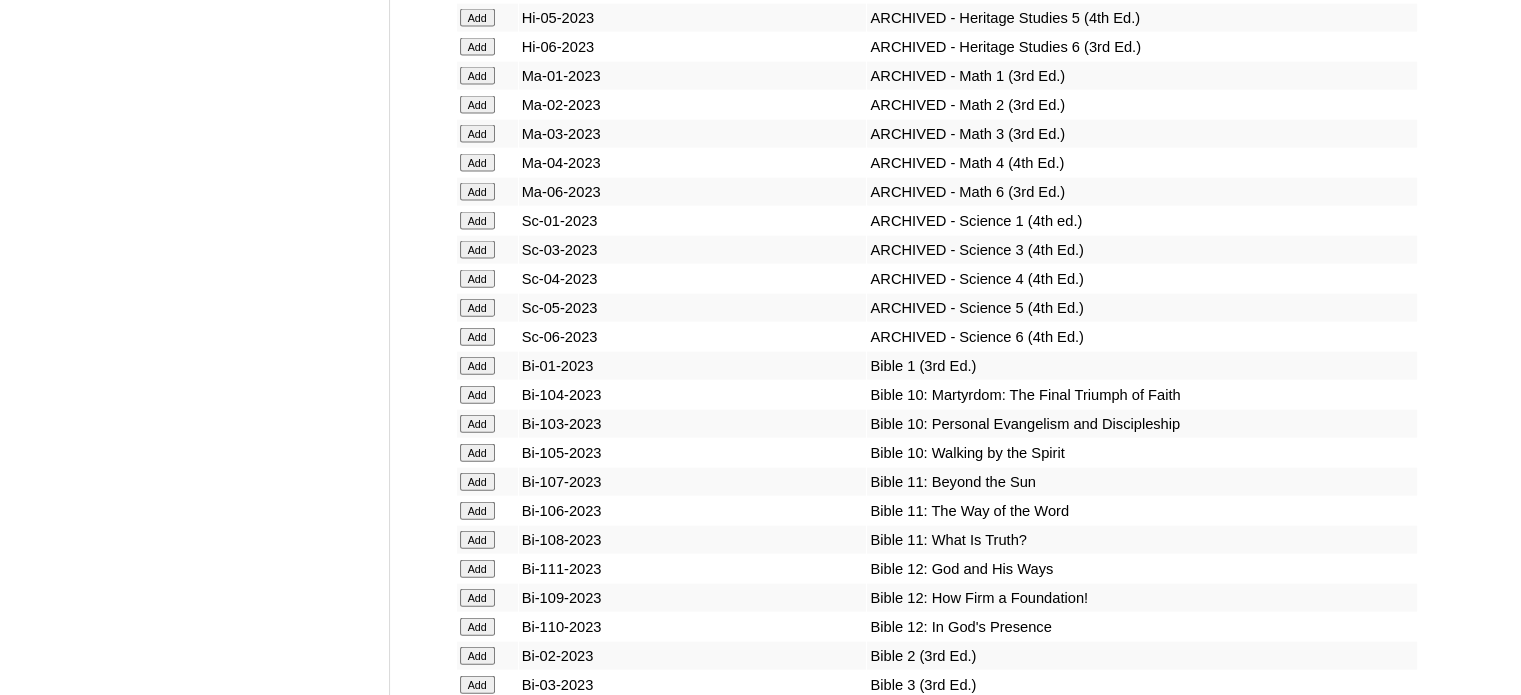 scroll, scrollTop: 10323, scrollLeft: 0, axis: vertical 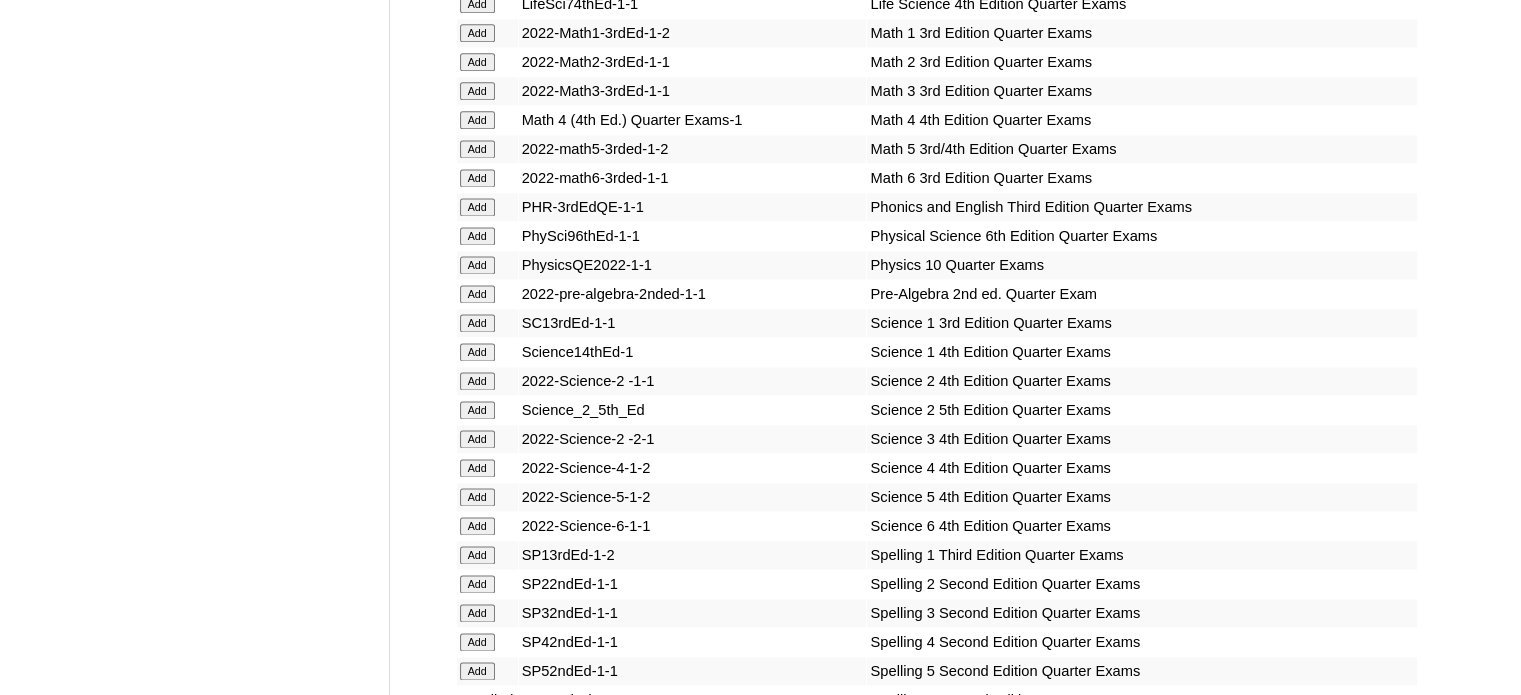 click on "Add" at bounding box center [477, -9947] 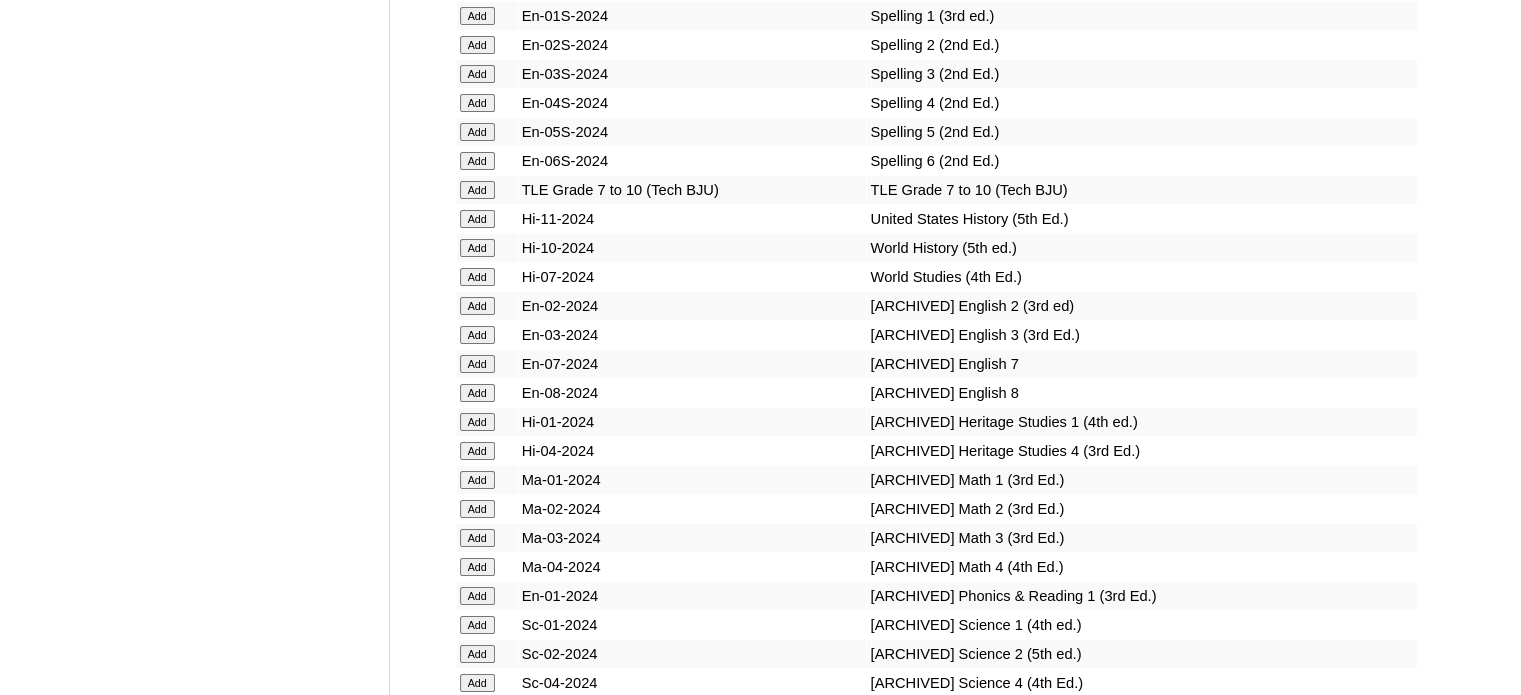 scroll, scrollTop: 8156, scrollLeft: 0, axis: vertical 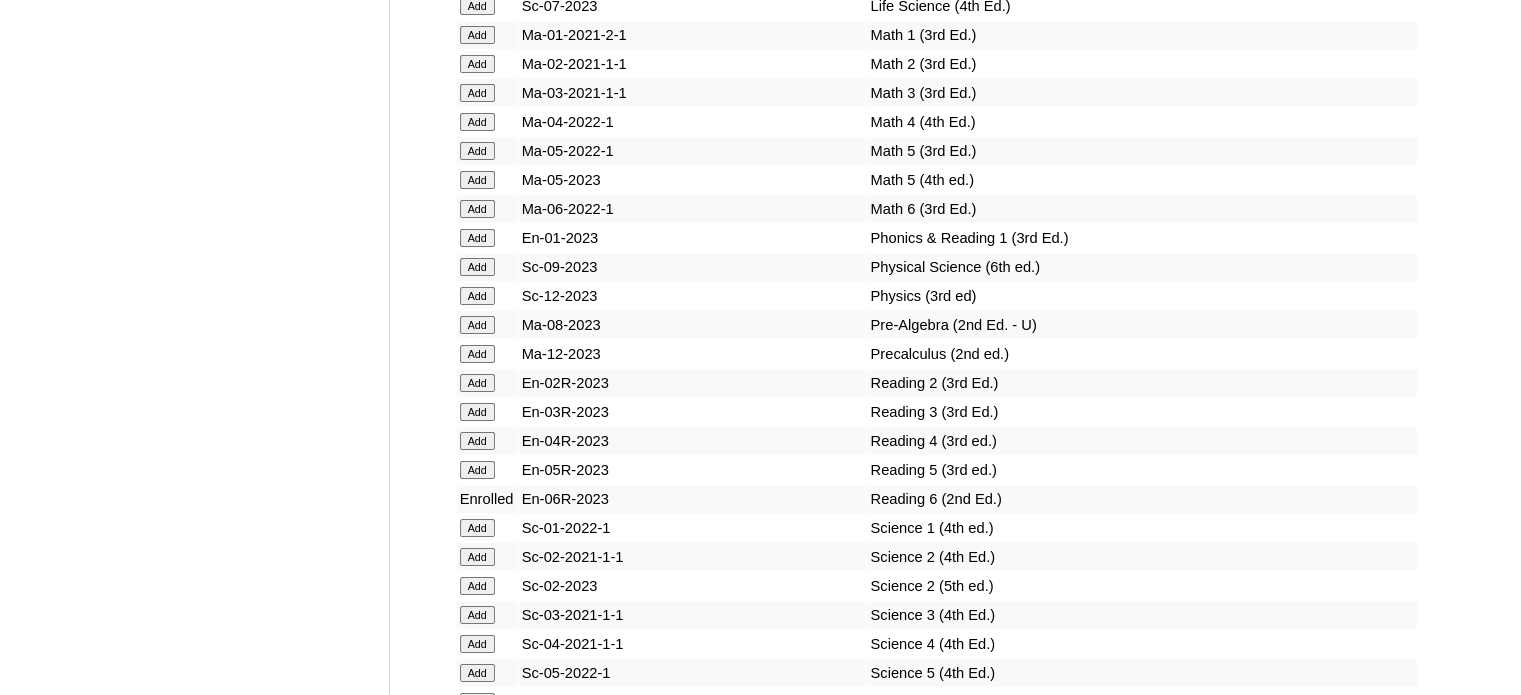 click on "Add" at bounding box center (477, -14239) 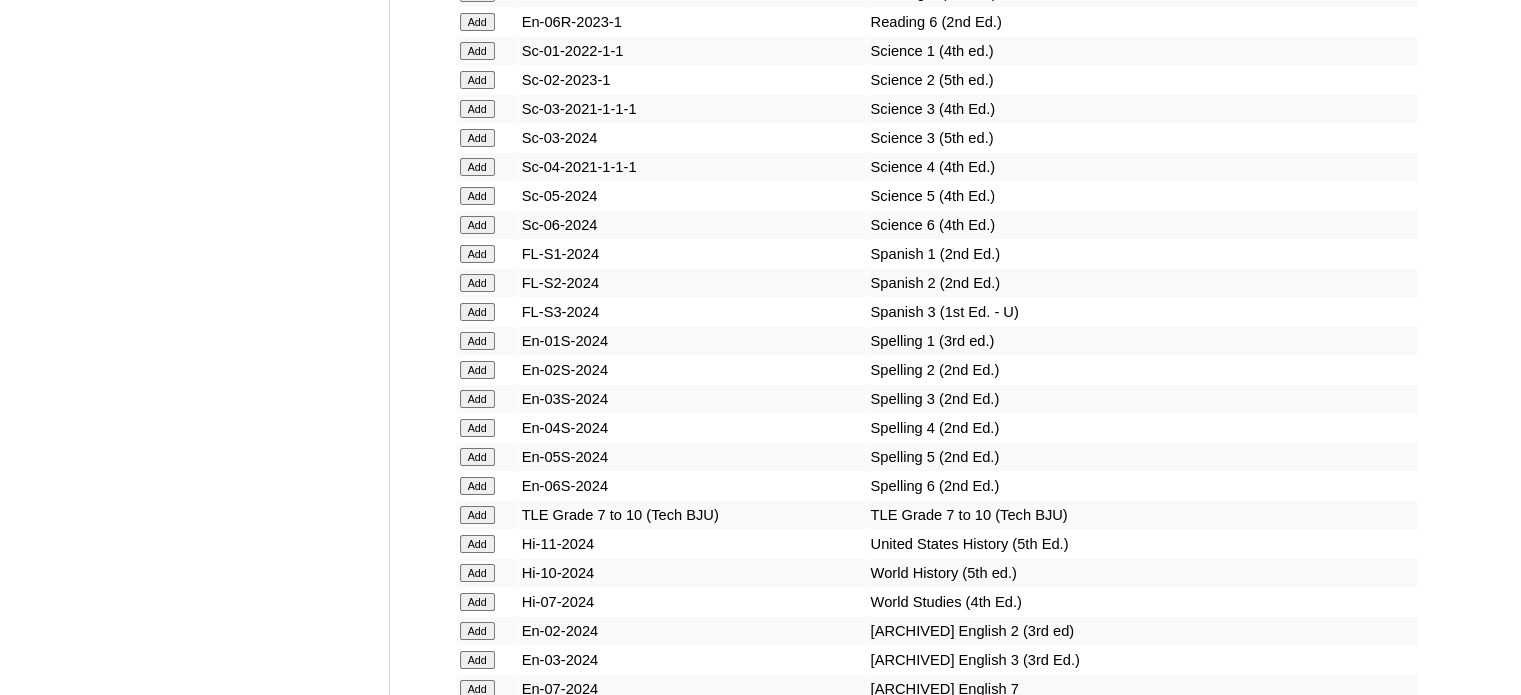 scroll, scrollTop: 10380, scrollLeft: 0, axis: vertical 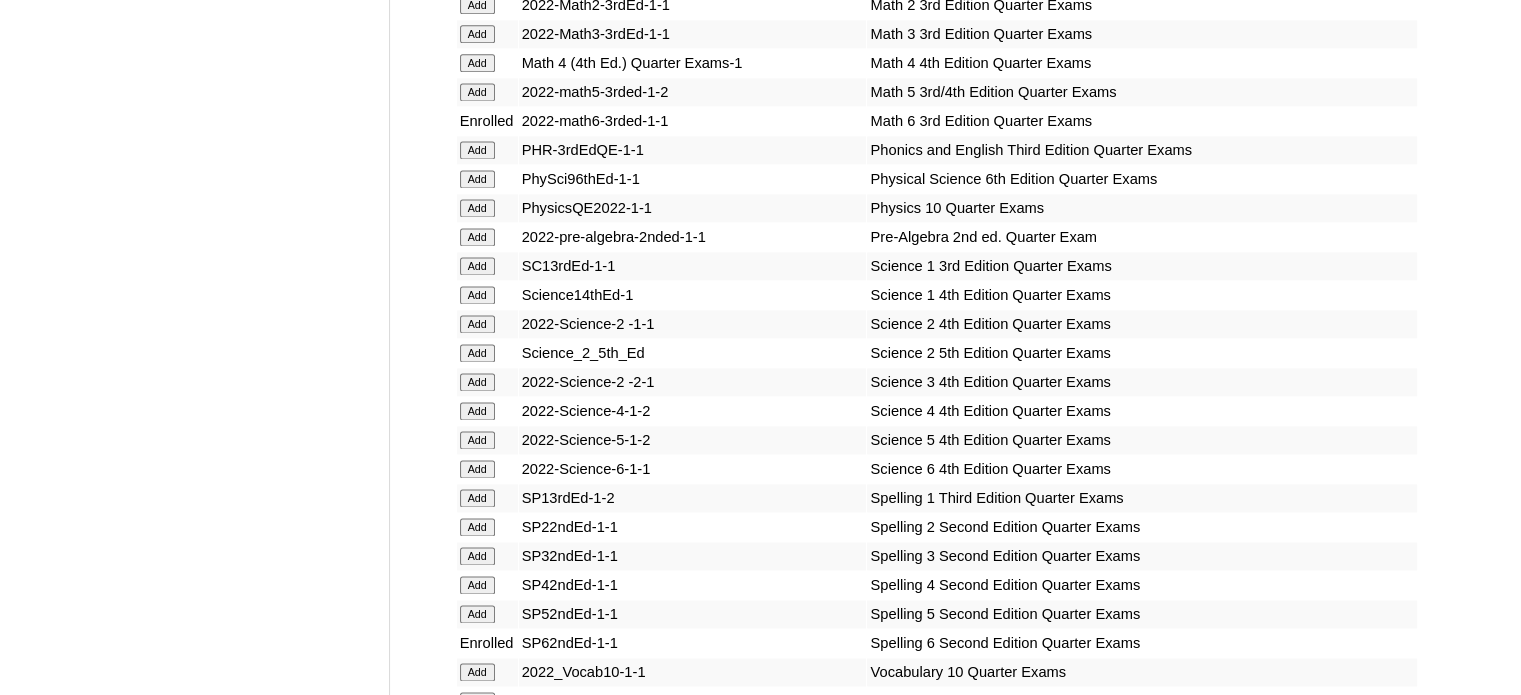 click on "Add" at bounding box center (487, 469) 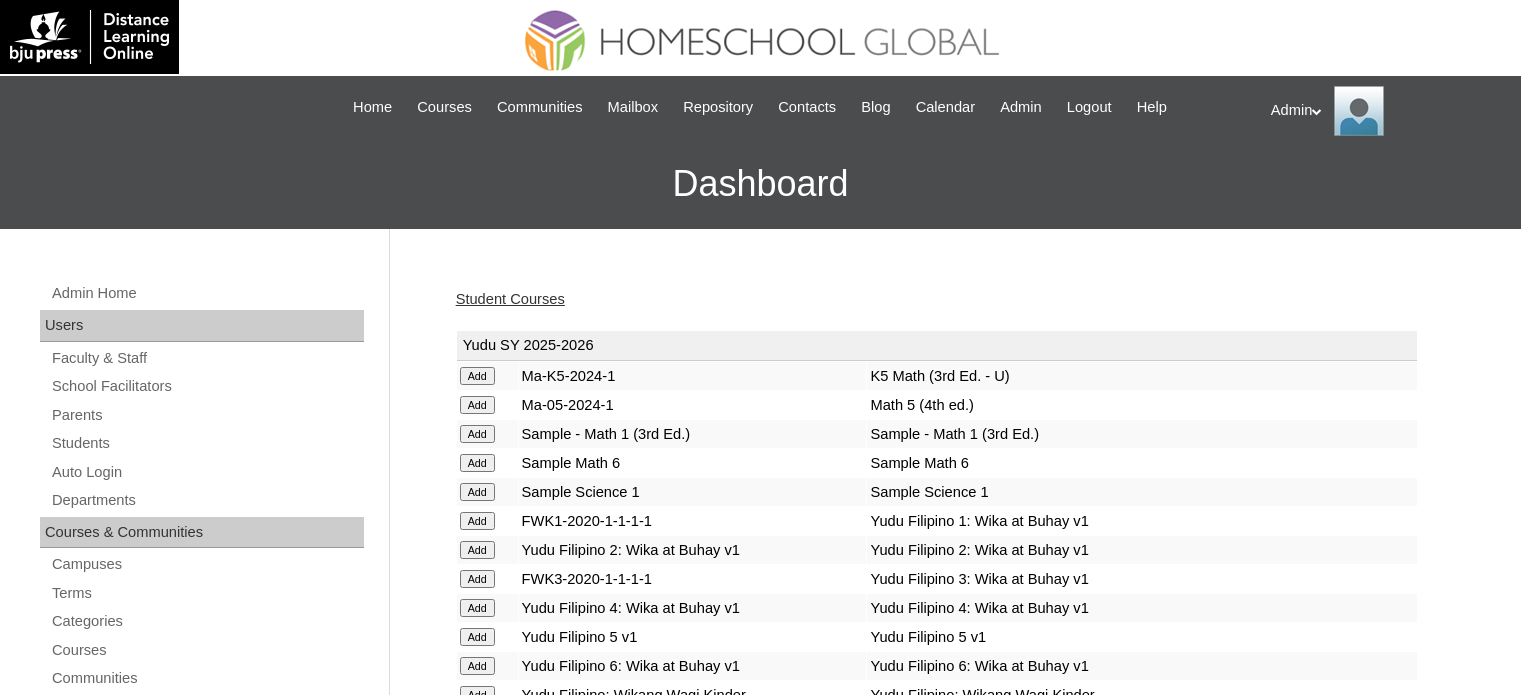 scroll, scrollTop: 0, scrollLeft: 0, axis: both 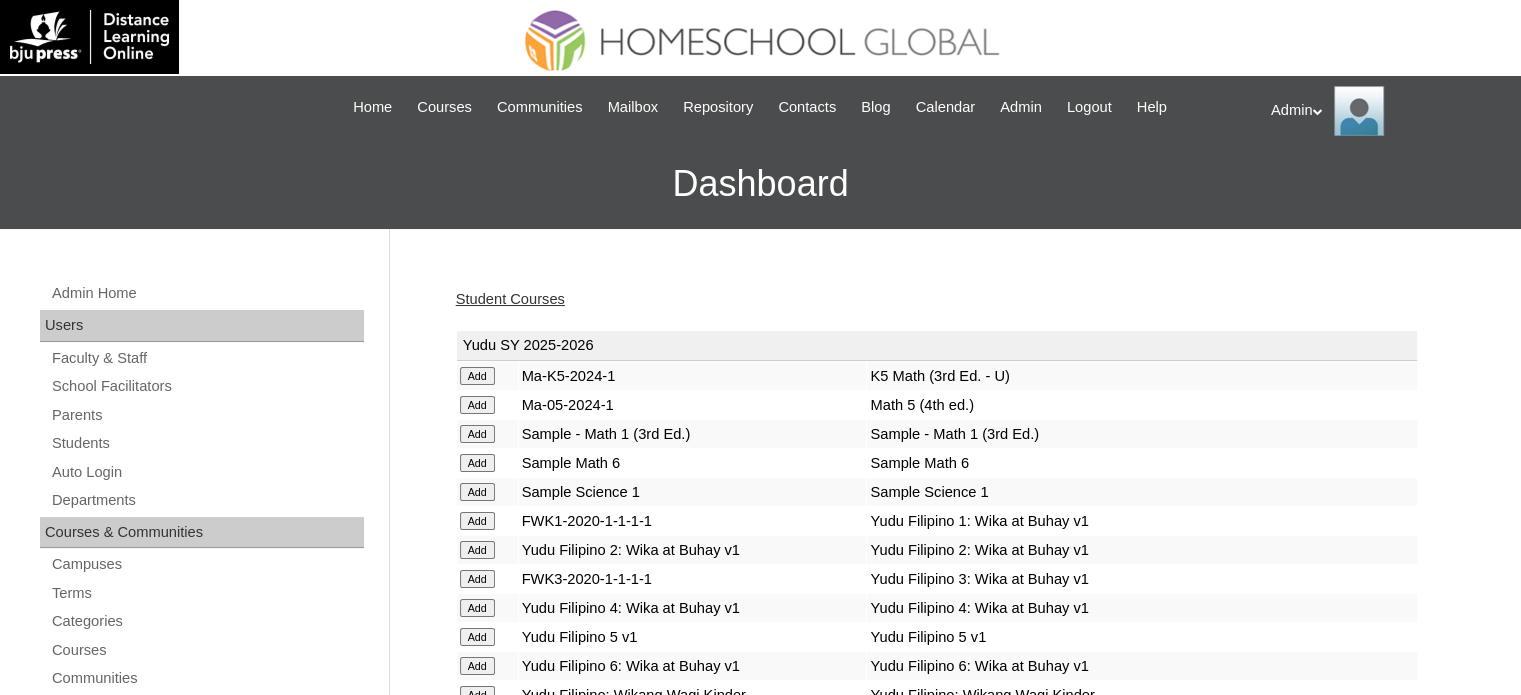 click on "Add" at bounding box center [487, 637] 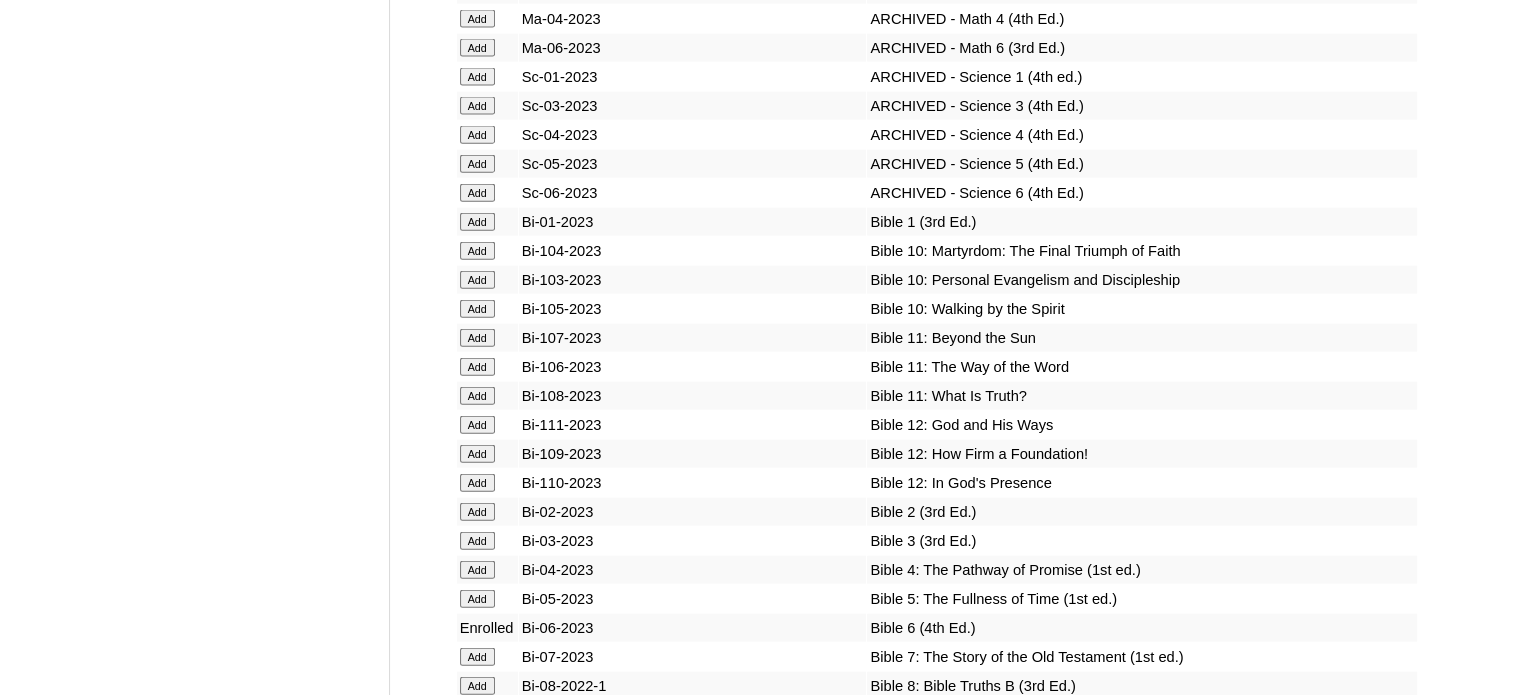 scroll, scrollTop: 15104, scrollLeft: 0, axis: vertical 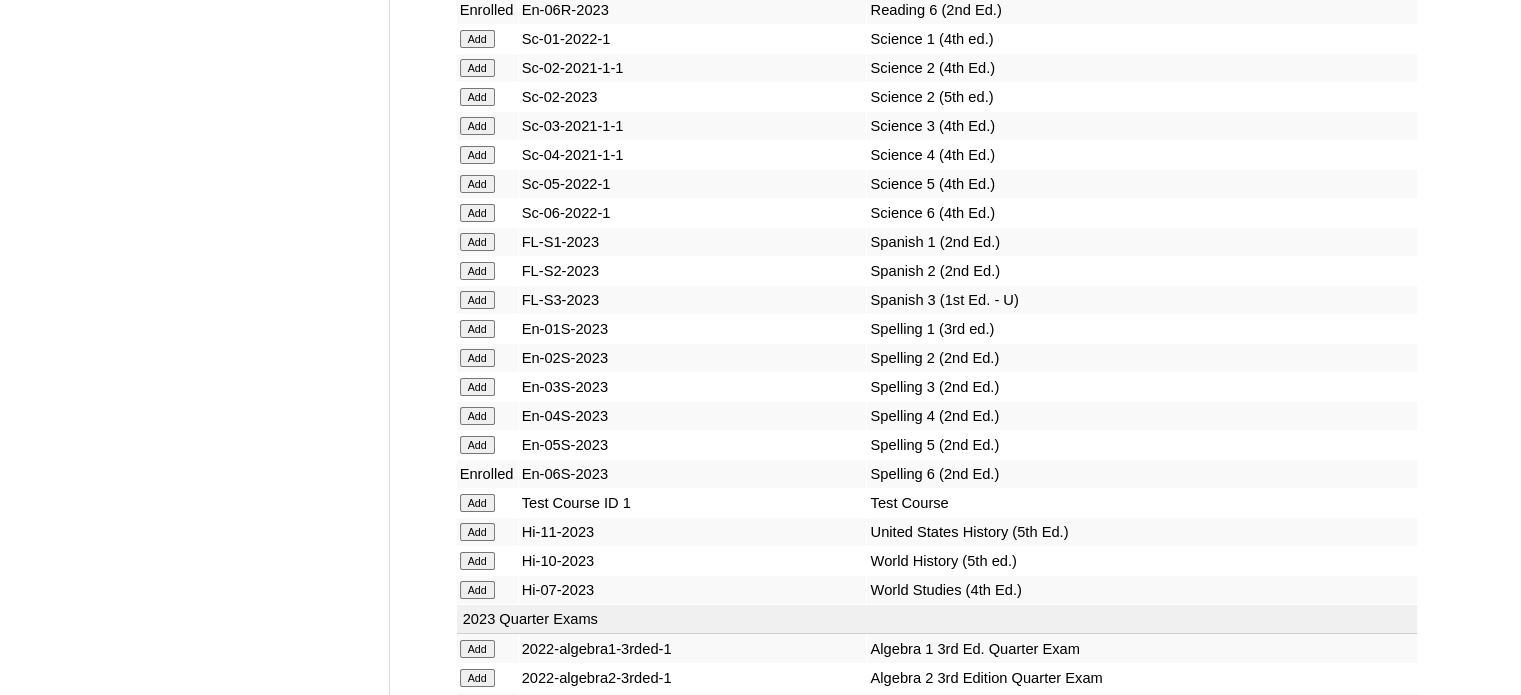 click on "Add" at bounding box center (477, -14728) 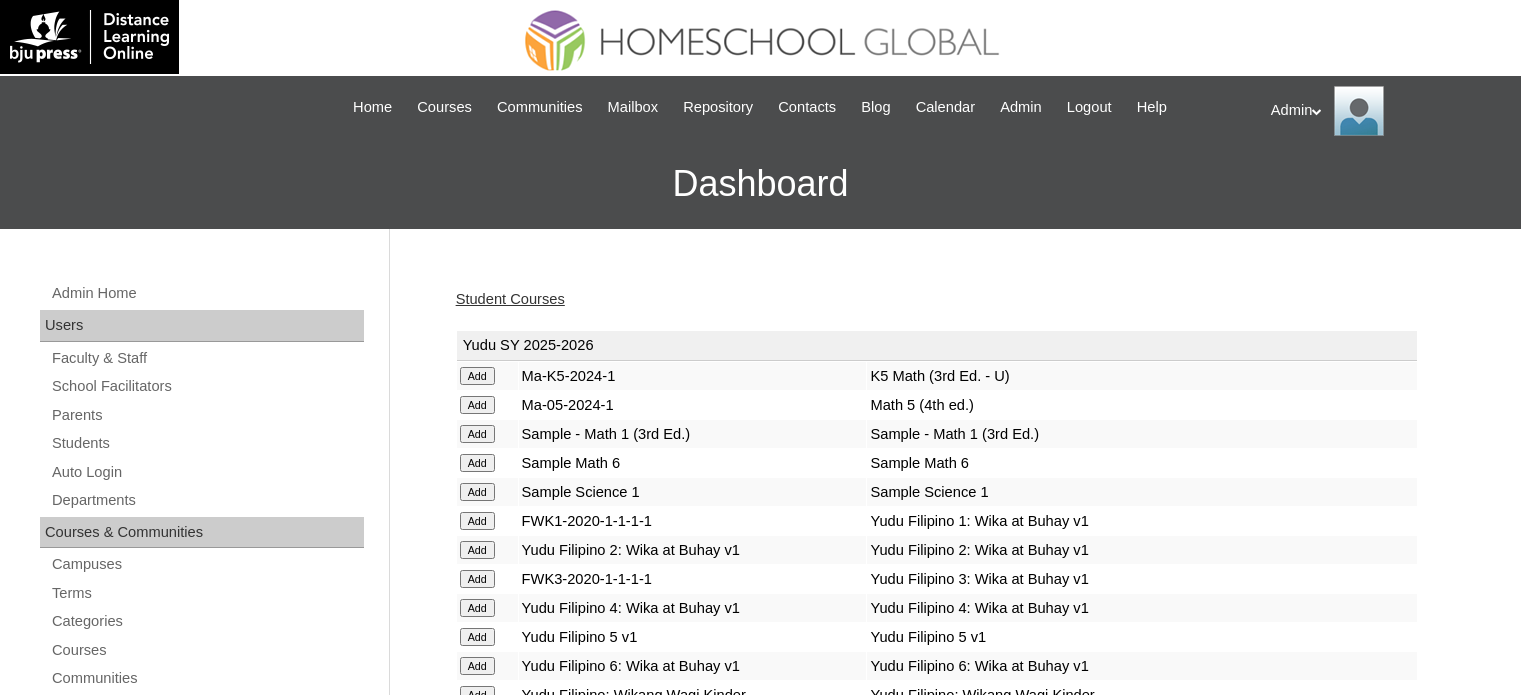 scroll, scrollTop: 0, scrollLeft: 0, axis: both 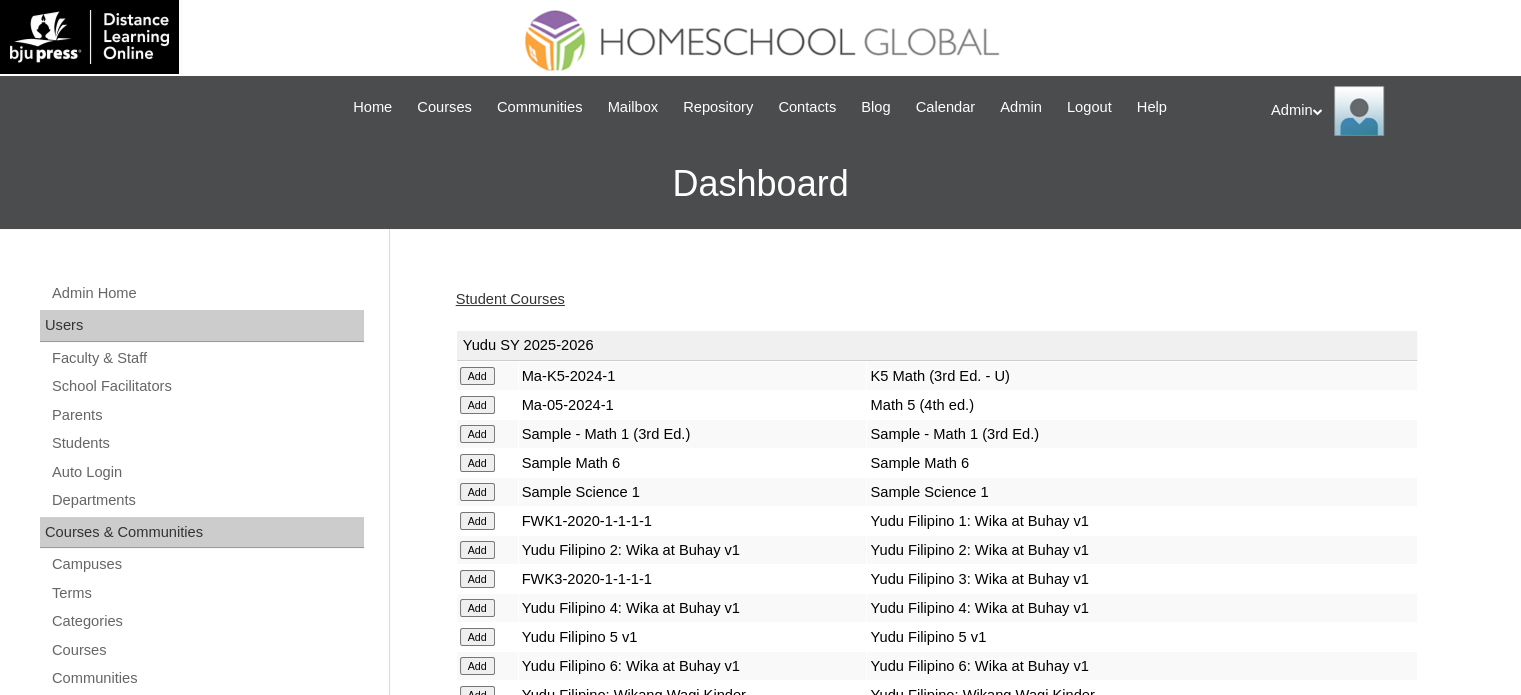 click on "Yudu SY 2025-2026" at bounding box center [937, 346] 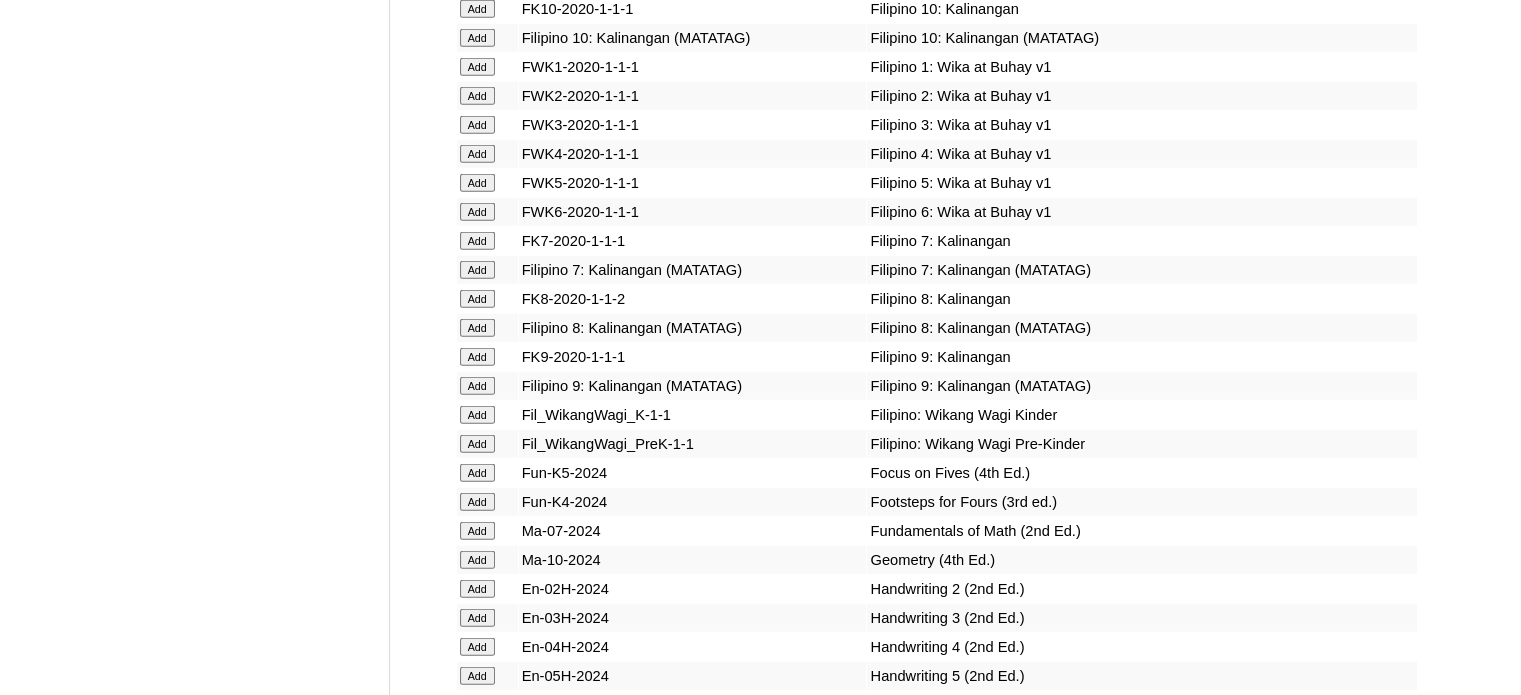 scroll, scrollTop: 9747, scrollLeft: 0, axis: vertical 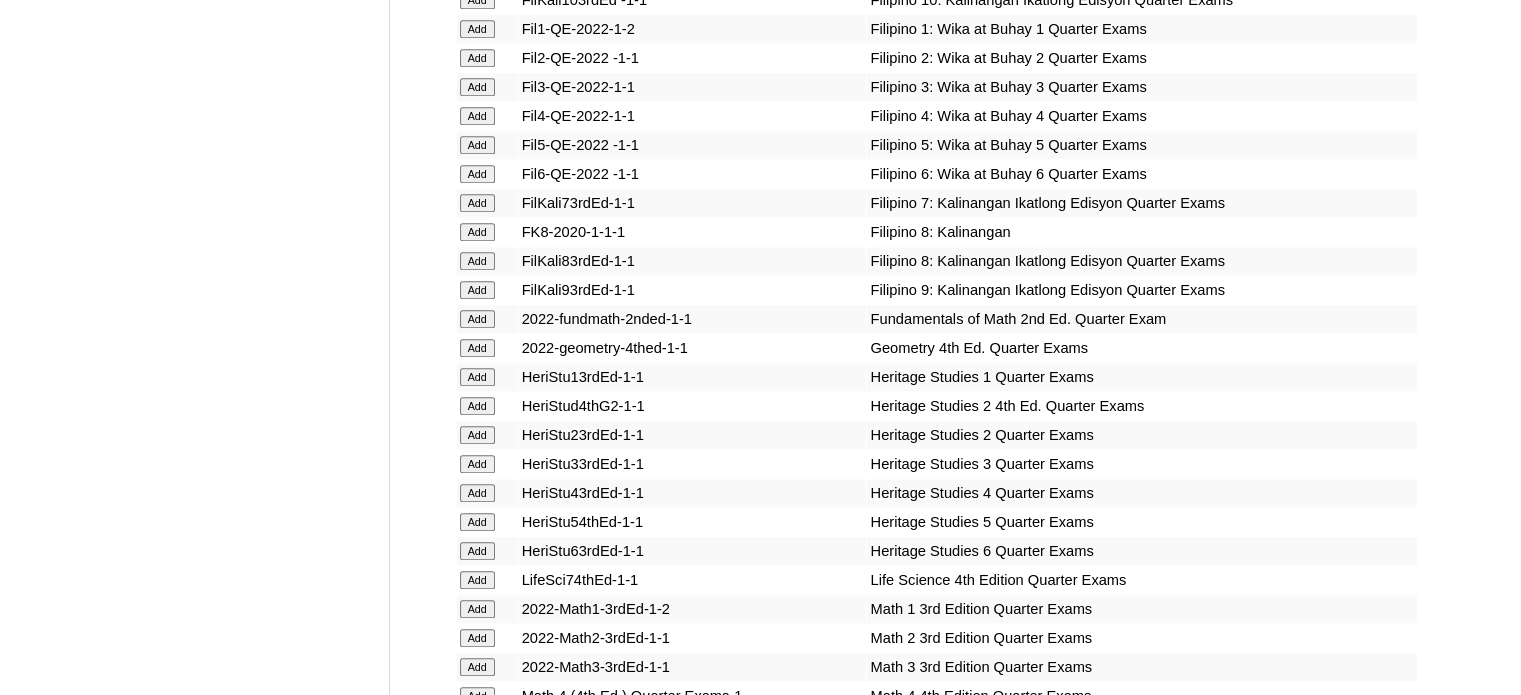 click on "Add" at bounding box center [477, -9371] 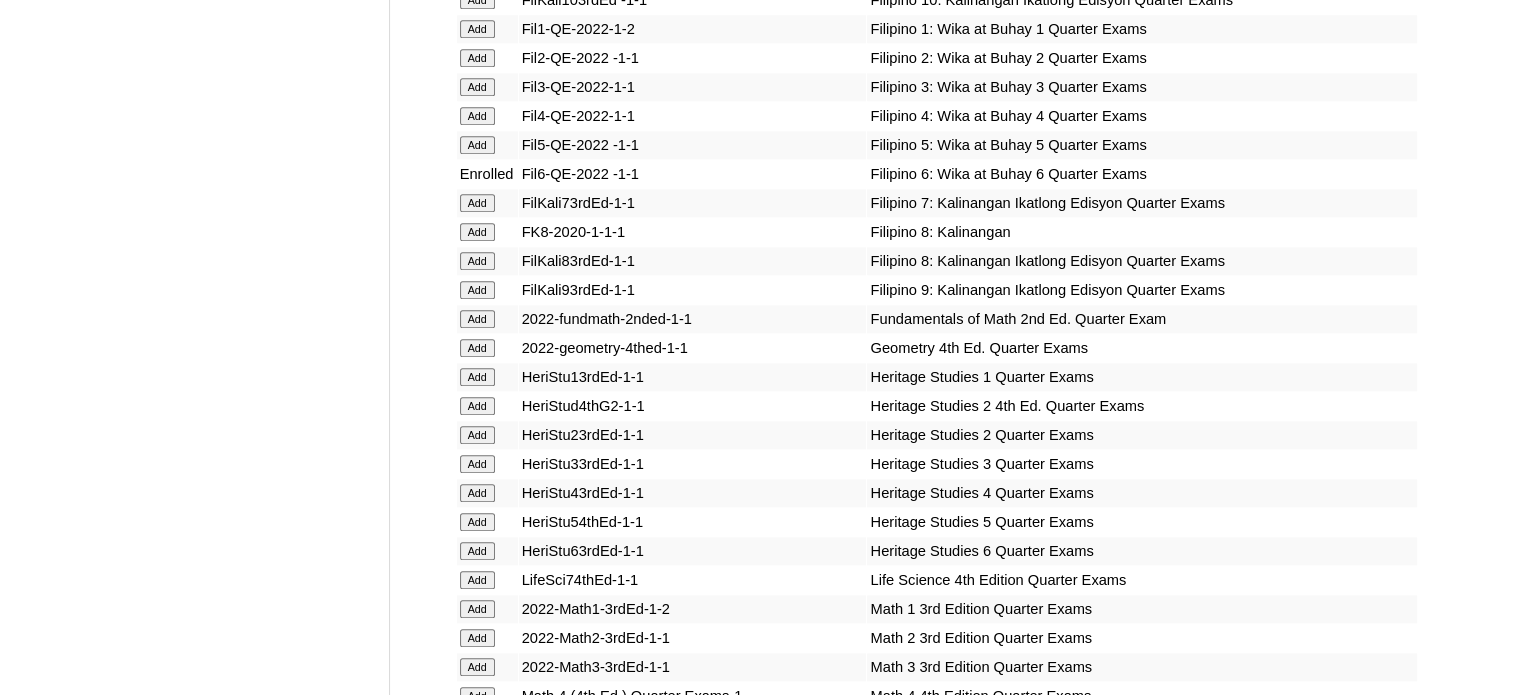 scroll, scrollTop: 13693, scrollLeft: 0, axis: vertical 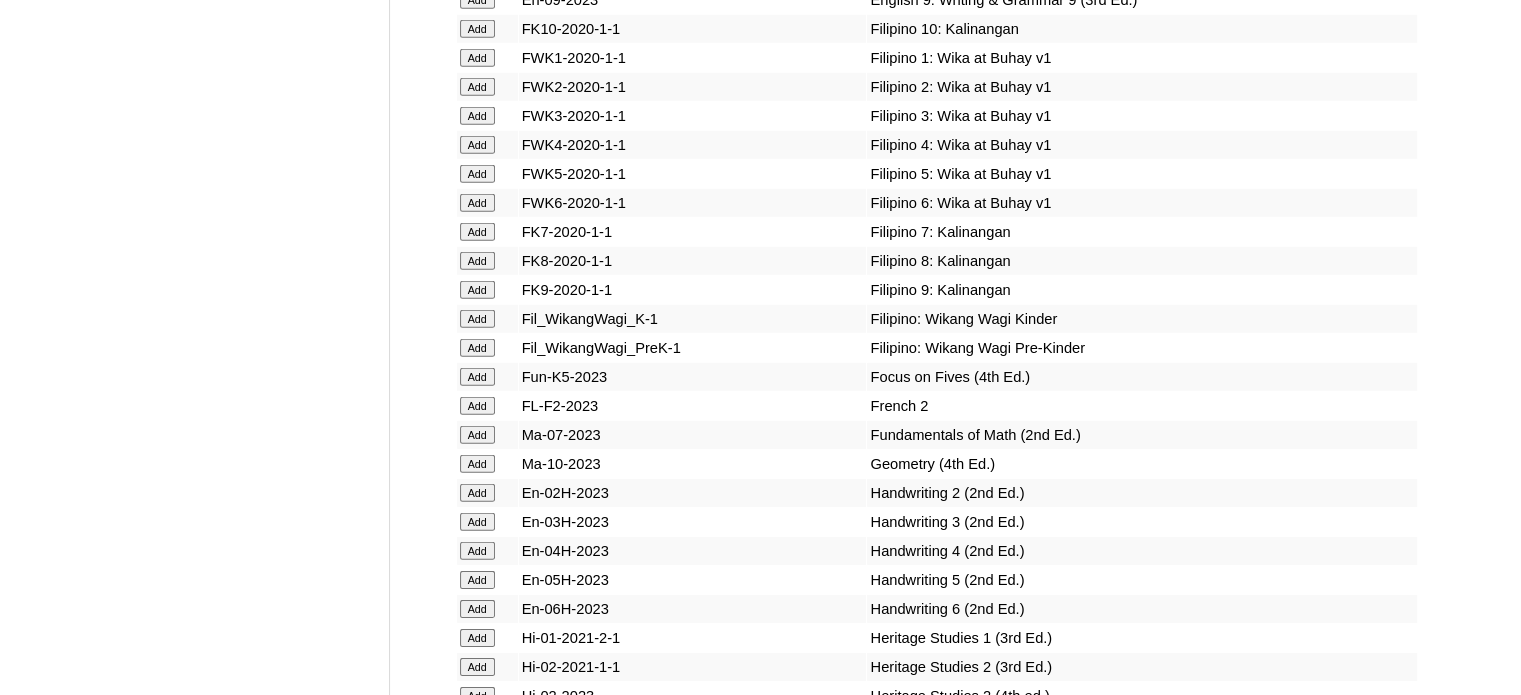 click on "Add" at bounding box center [477, -13317] 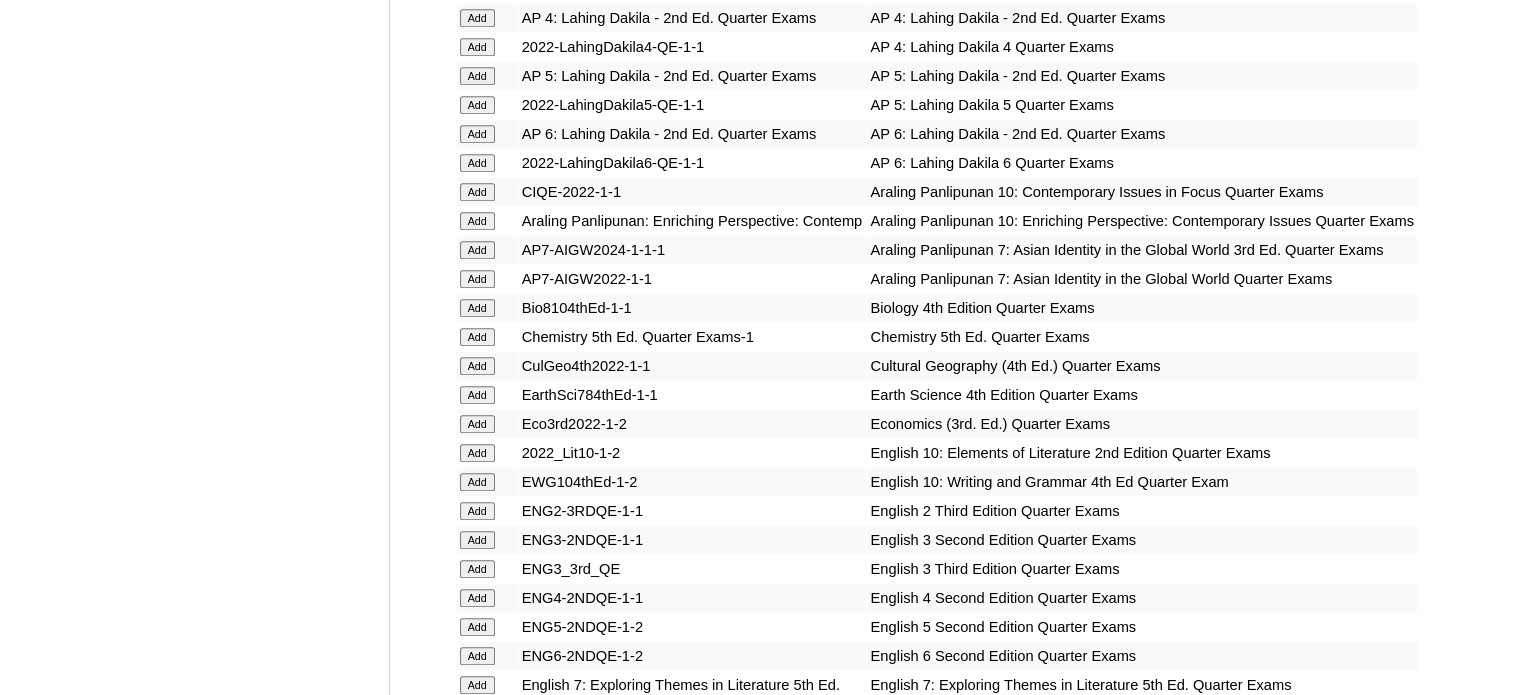 scroll, scrollTop: 8904, scrollLeft: 0, axis: vertical 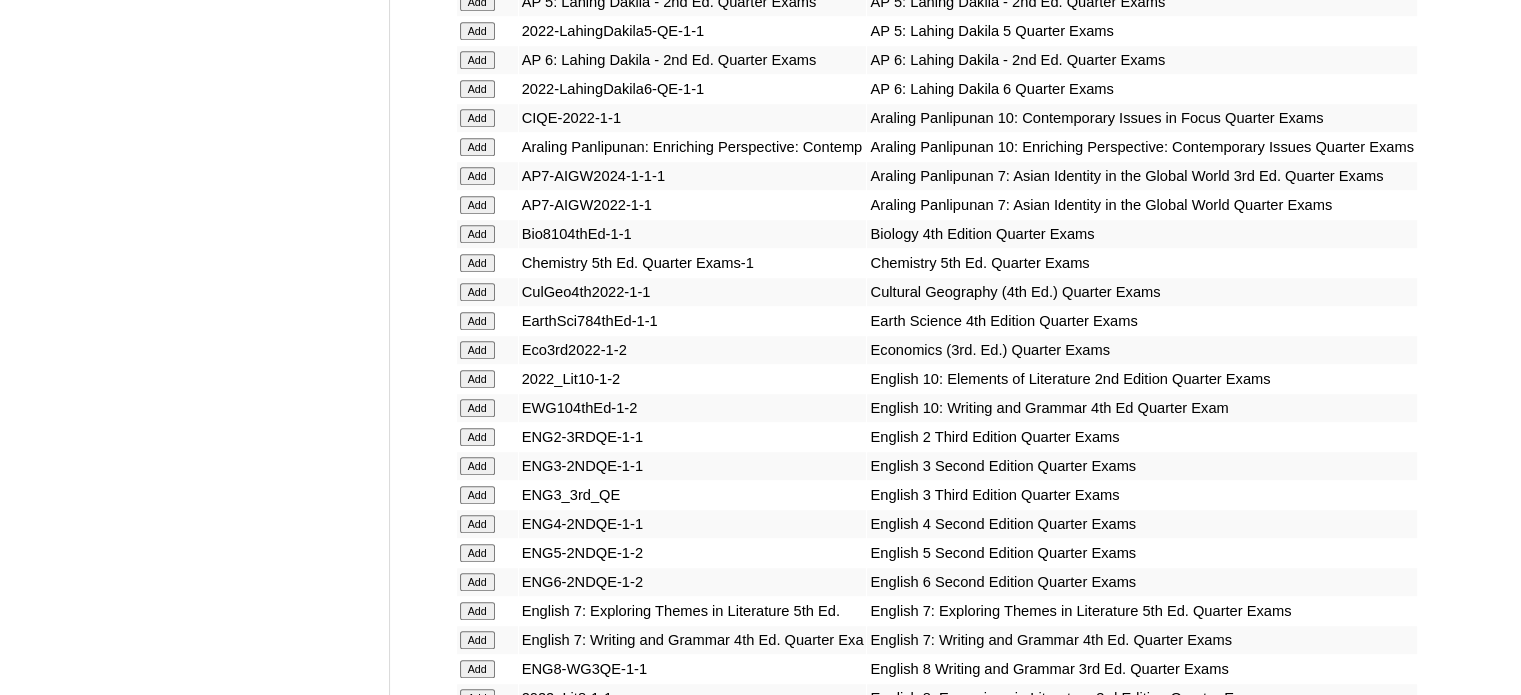 click on "Add" at bounding box center (477, -8528) 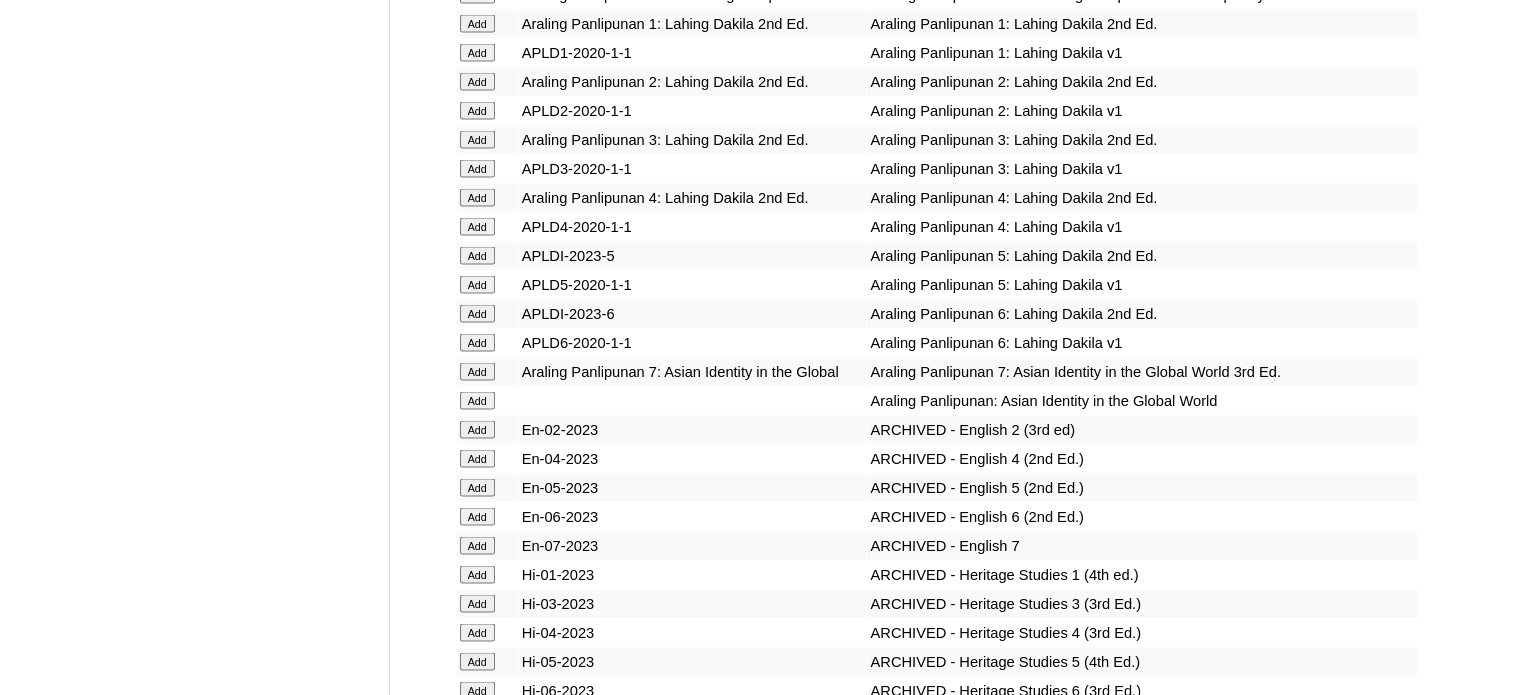 scroll, scrollTop: 11437, scrollLeft: 0, axis: vertical 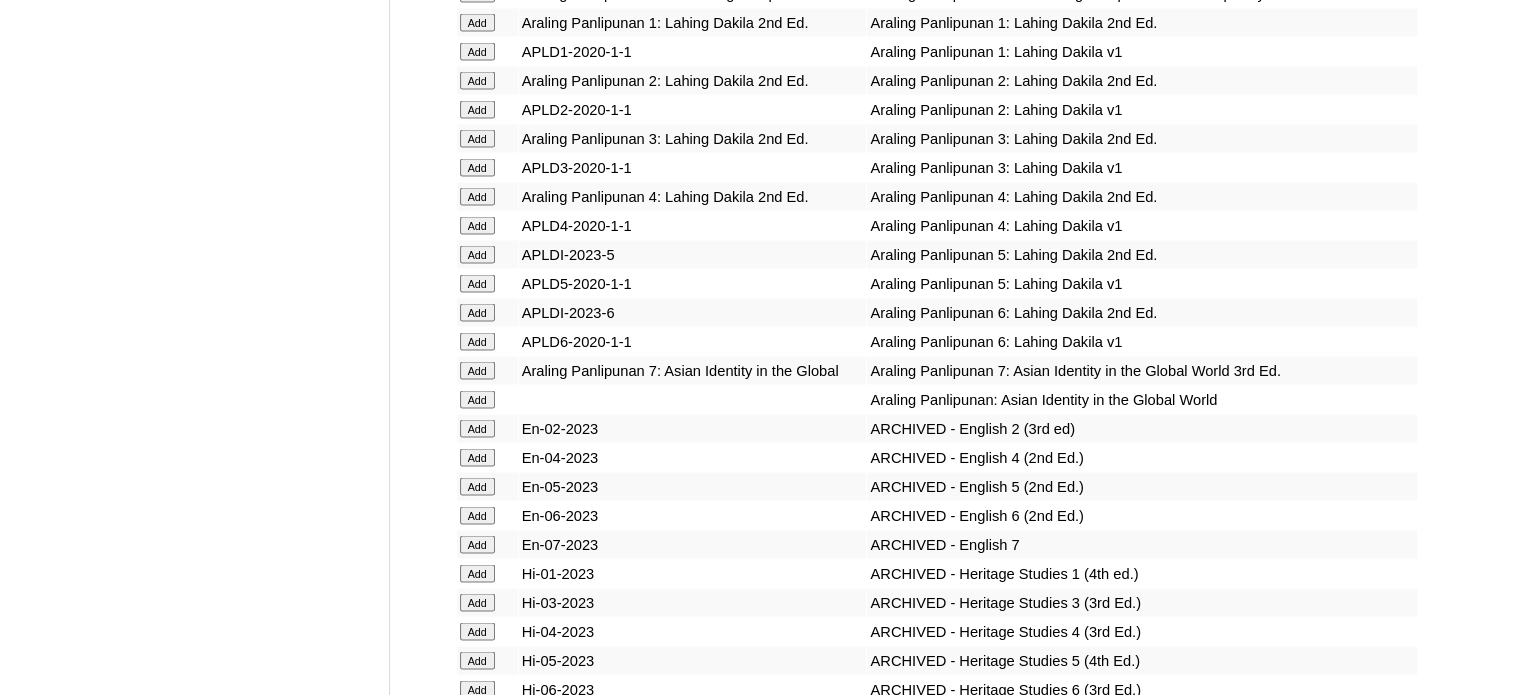 click on "Add" at bounding box center [477, -11061] 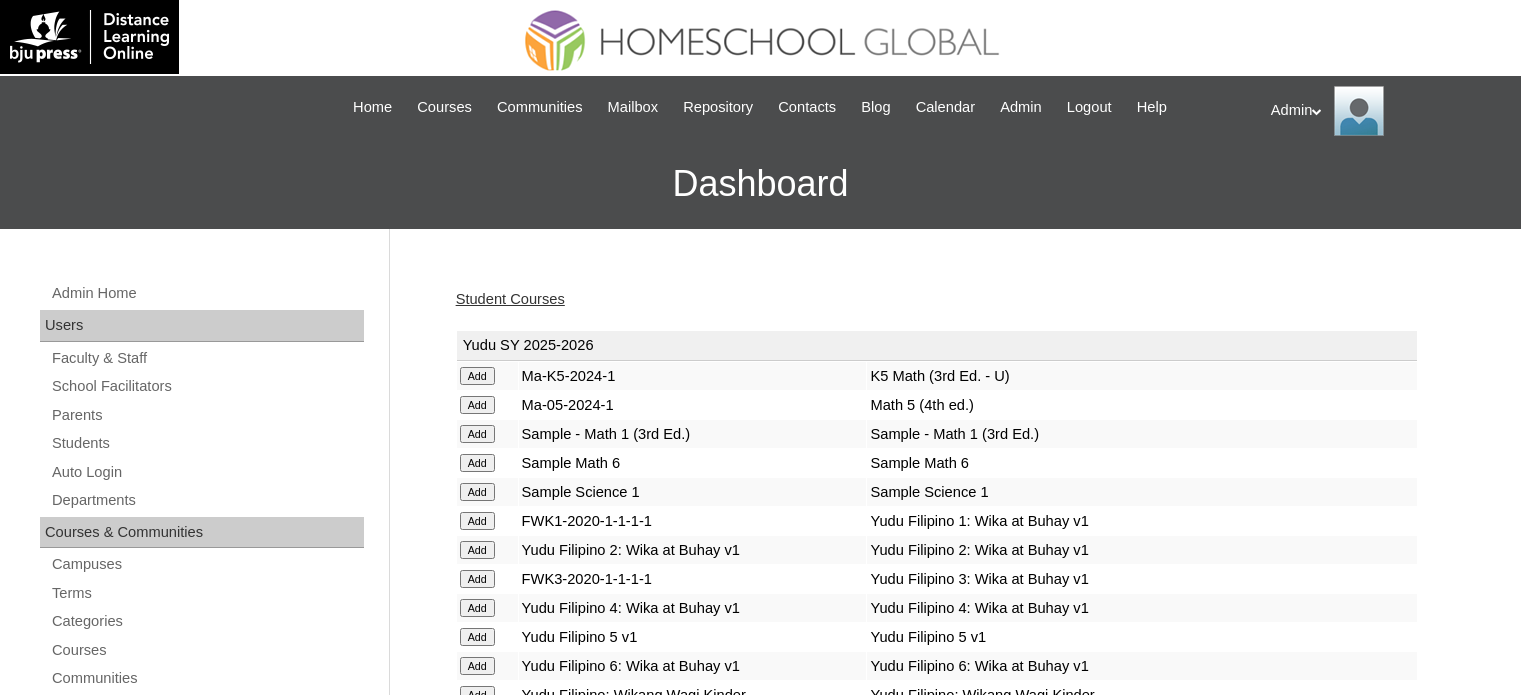 scroll, scrollTop: 0, scrollLeft: 0, axis: both 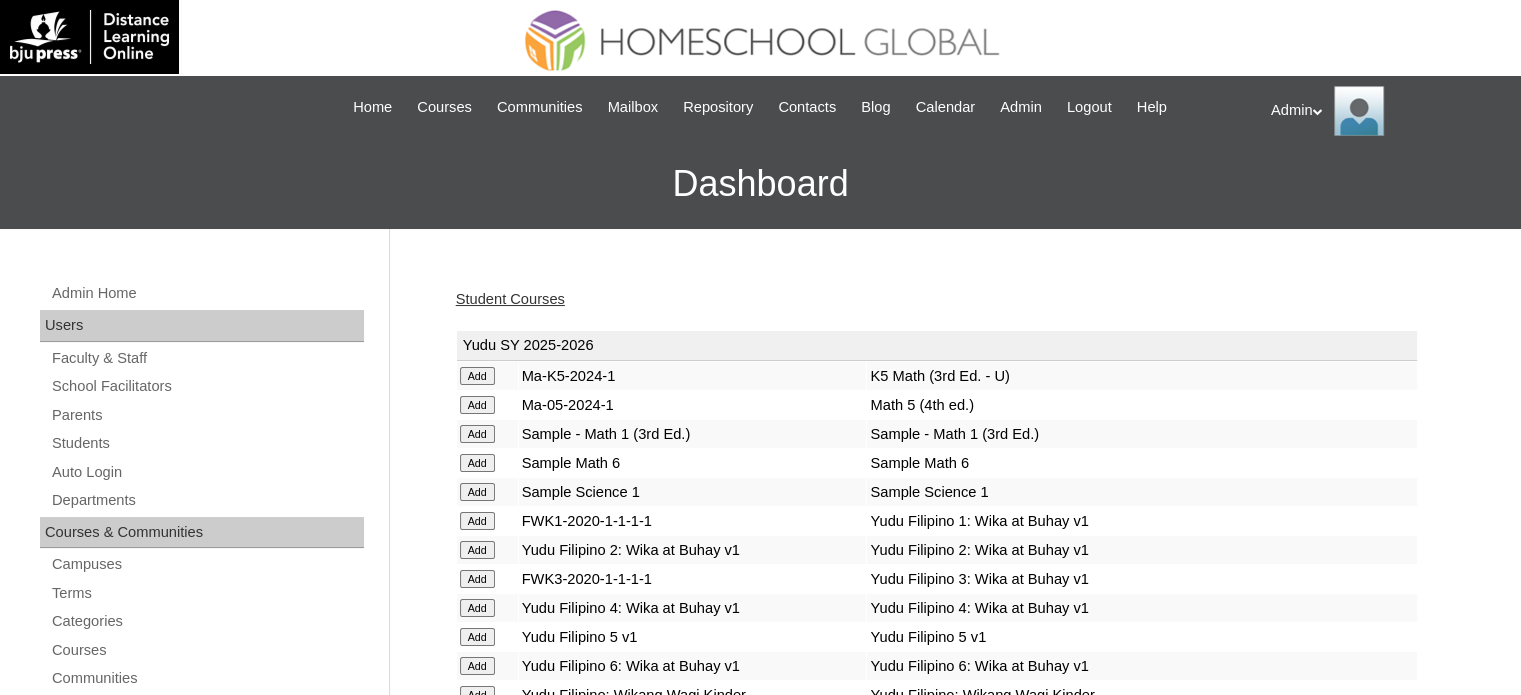 click on "Student Courses" at bounding box center [510, 299] 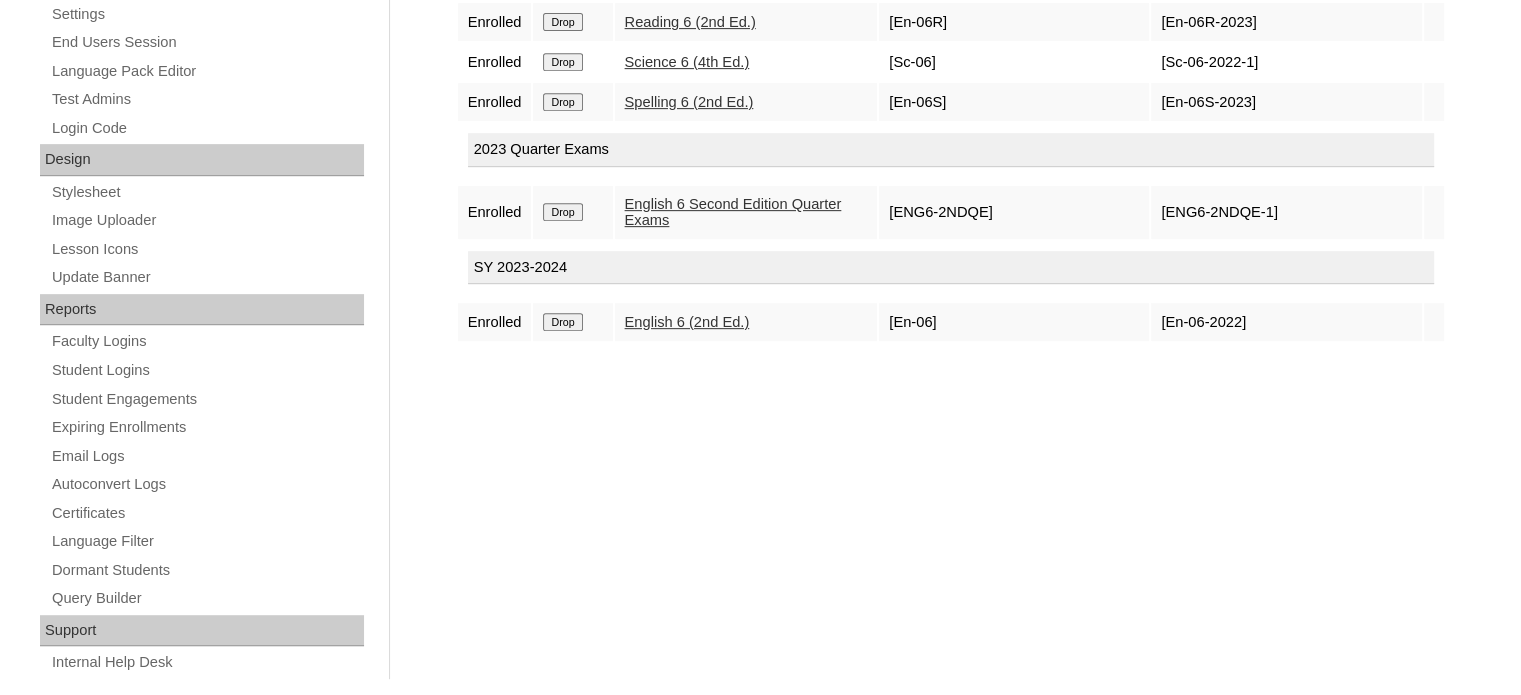 scroll, scrollTop: 886, scrollLeft: 0, axis: vertical 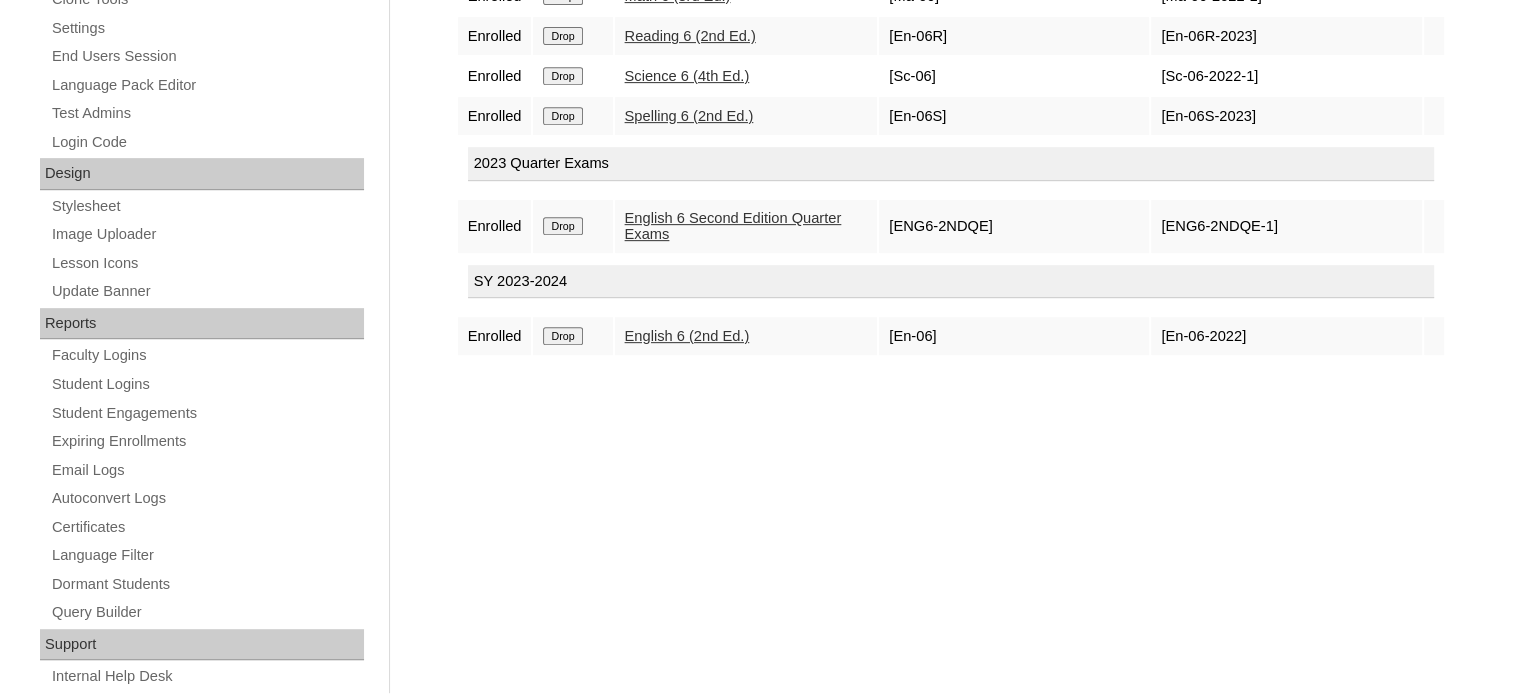 click on "Drop" at bounding box center [562, -439] 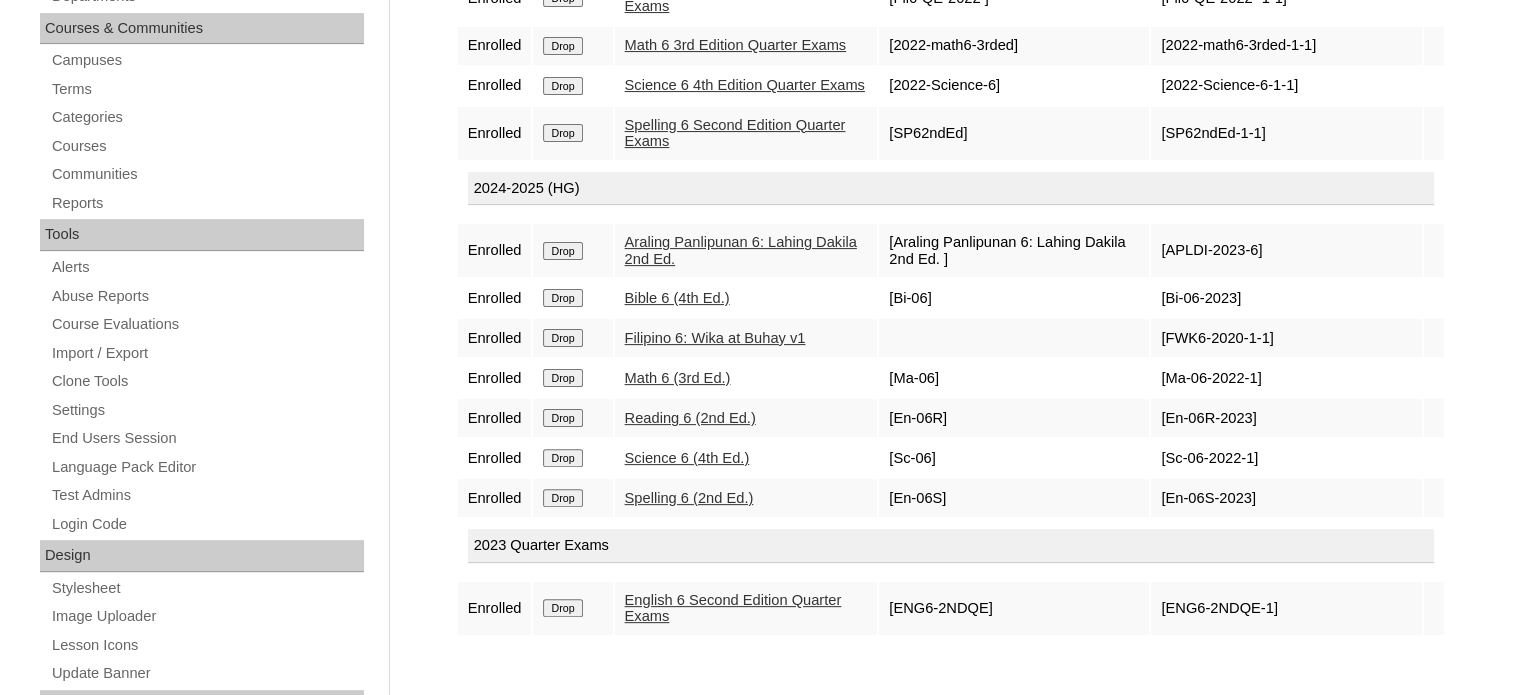 scroll, scrollTop: 580, scrollLeft: 0, axis: vertical 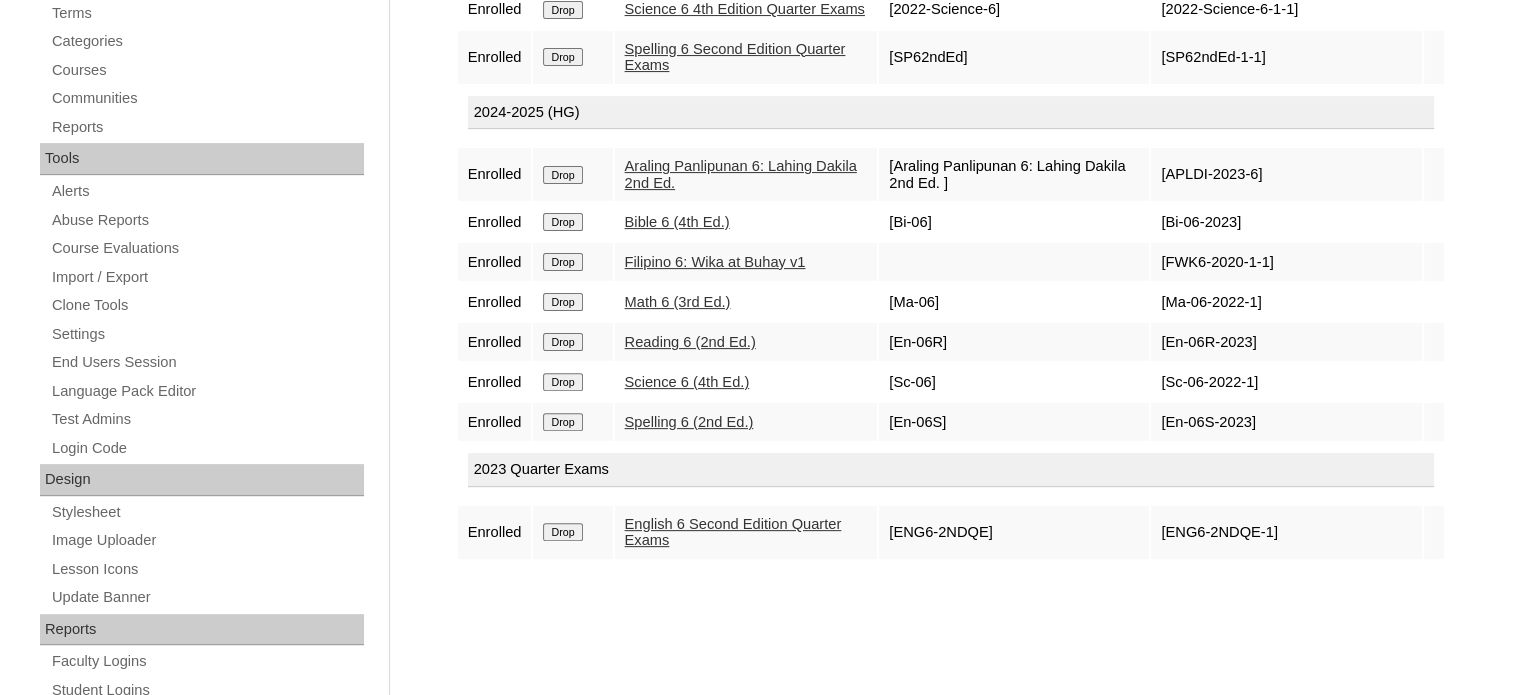 click on "Drop" at bounding box center [572, 532] 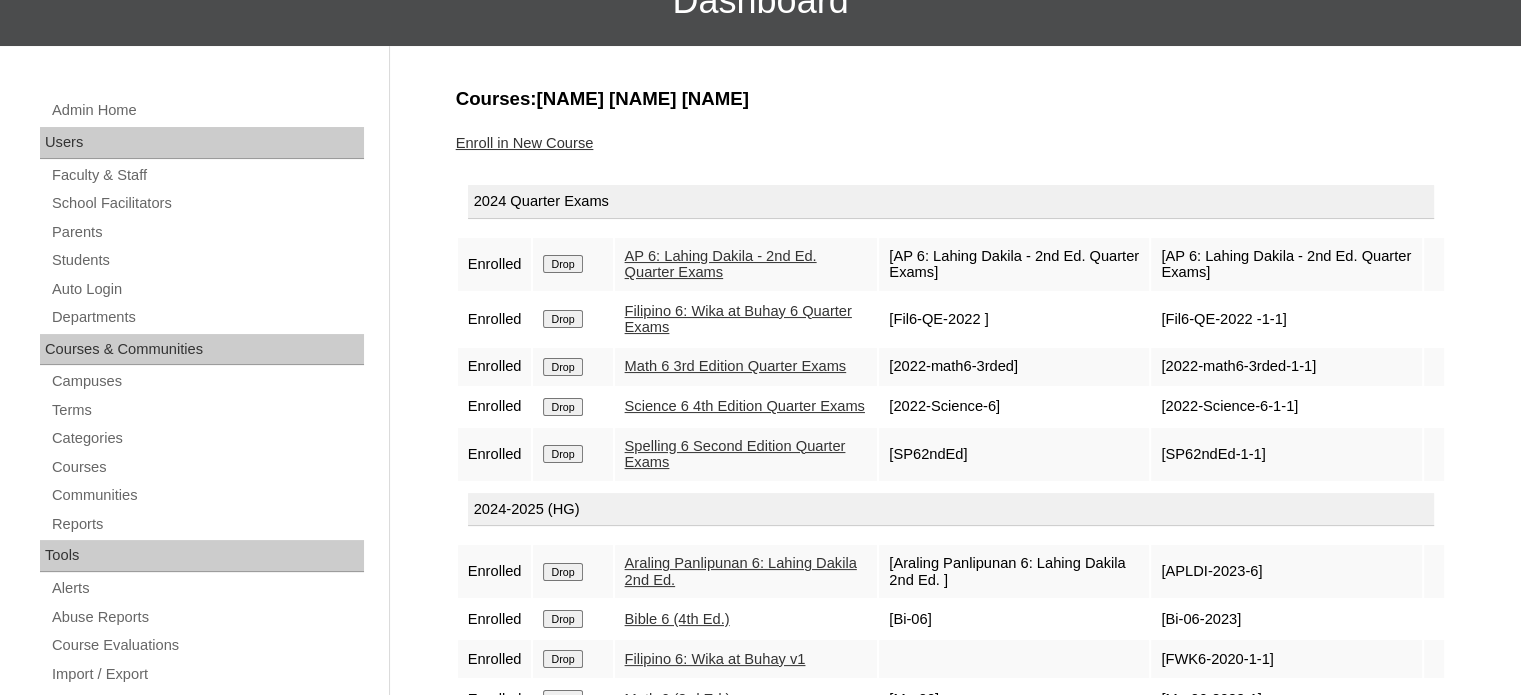 scroll, scrollTop: 138, scrollLeft: 0, axis: vertical 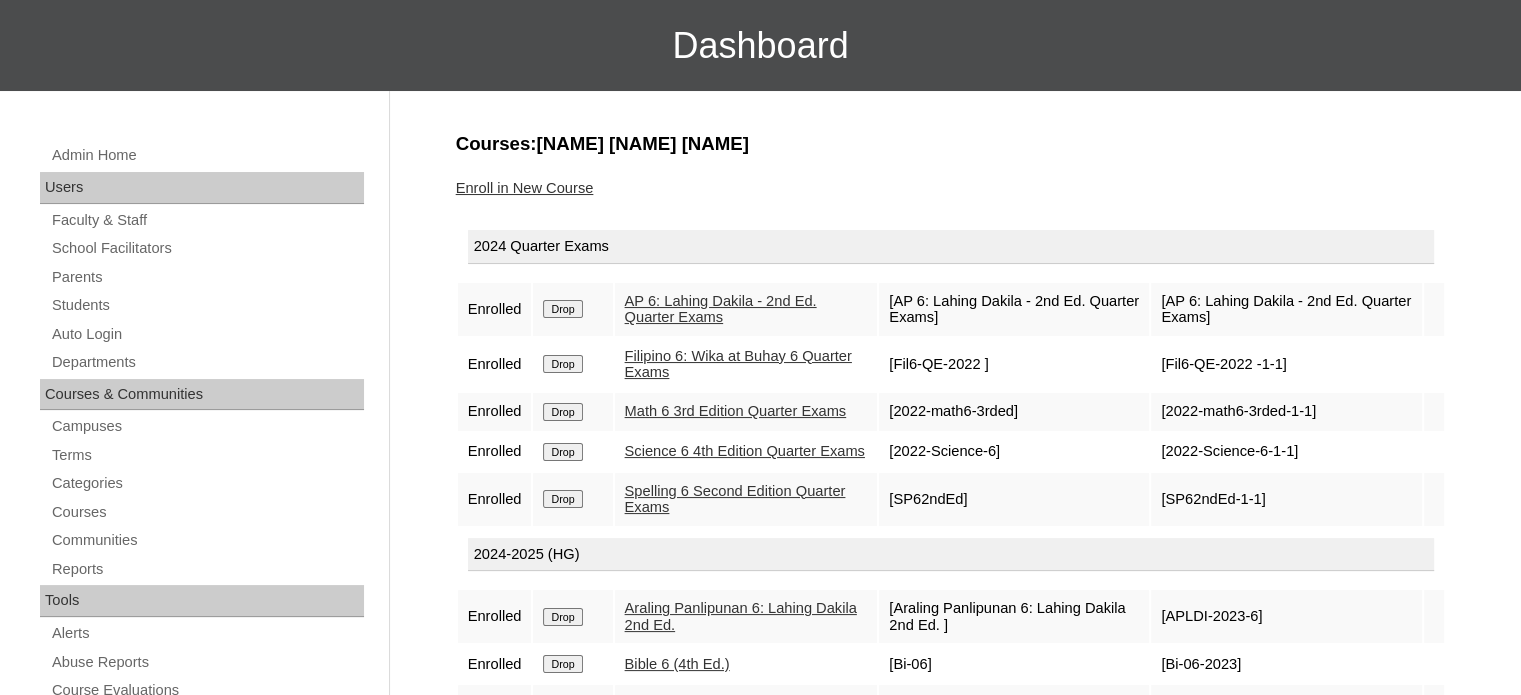click on "Enroll in New Course" at bounding box center (525, 188) 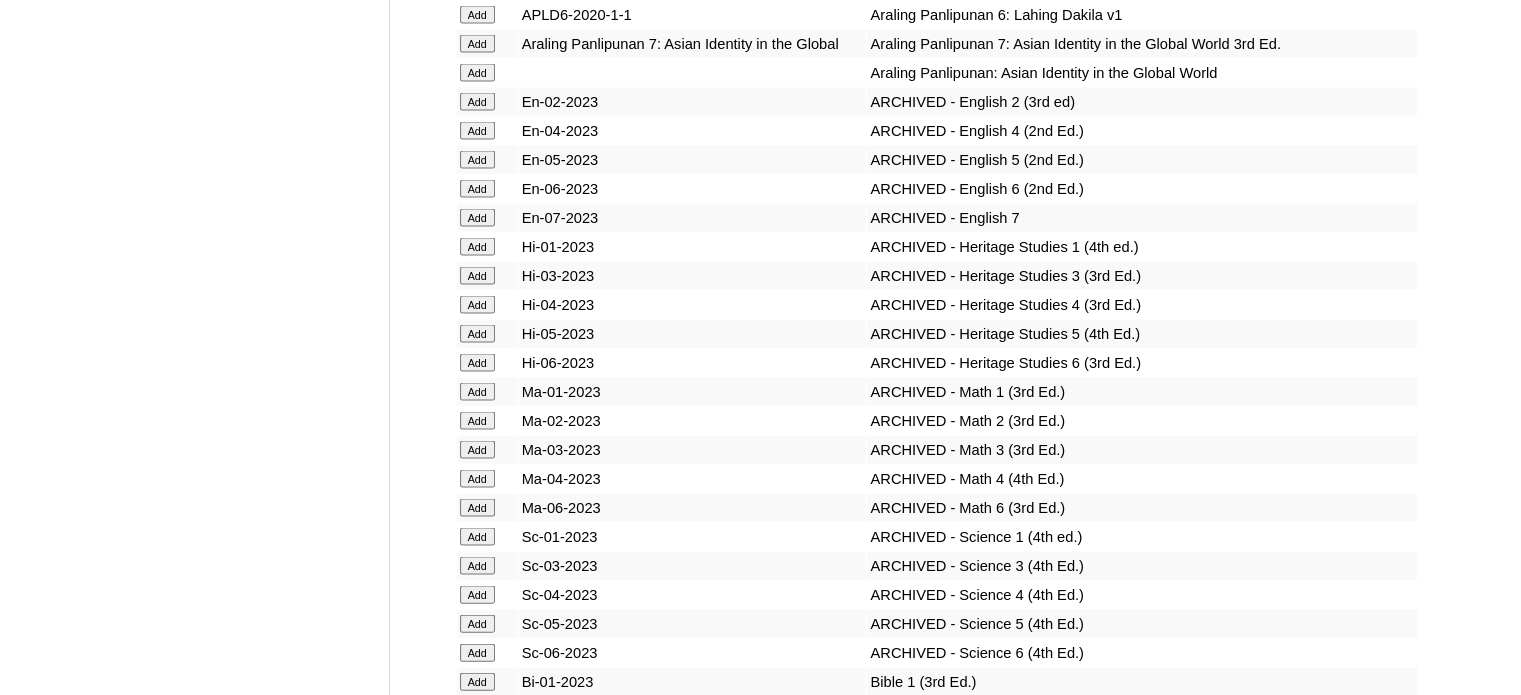 scroll, scrollTop: 9292, scrollLeft: 0, axis: vertical 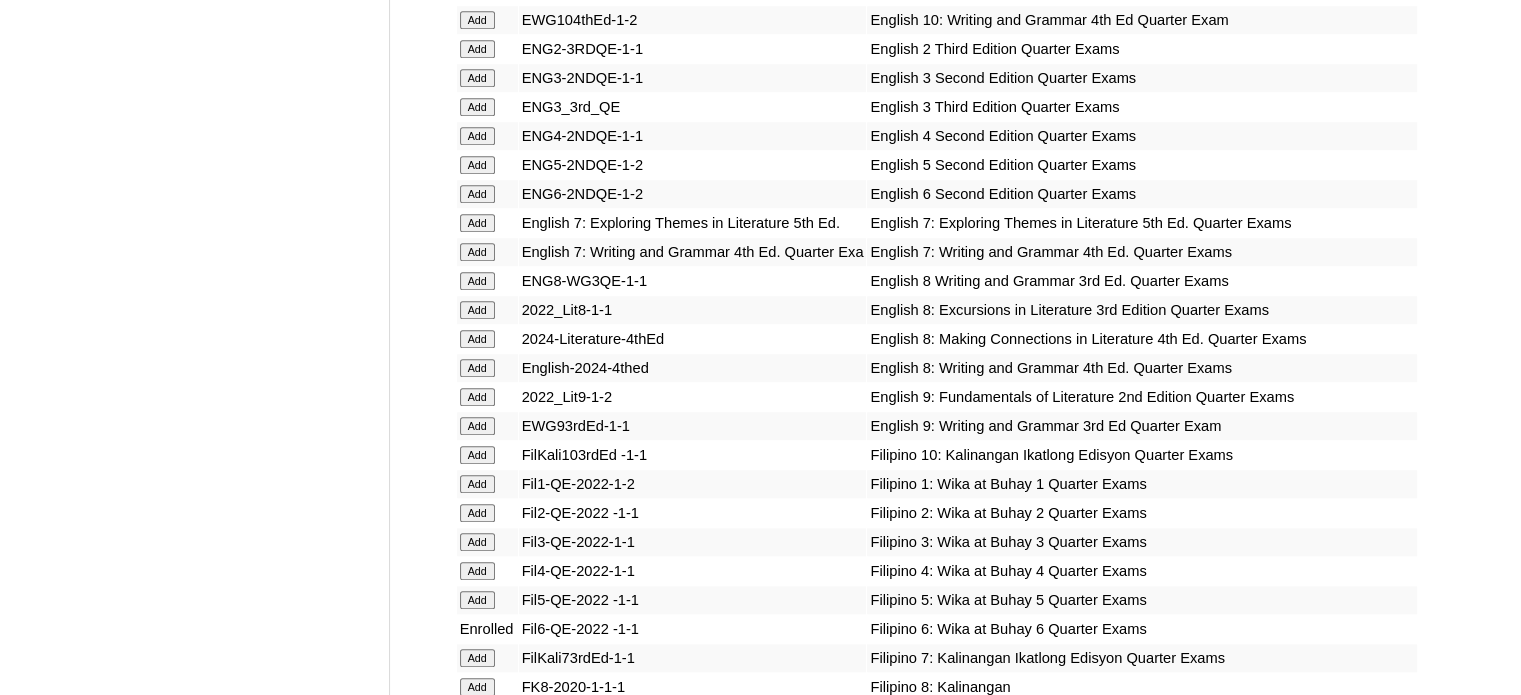 click on "Add" at bounding box center (477, -8916) 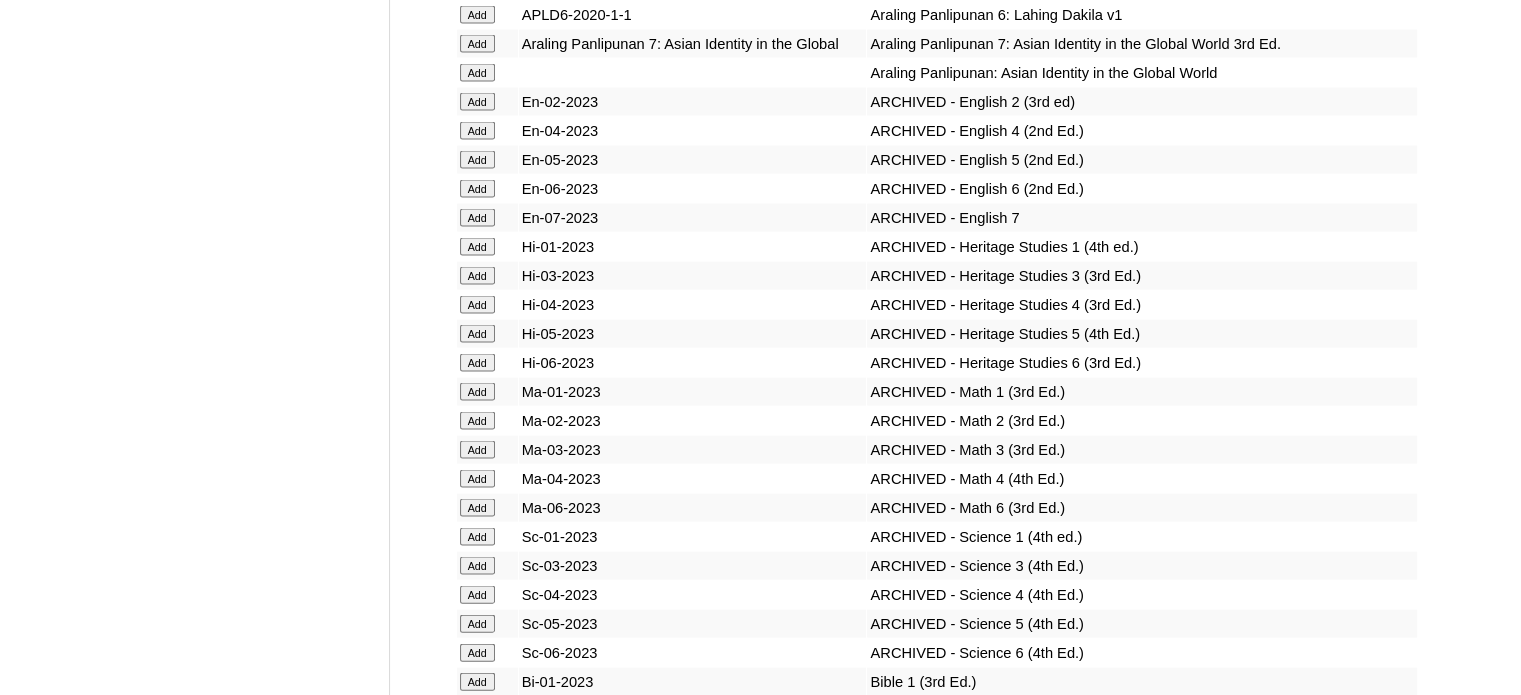 scroll, scrollTop: 13319, scrollLeft: 0, axis: vertical 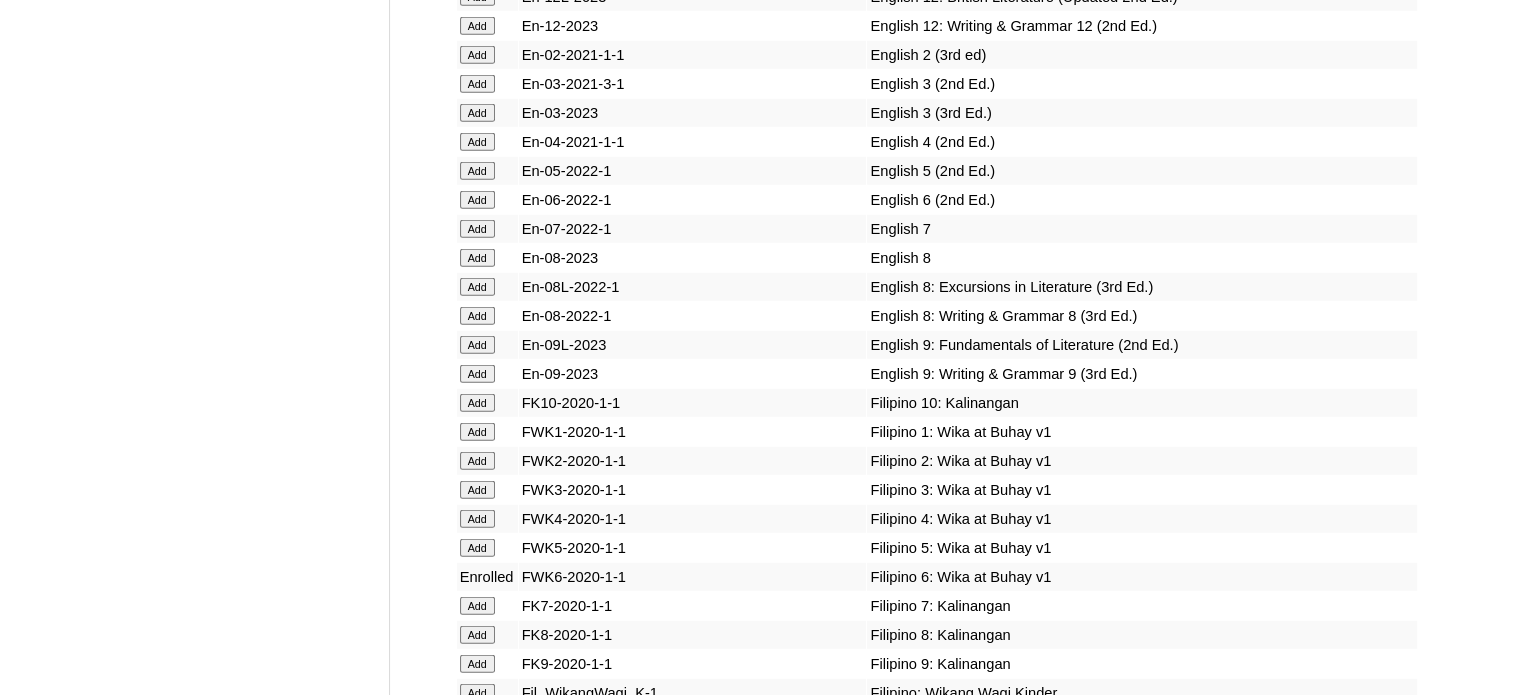 click on "Add" at bounding box center [477, -12943] 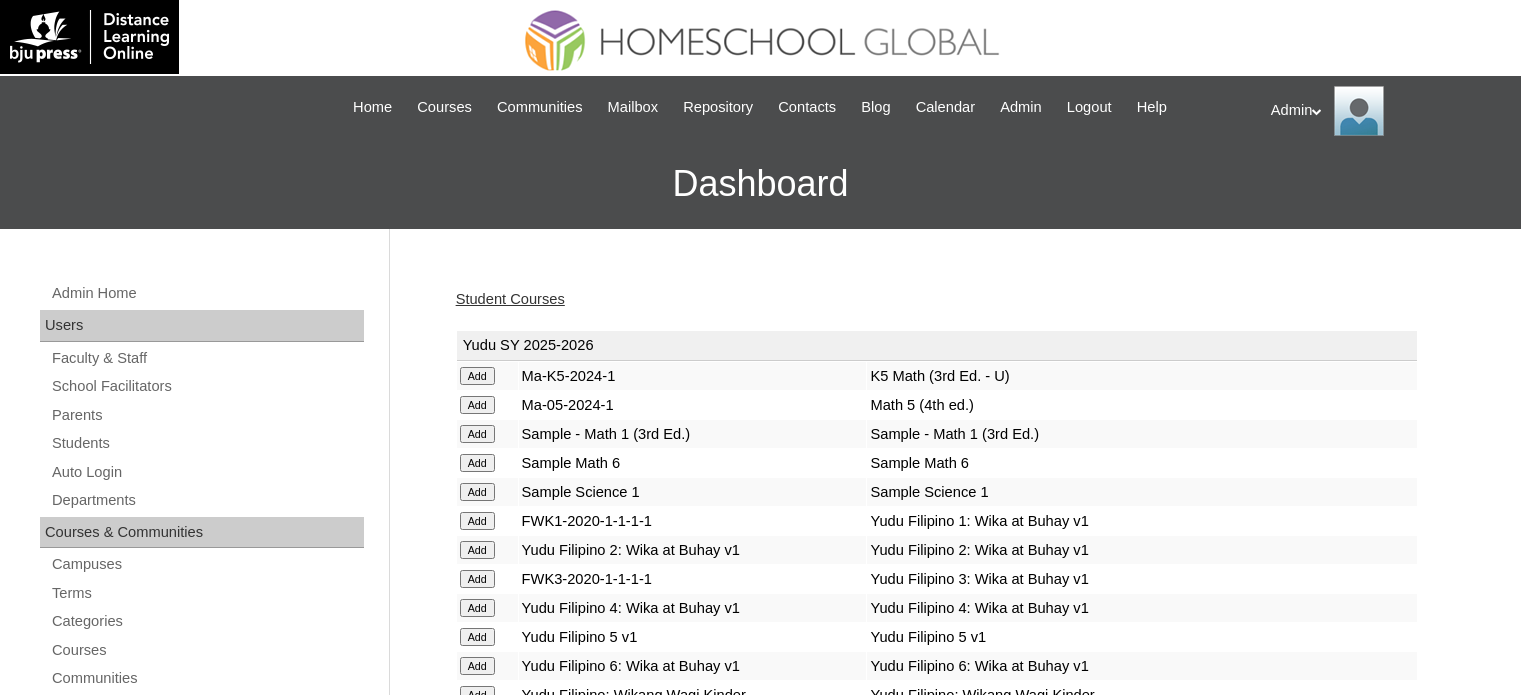 scroll, scrollTop: 0, scrollLeft: 0, axis: both 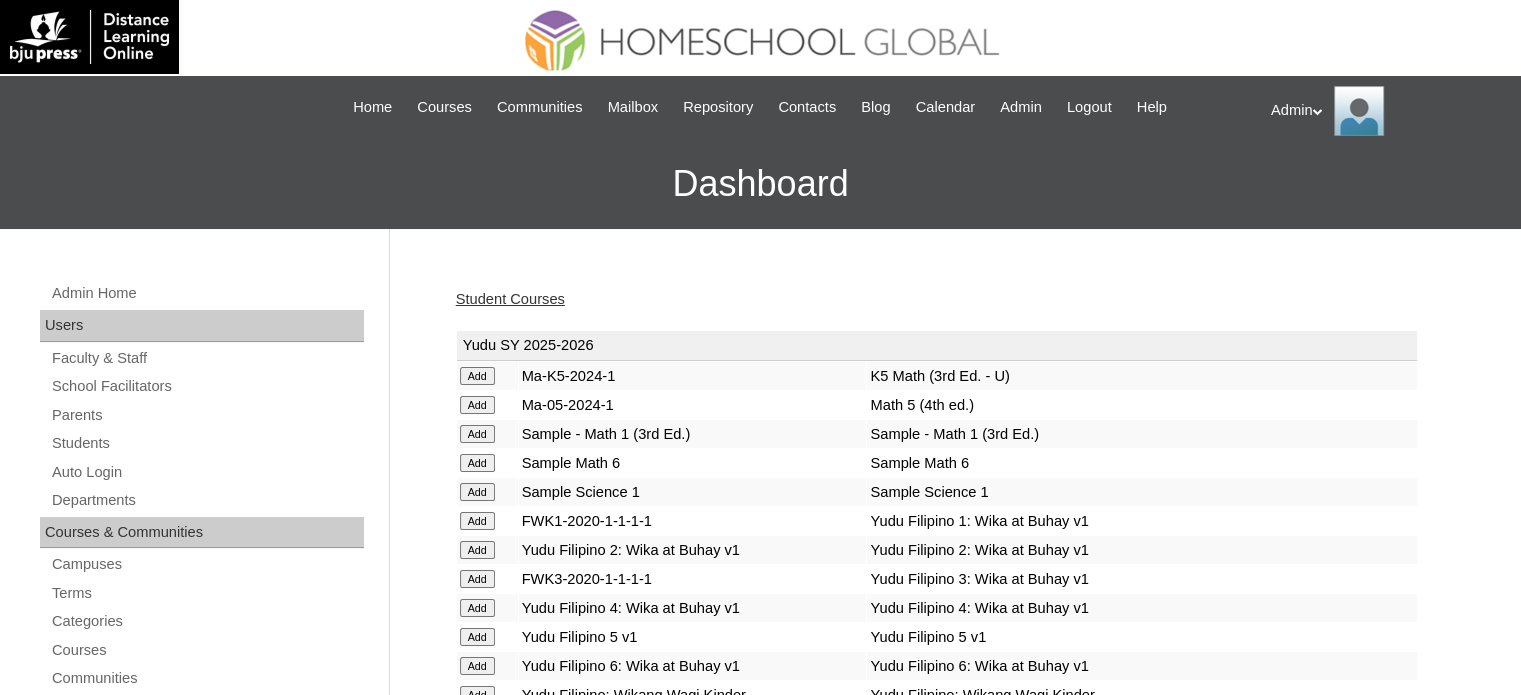 click on "Student Courses" at bounding box center (510, 299) 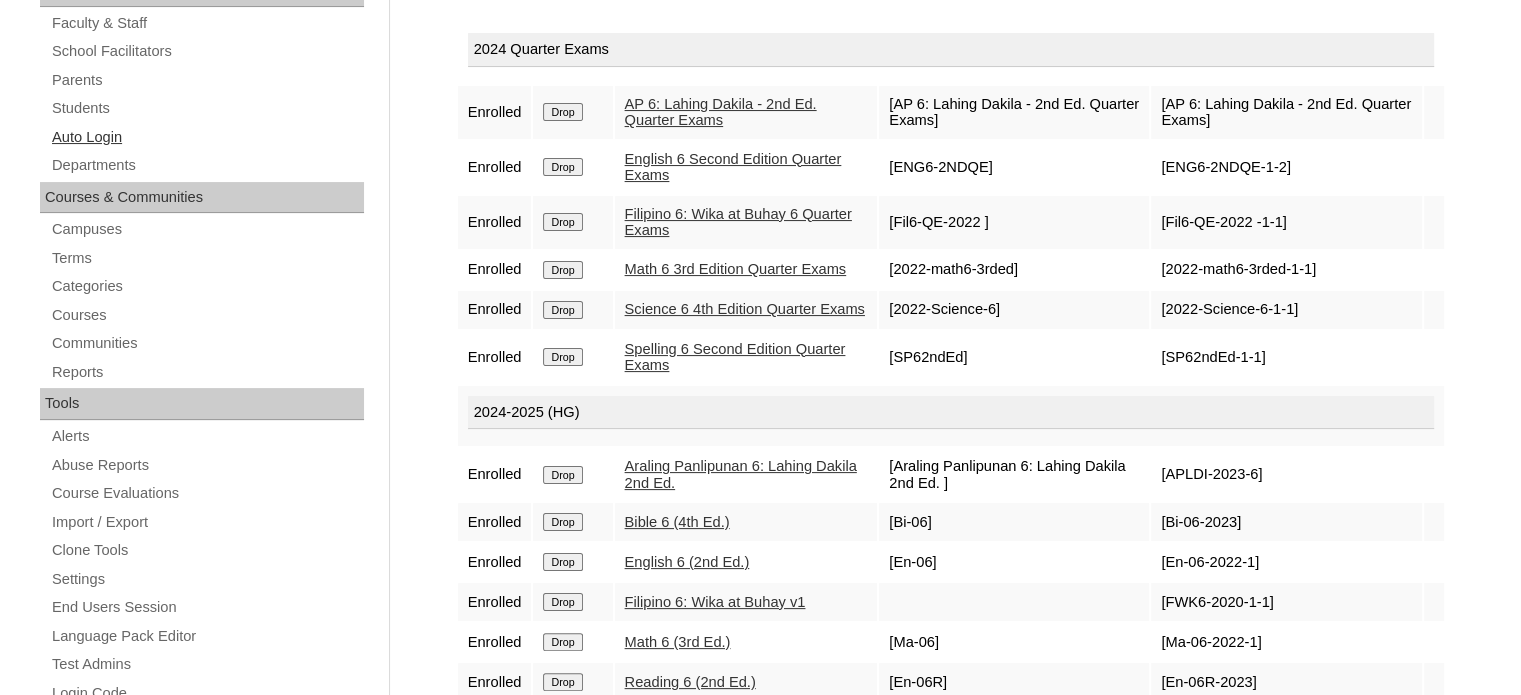 scroll, scrollTop: 0, scrollLeft: 0, axis: both 